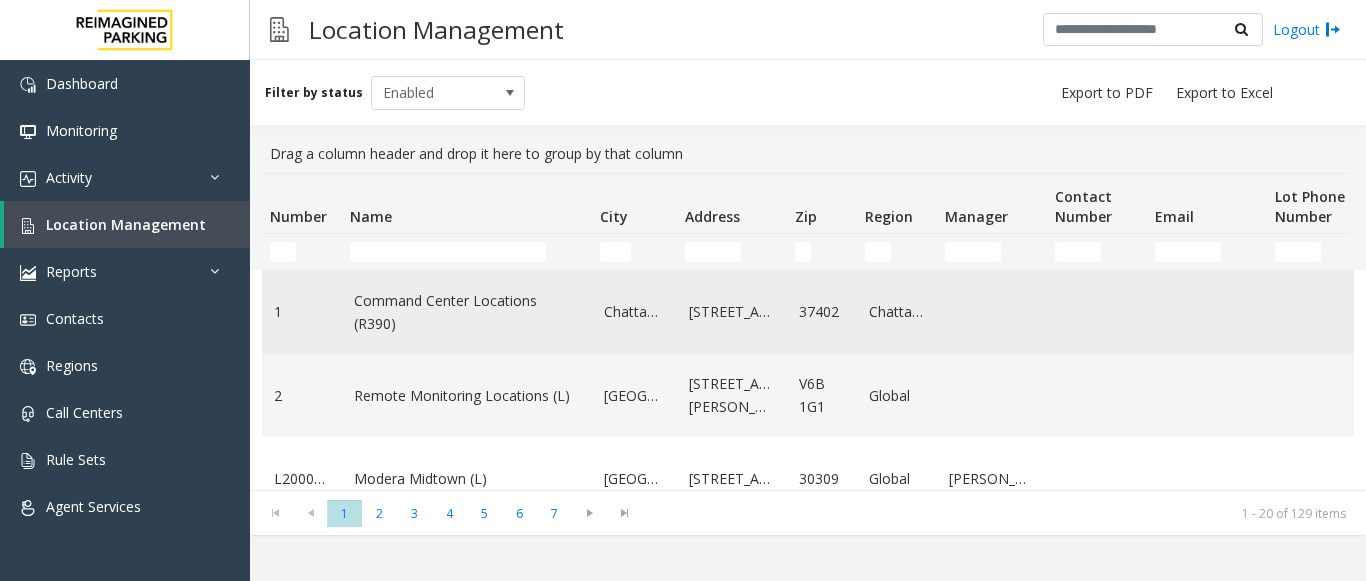 scroll, scrollTop: 0, scrollLeft: 0, axis: both 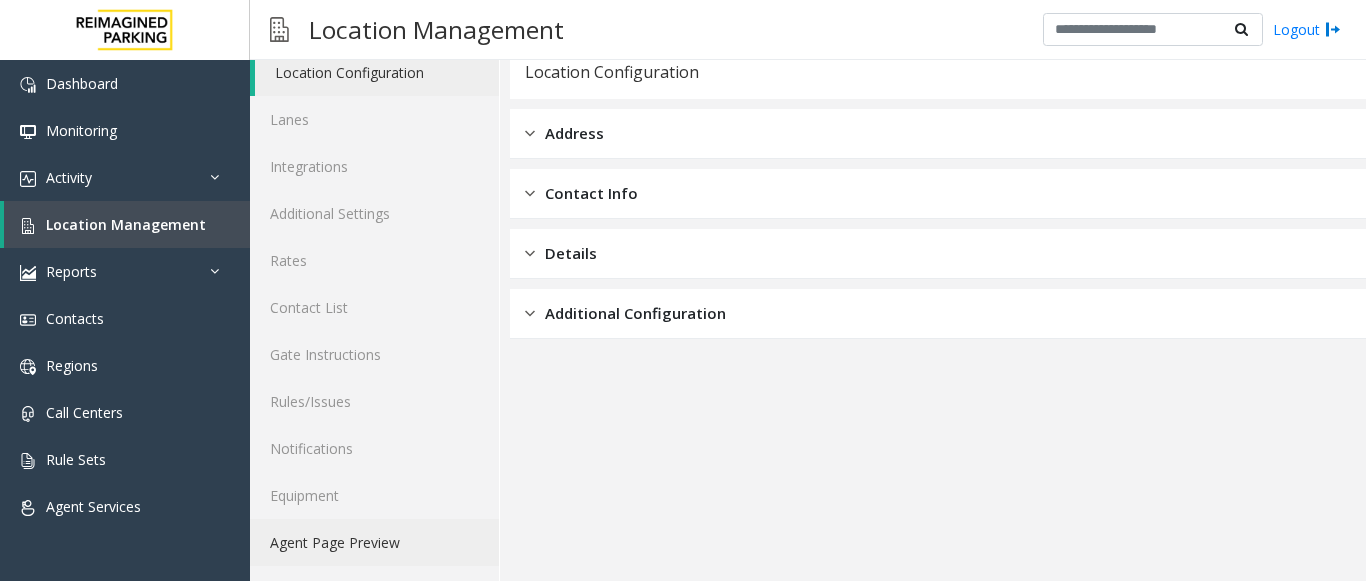 click on "Agent Page Preview" 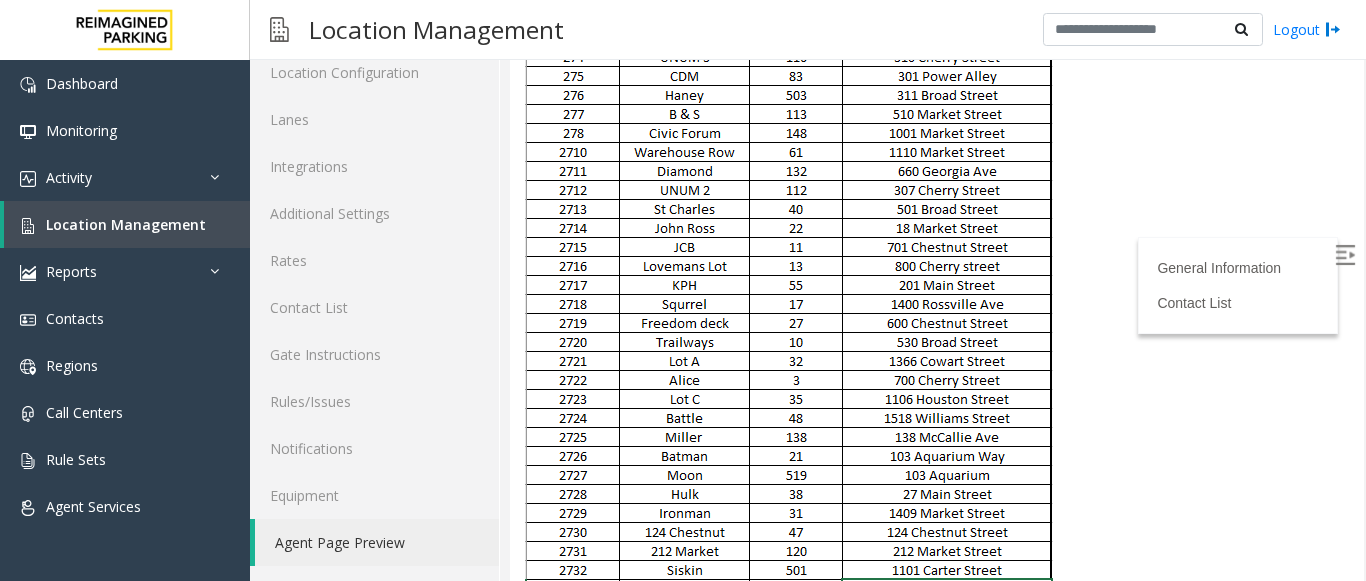 scroll, scrollTop: 3800, scrollLeft: 0, axis: vertical 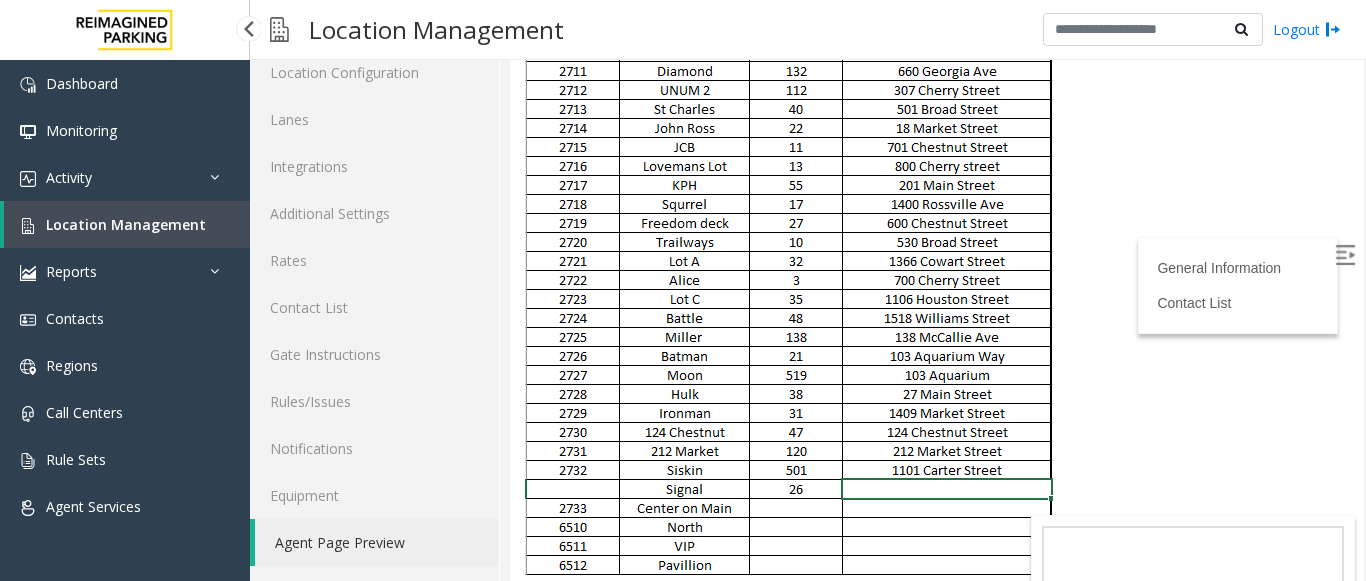 click on "Location Management" at bounding box center (127, 224) 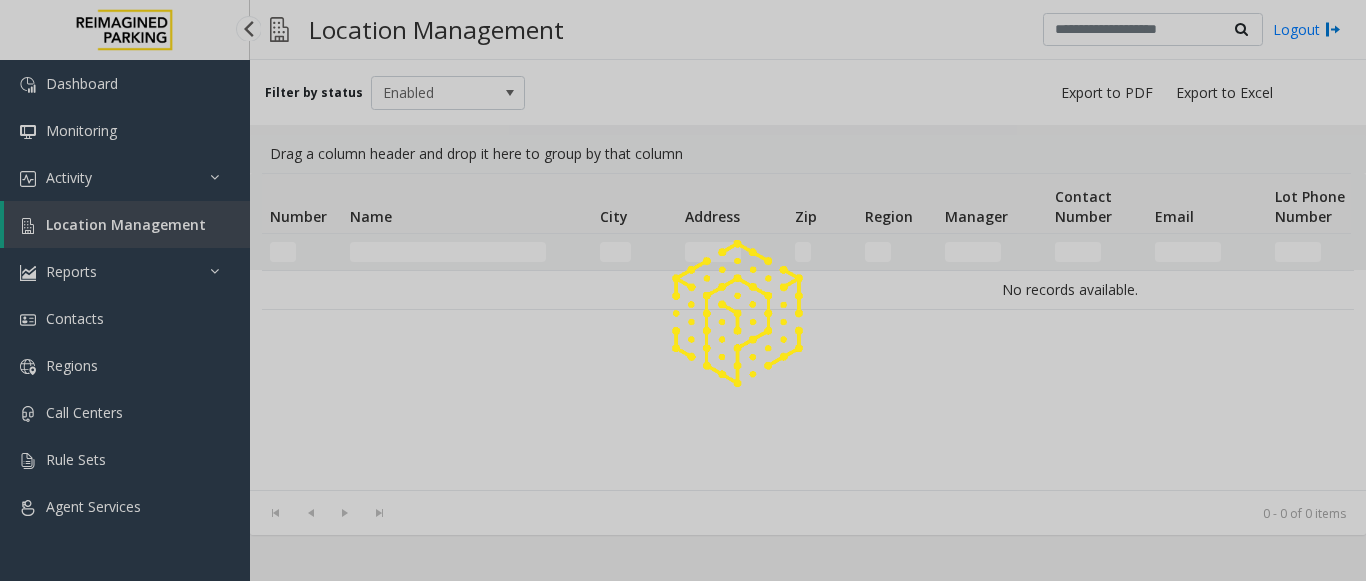 scroll, scrollTop: 0, scrollLeft: 0, axis: both 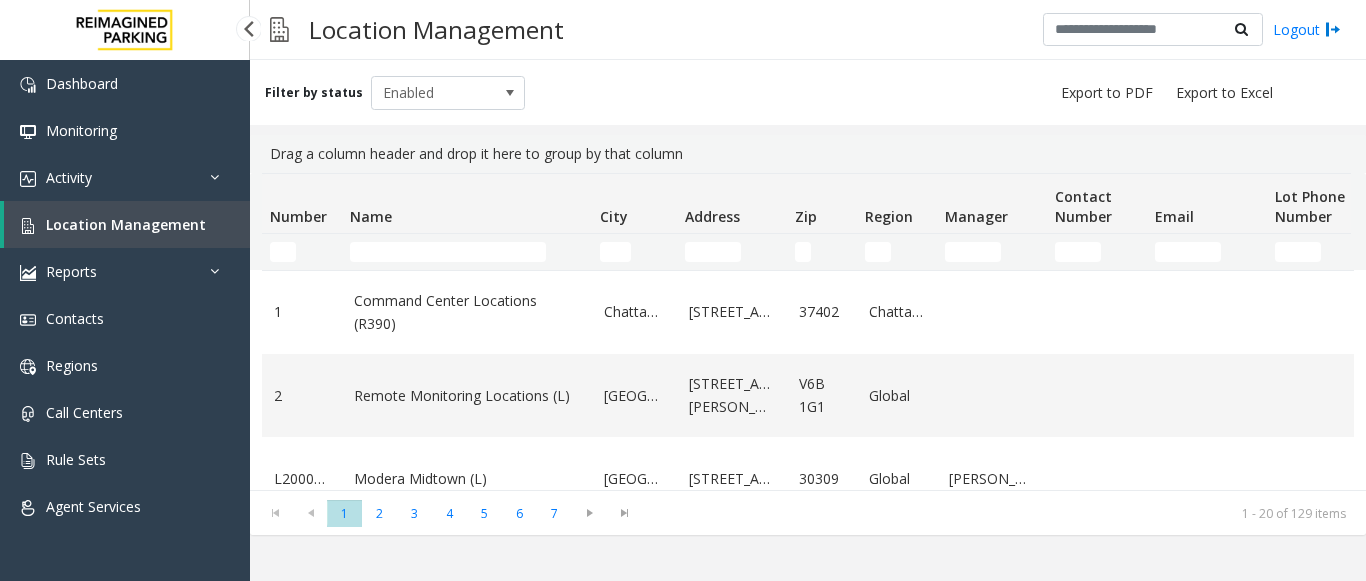 click on "Location Management" at bounding box center [126, 224] 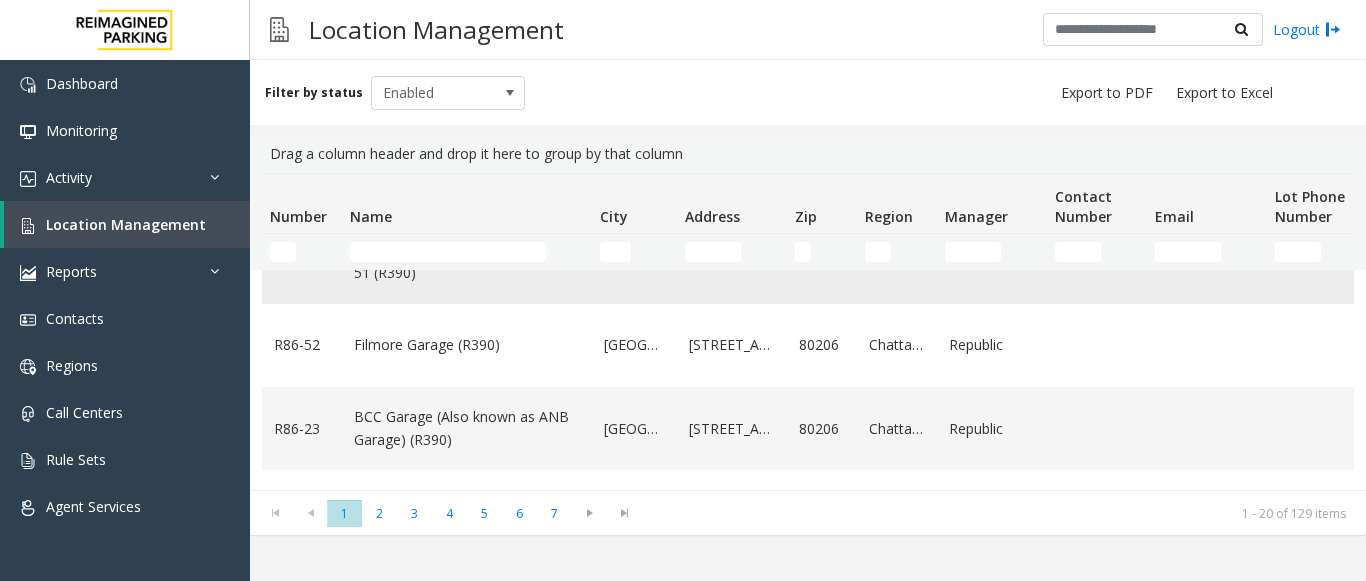 scroll, scrollTop: 200, scrollLeft: 0, axis: vertical 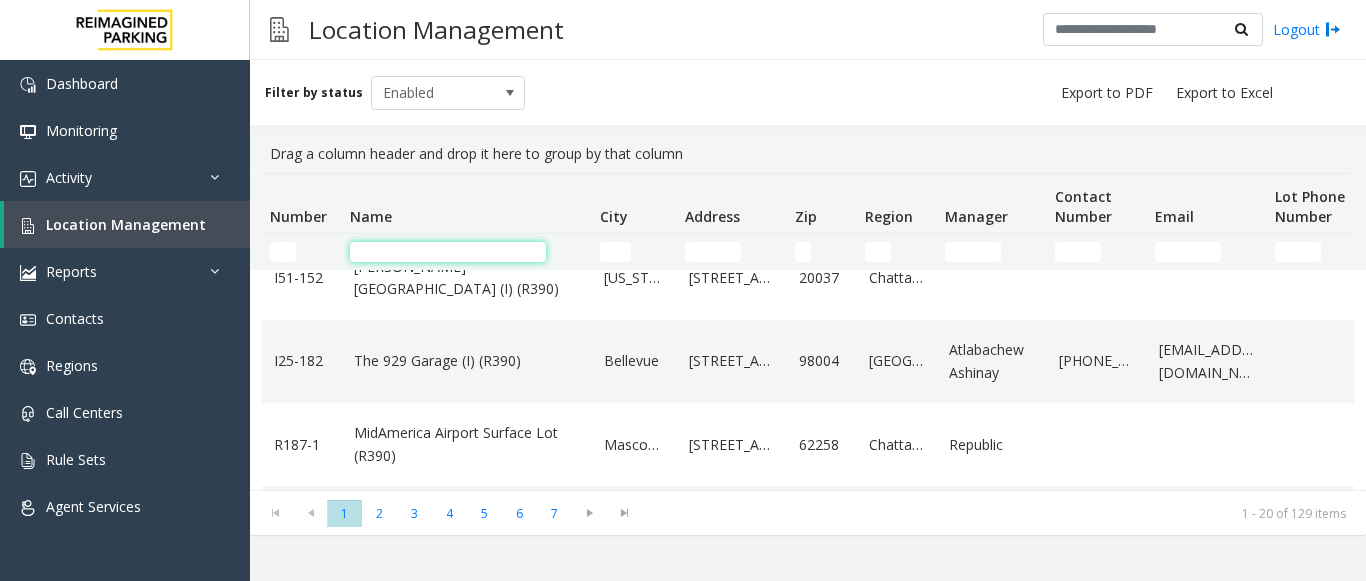 click 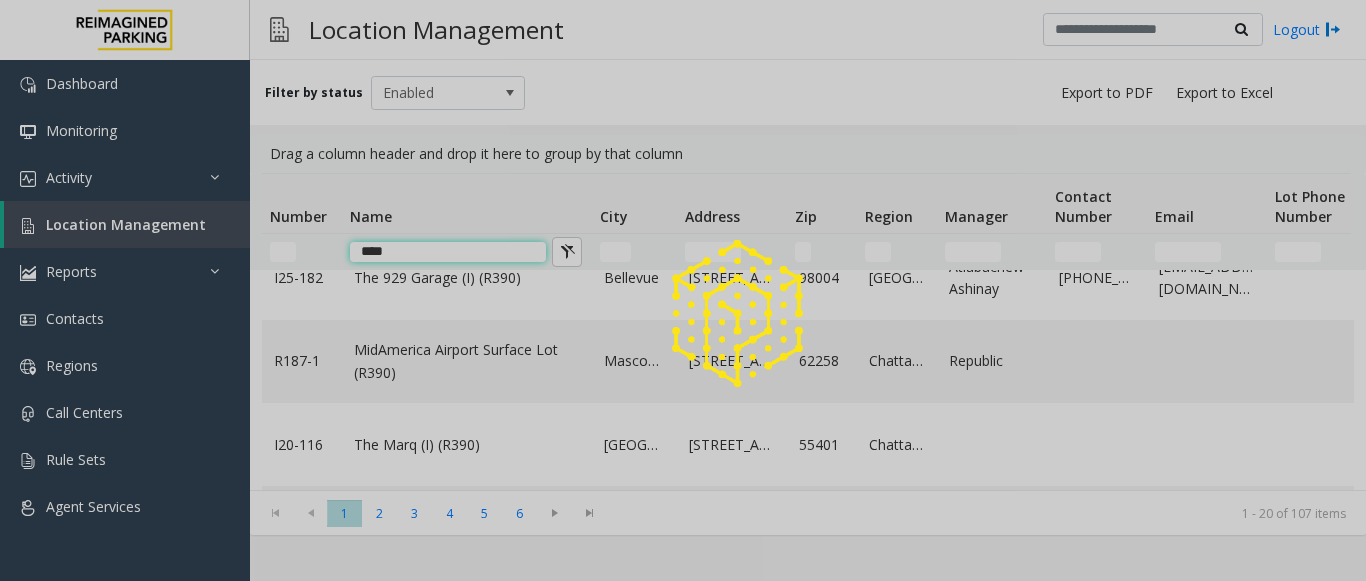 scroll, scrollTop: 0, scrollLeft: 0, axis: both 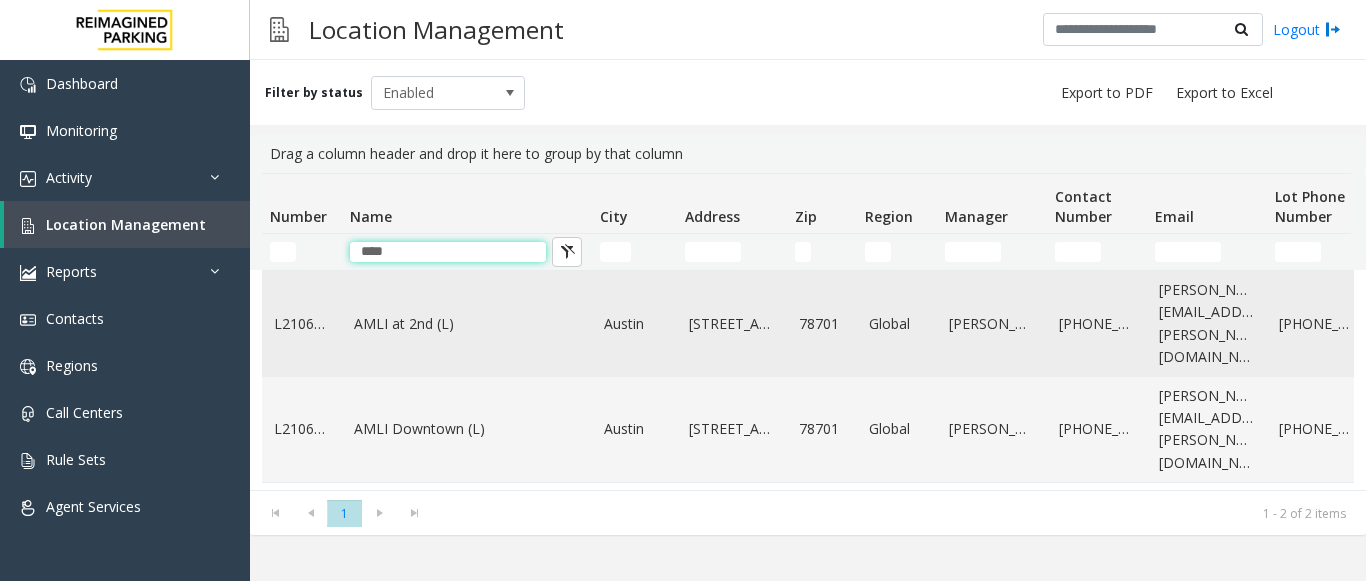 type on "****" 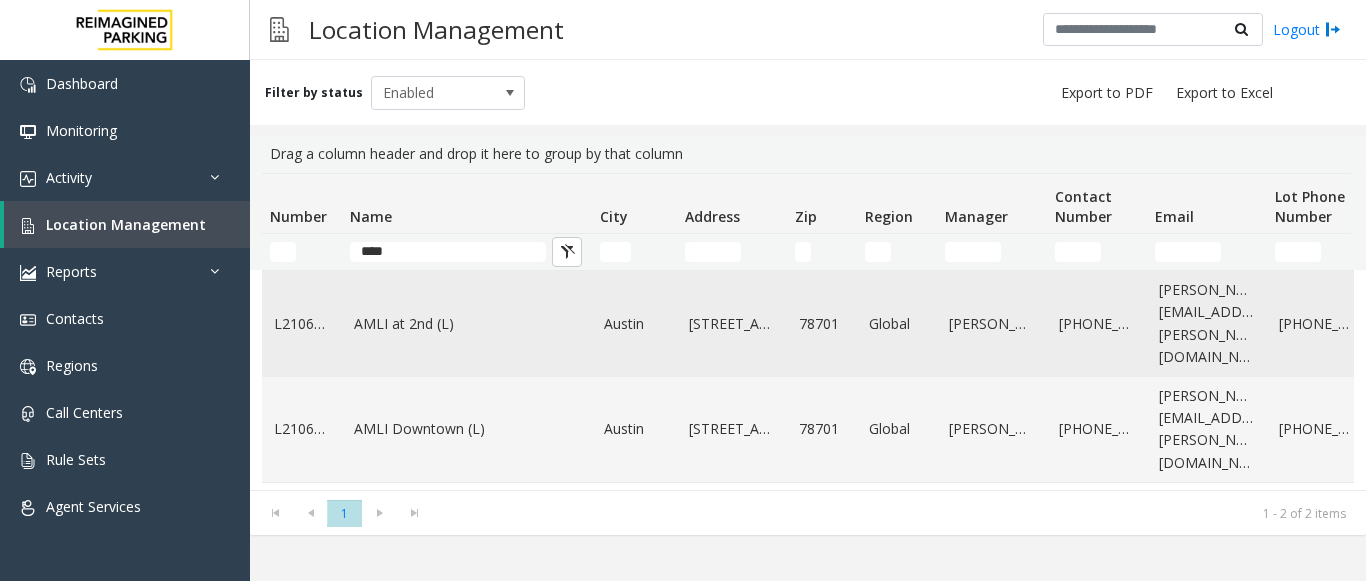 click on "AMLI at 2nd (L)" 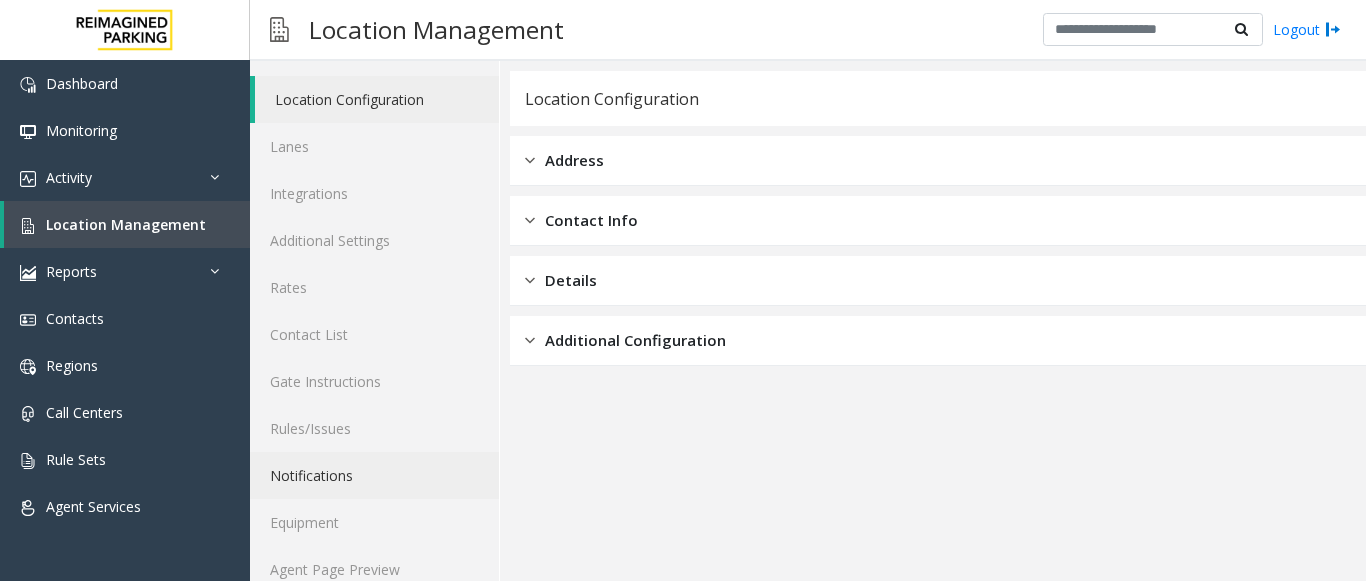 scroll, scrollTop: 78, scrollLeft: 0, axis: vertical 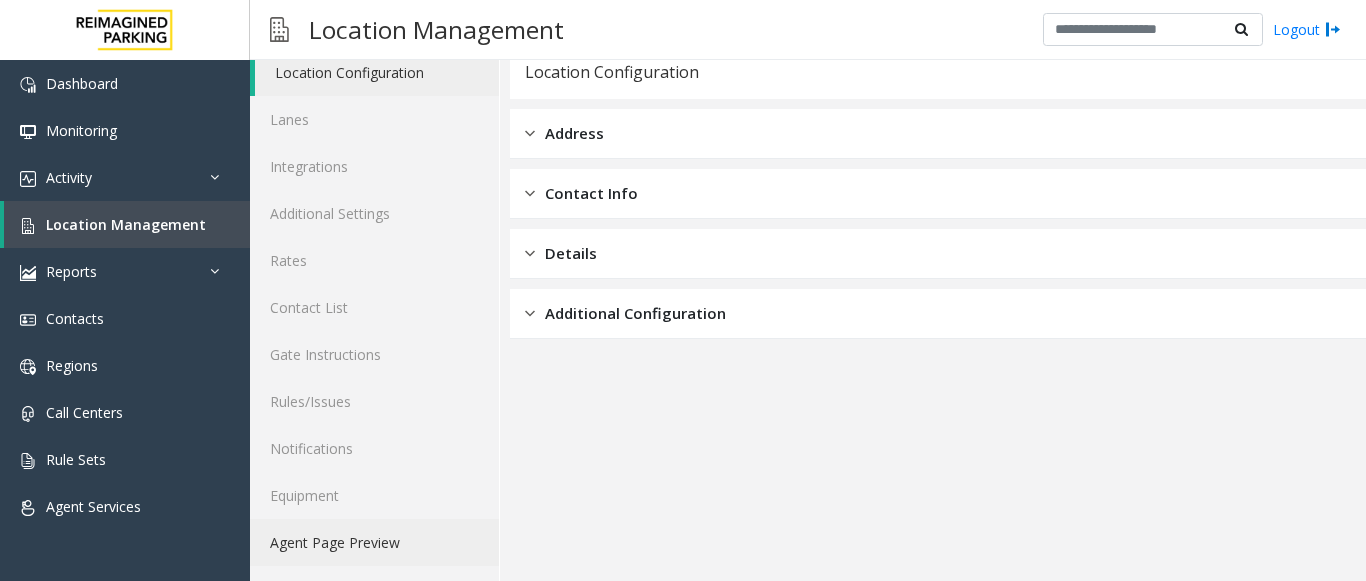click on "Agent Page Preview" 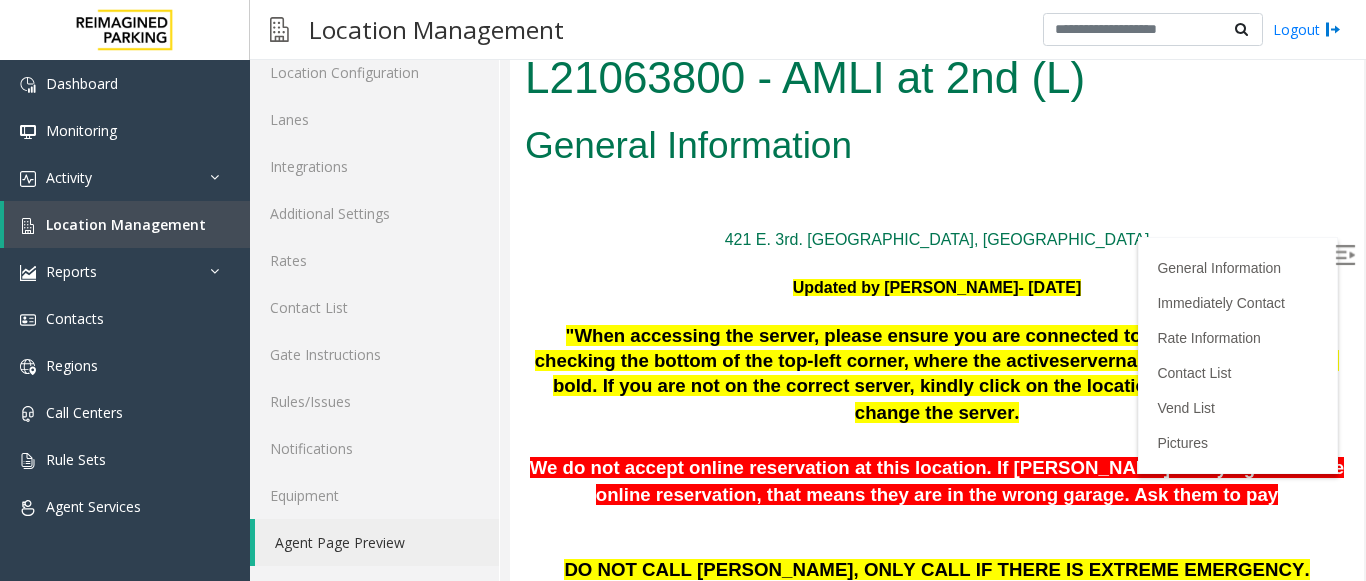 scroll, scrollTop: 0, scrollLeft: 0, axis: both 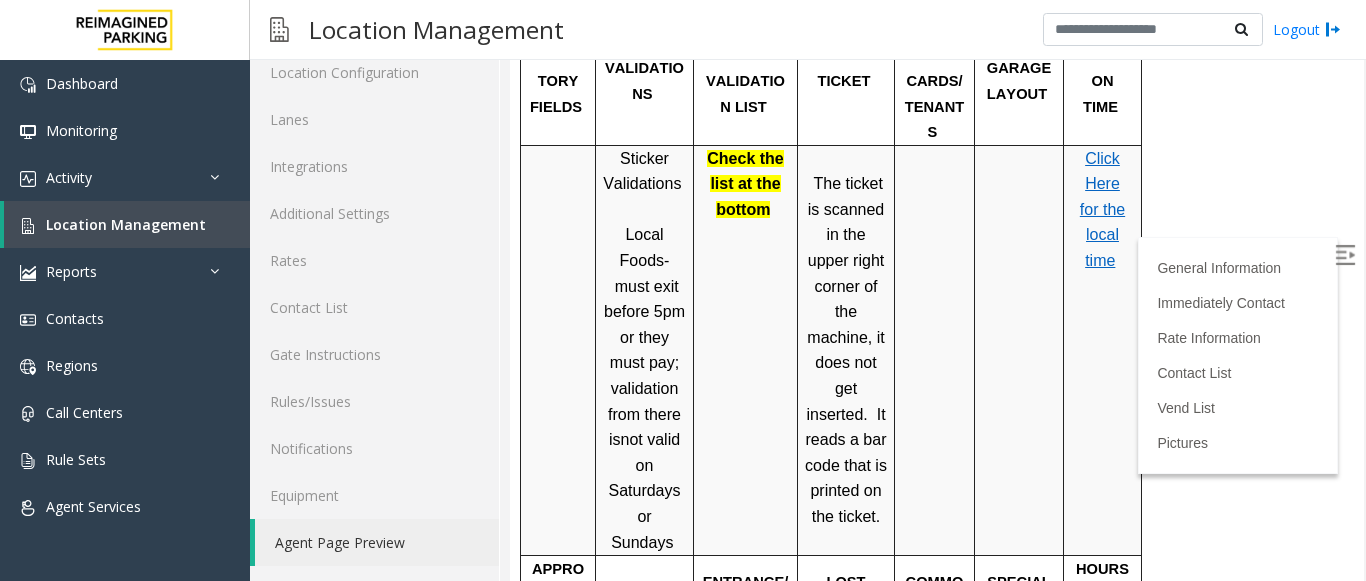 click on "Click Here for the local time" at bounding box center [1102, 209] 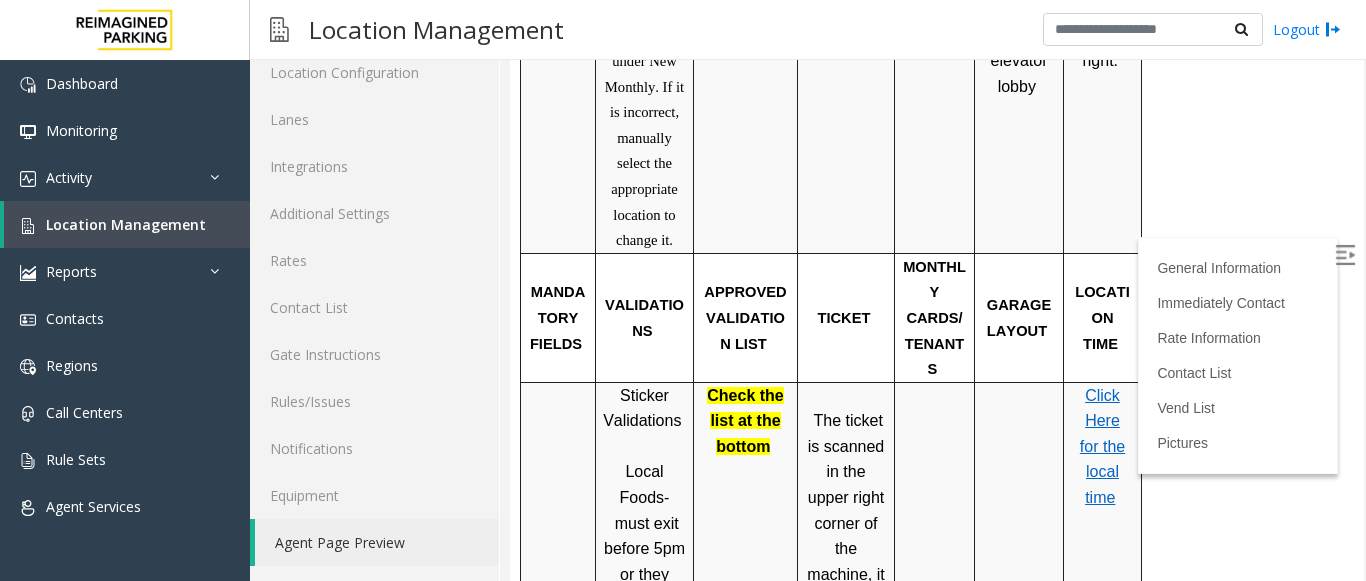 scroll, scrollTop: 1400, scrollLeft: 0, axis: vertical 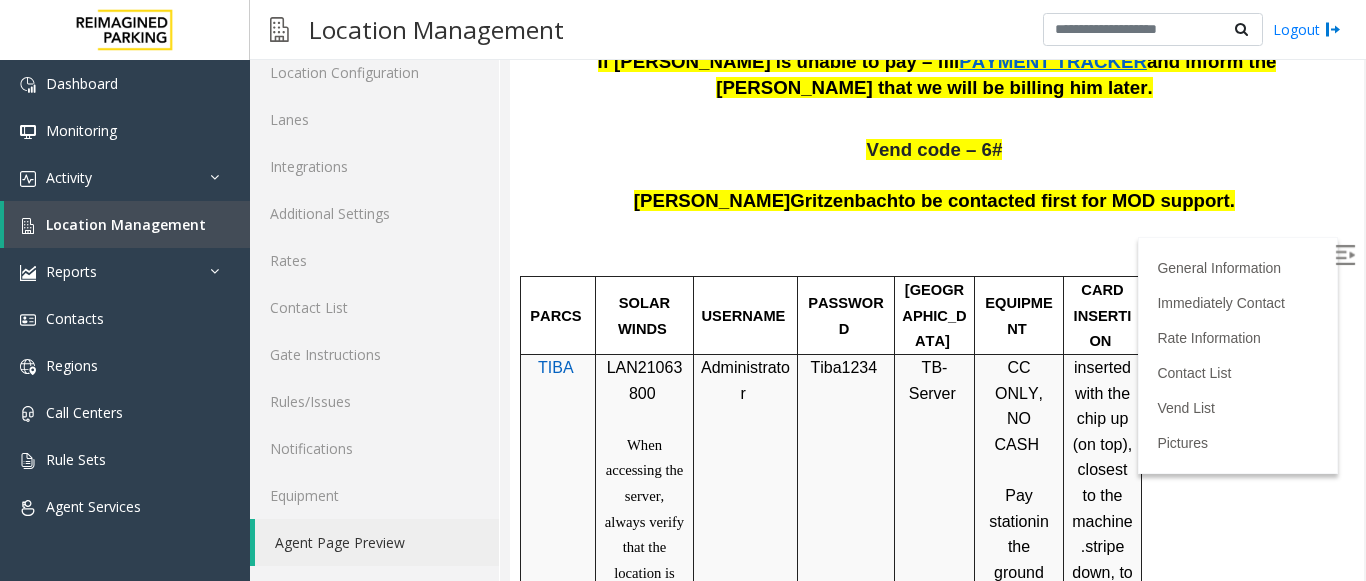 click on "LAN21063800" at bounding box center (645, 380) 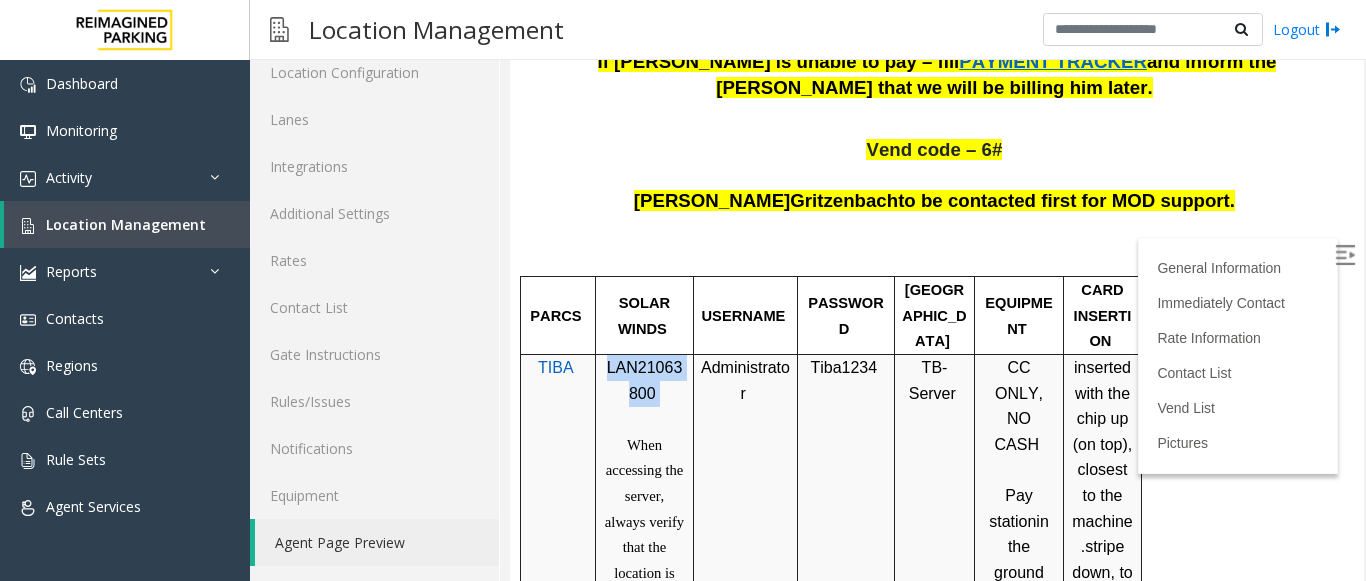 click on "LAN21063800" at bounding box center (645, 380) 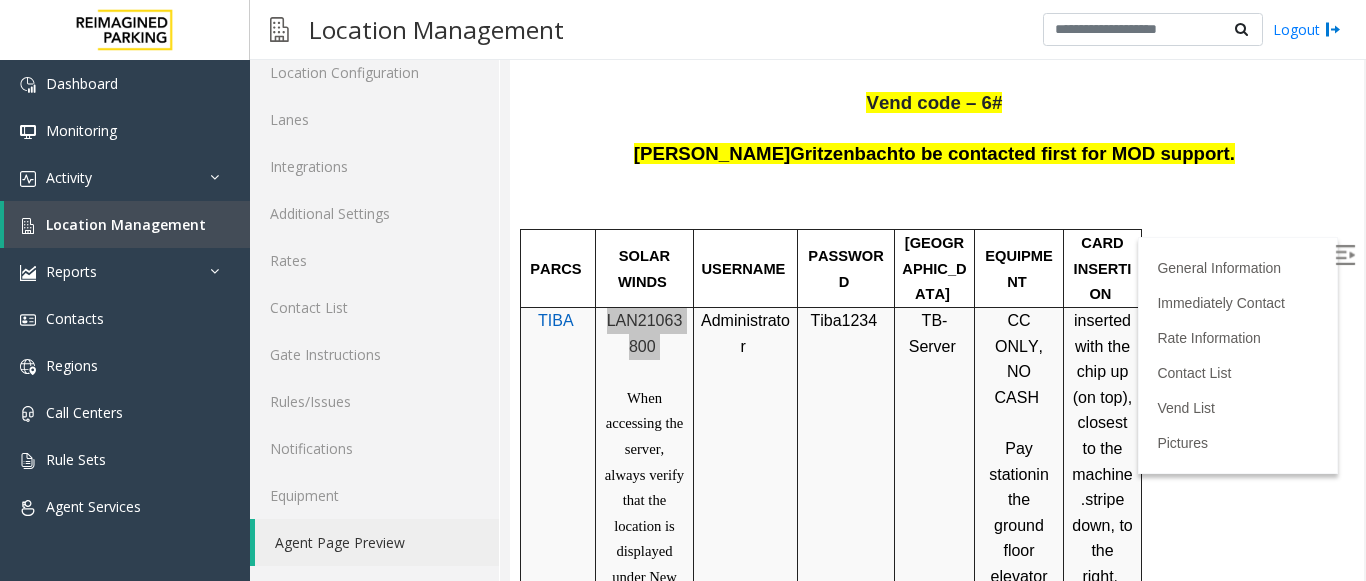 scroll, scrollTop: 900, scrollLeft: 0, axis: vertical 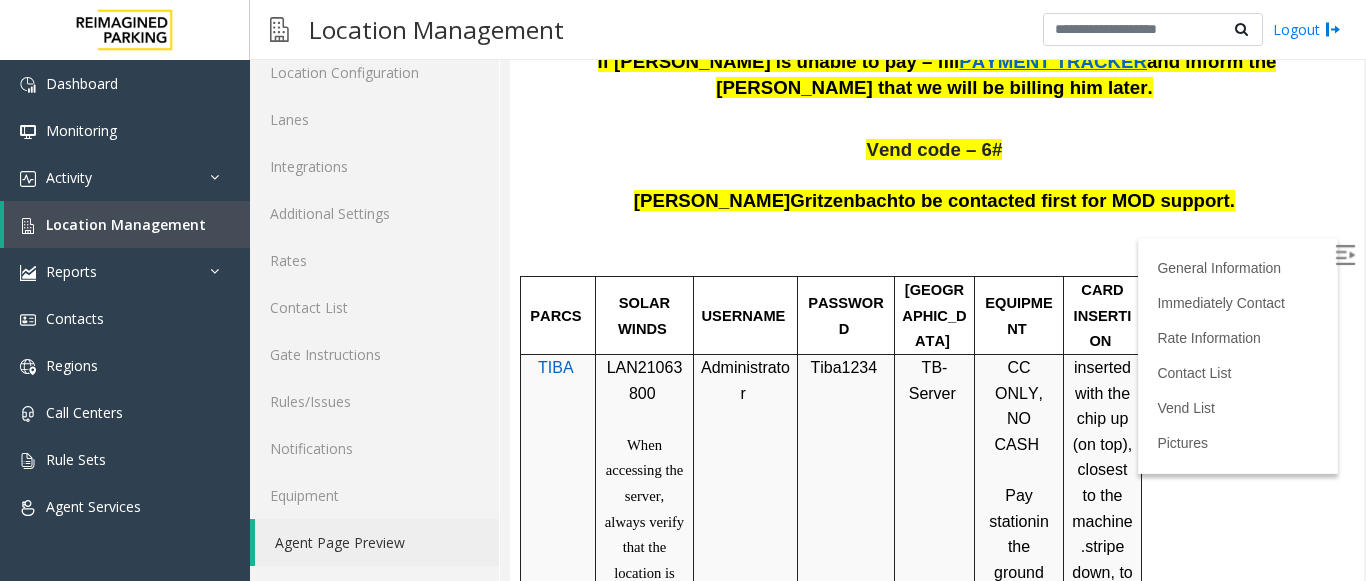 click on "Jeremy  Gritzenbach  to be contacted first for MOD support." at bounding box center (937, 227) 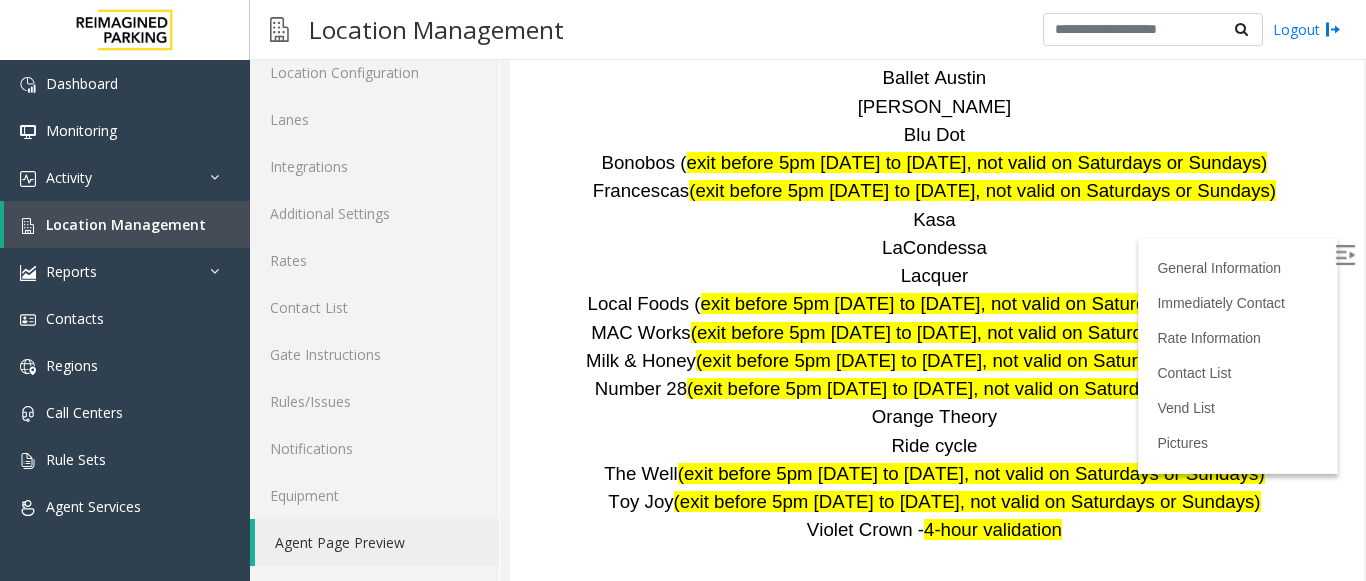 scroll, scrollTop: 2947, scrollLeft: 0, axis: vertical 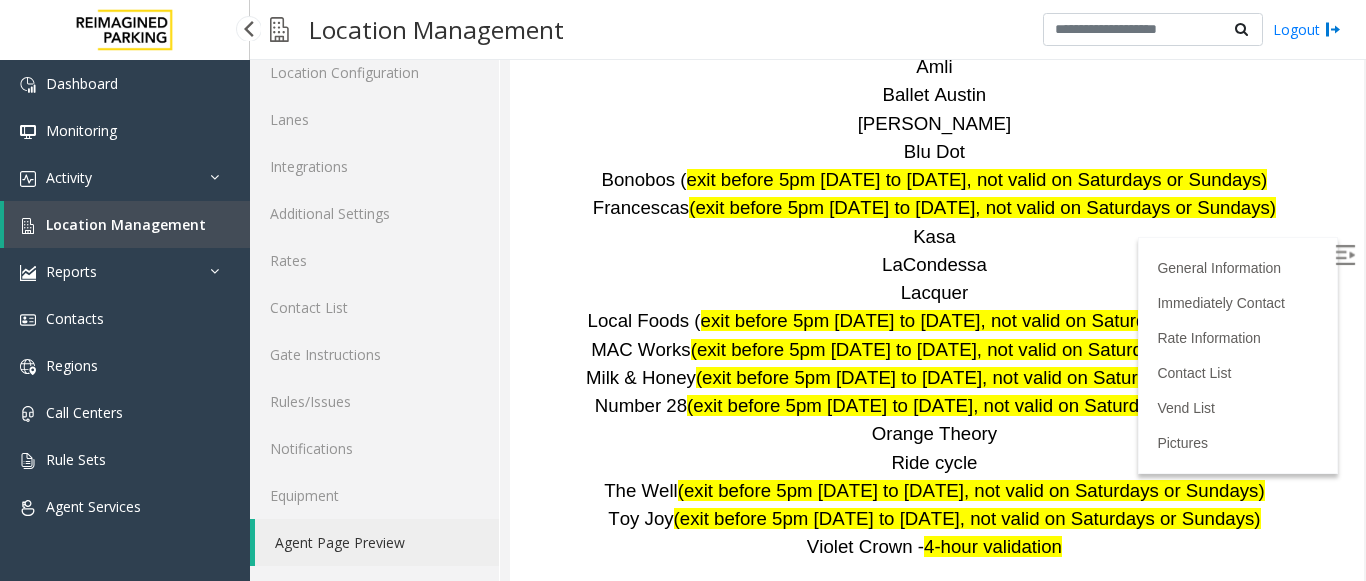 click on "Location Management" at bounding box center [126, 224] 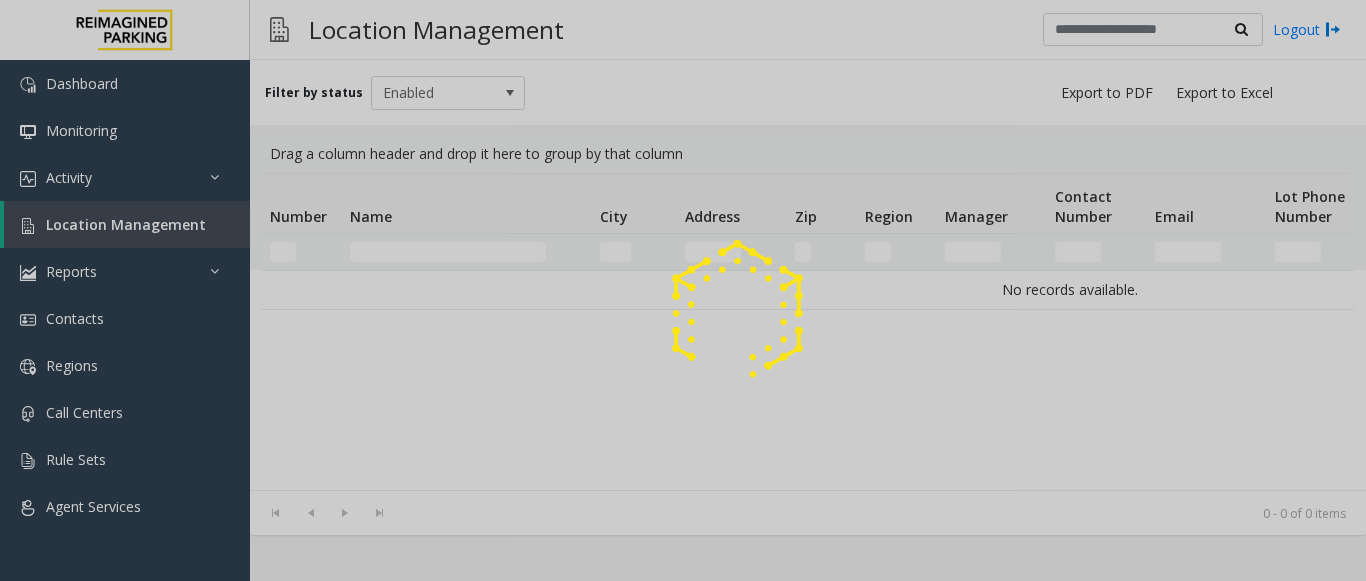 click 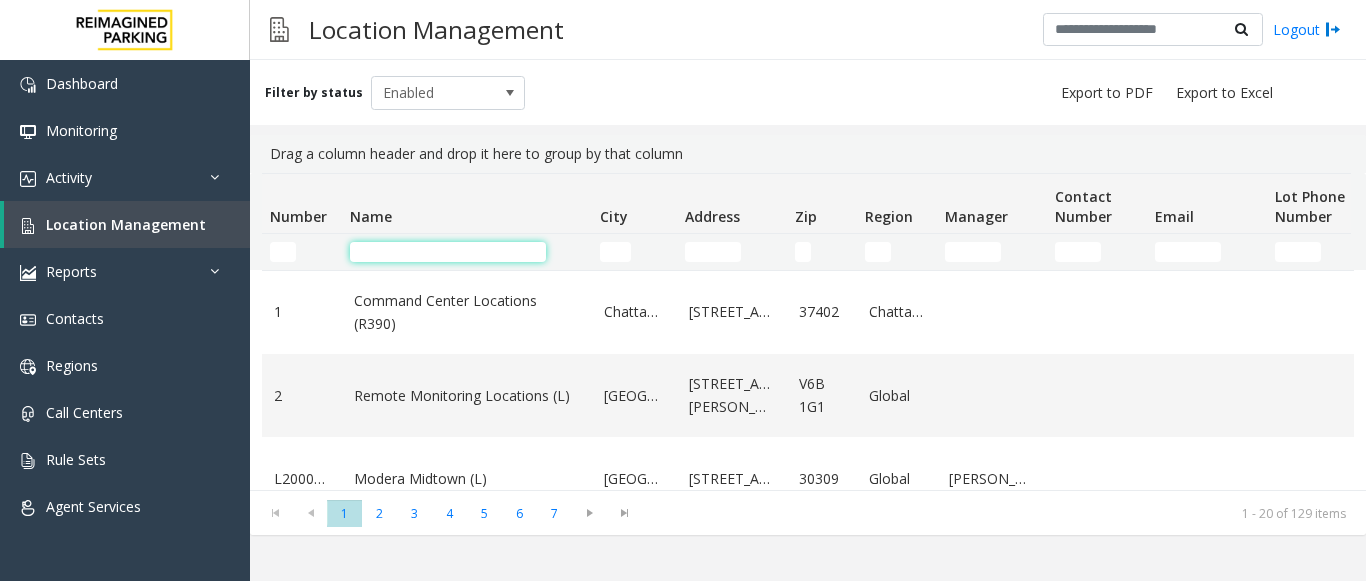 click 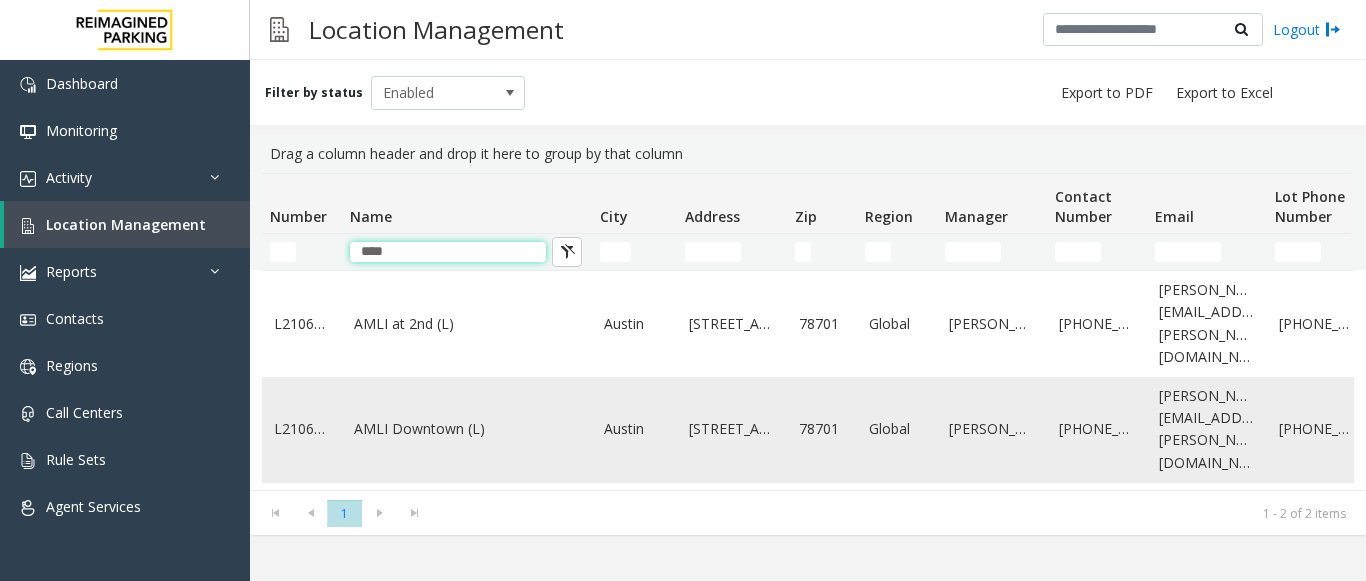 type on "****" 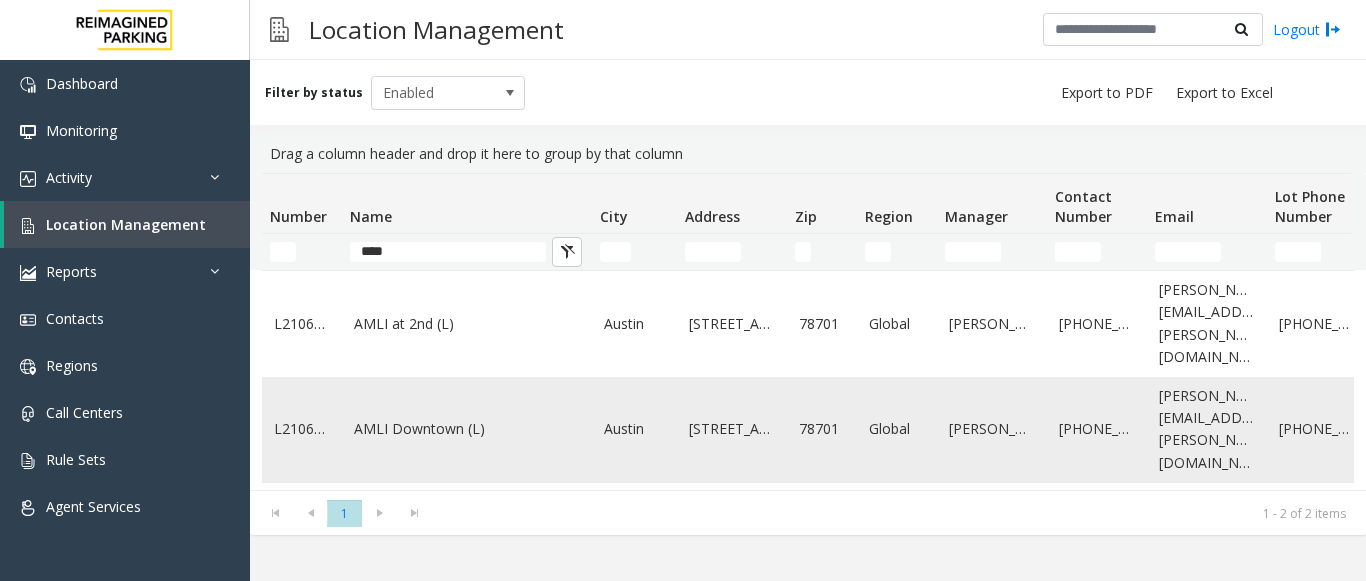 click on "AMLI Downtown (L)" 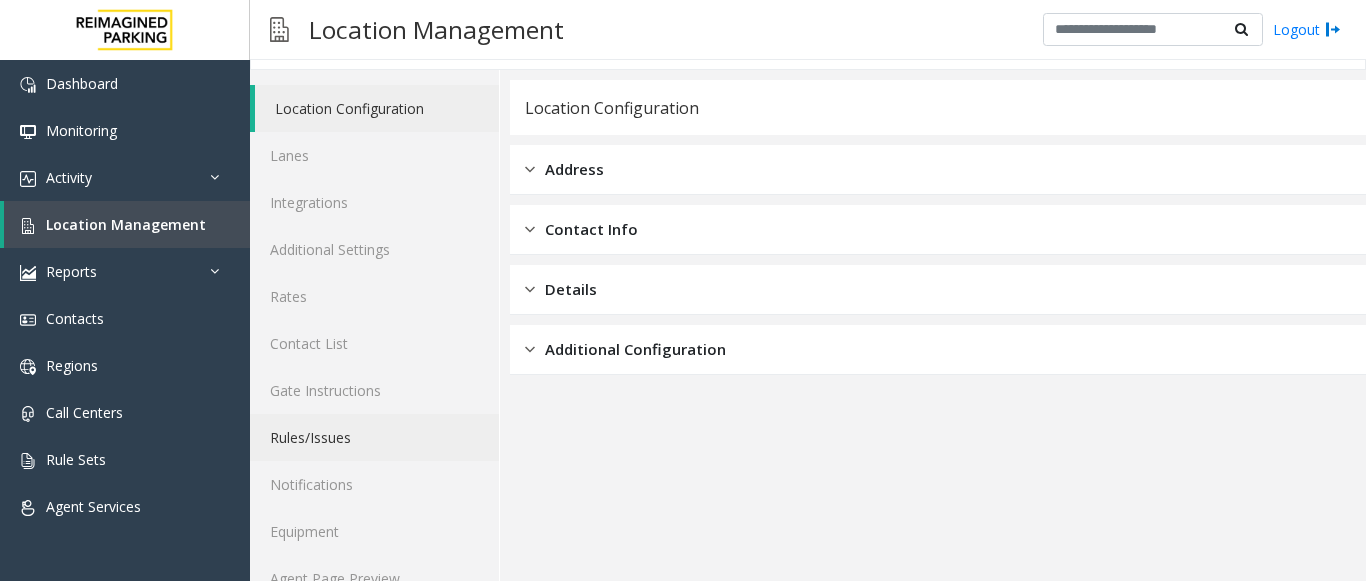 scroll, scrollTop: 78, scrollLeft: 0, axis: vertical 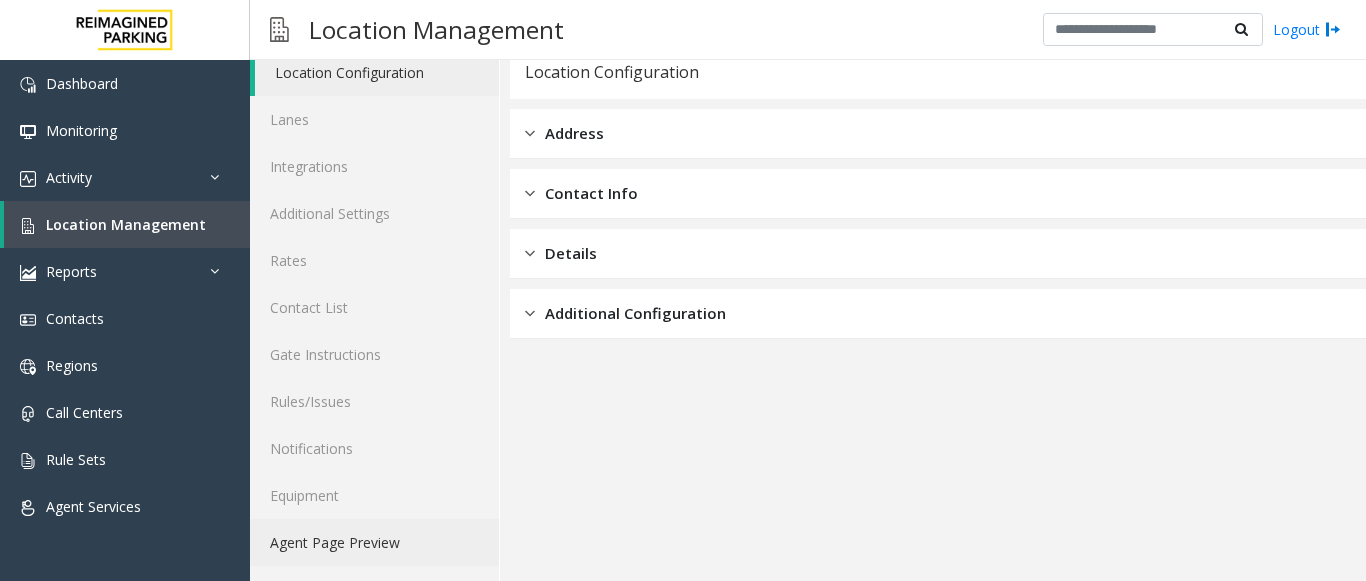 click on "Agent Page Preview" 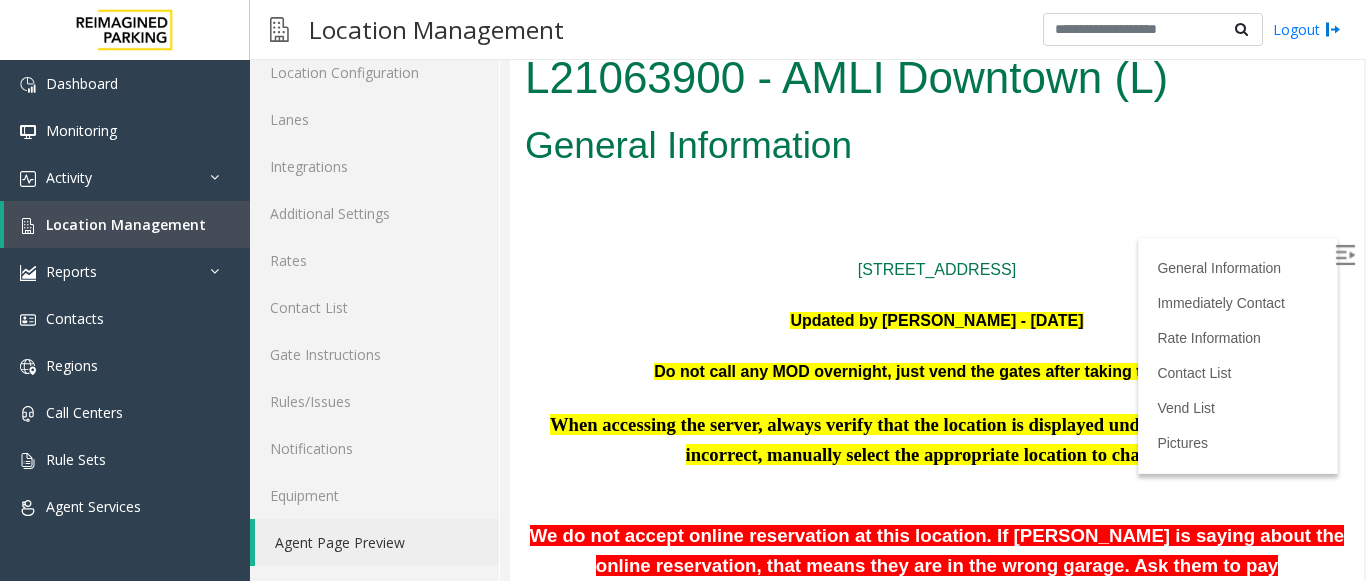 scroll, scrollTop: 0, scrollLeft: 0, axis: both 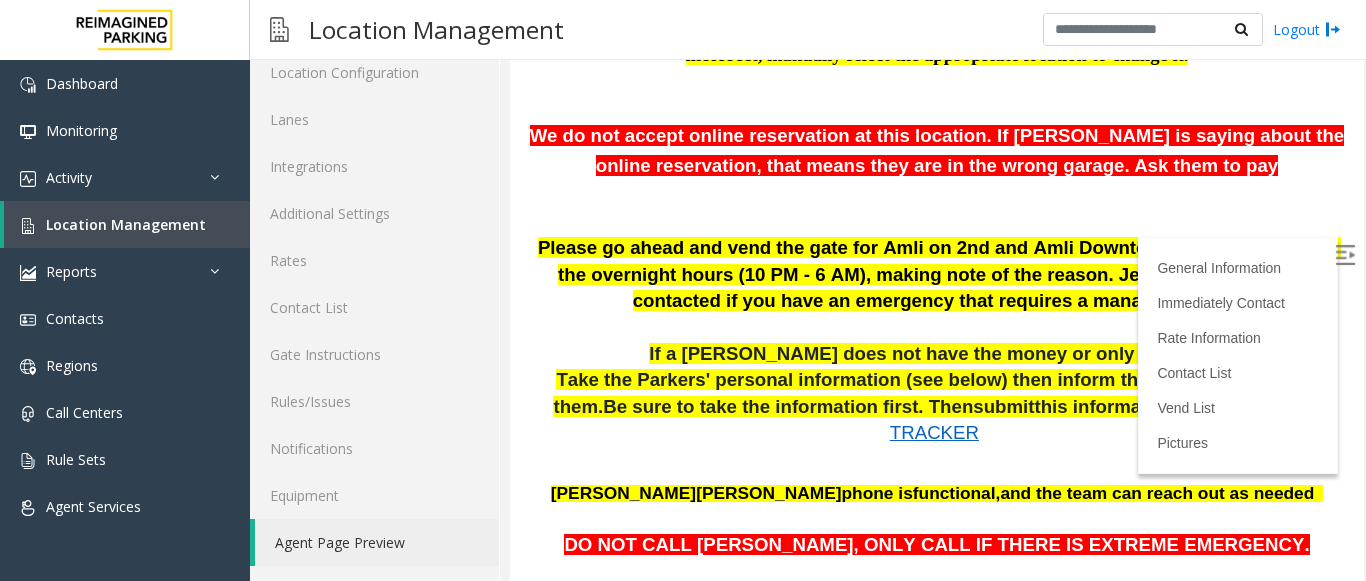 click on "PAYMENT TRACKER" at bounding box center [1108, 420] 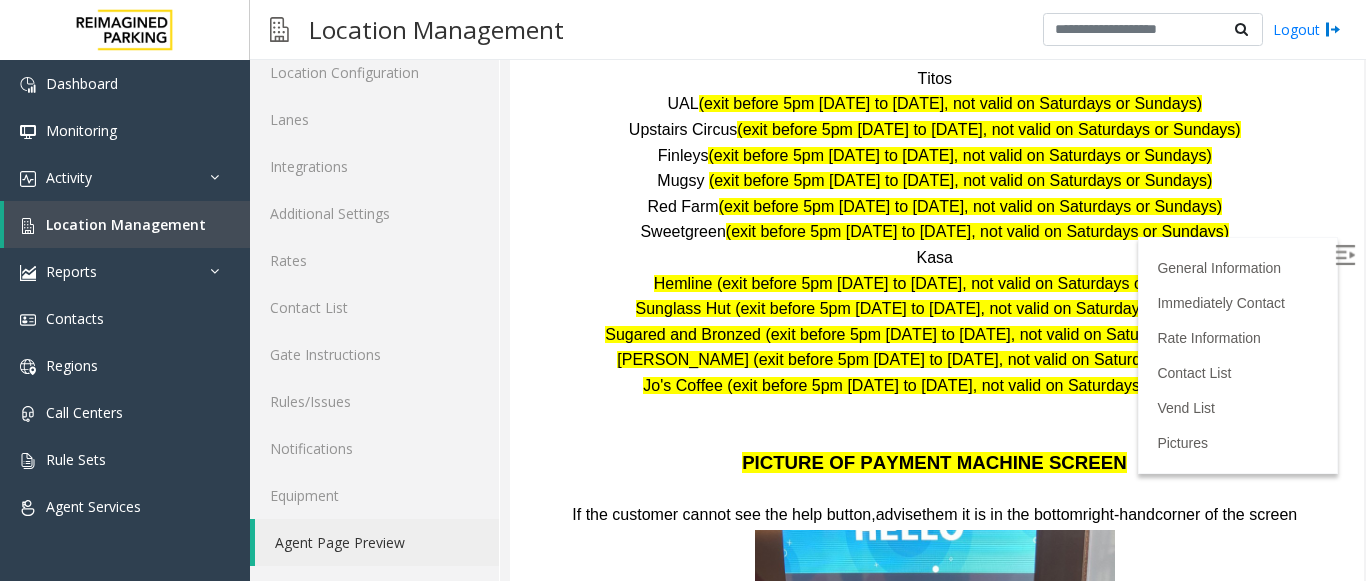 scroll, scrollTop: 3000, scrollLeft: 0, axis: vertical 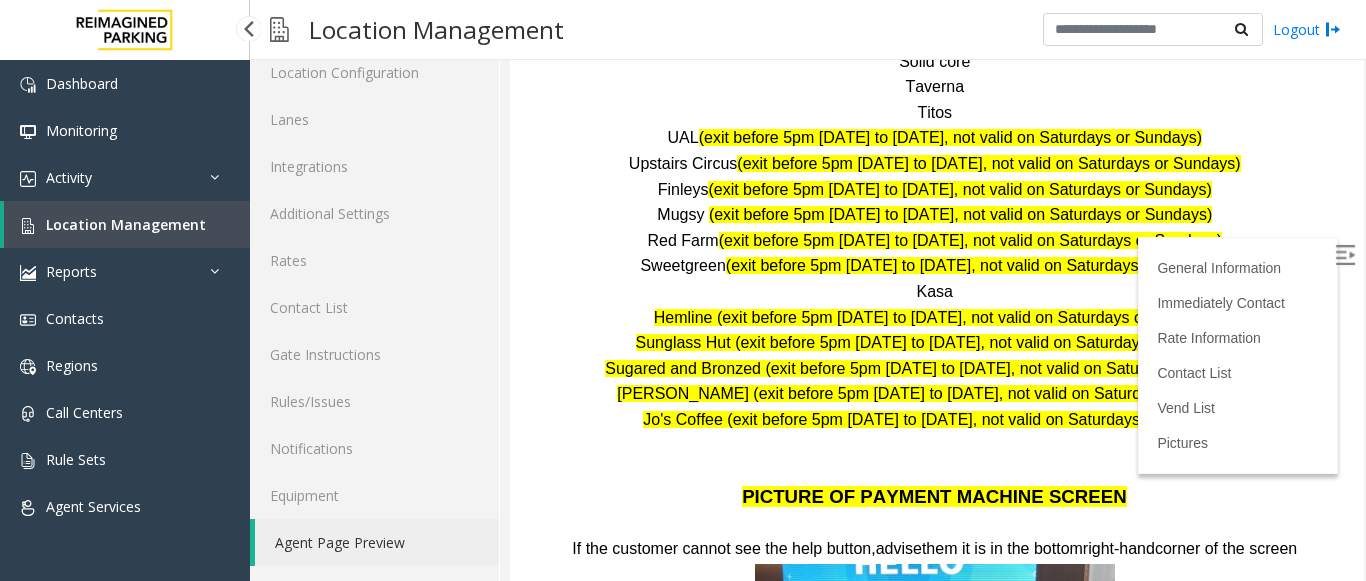 click on "Location Management" at bounding box center (127, 224) 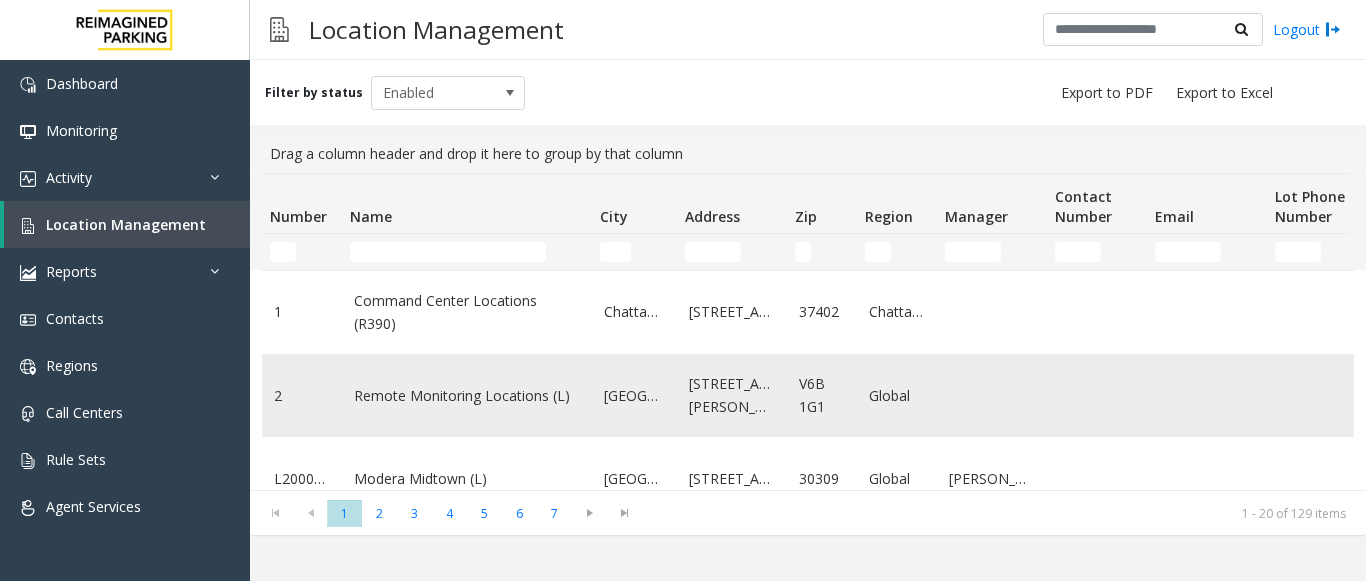 scroll, scrollTop: 100, scrollLeft: 0, axis: vertical 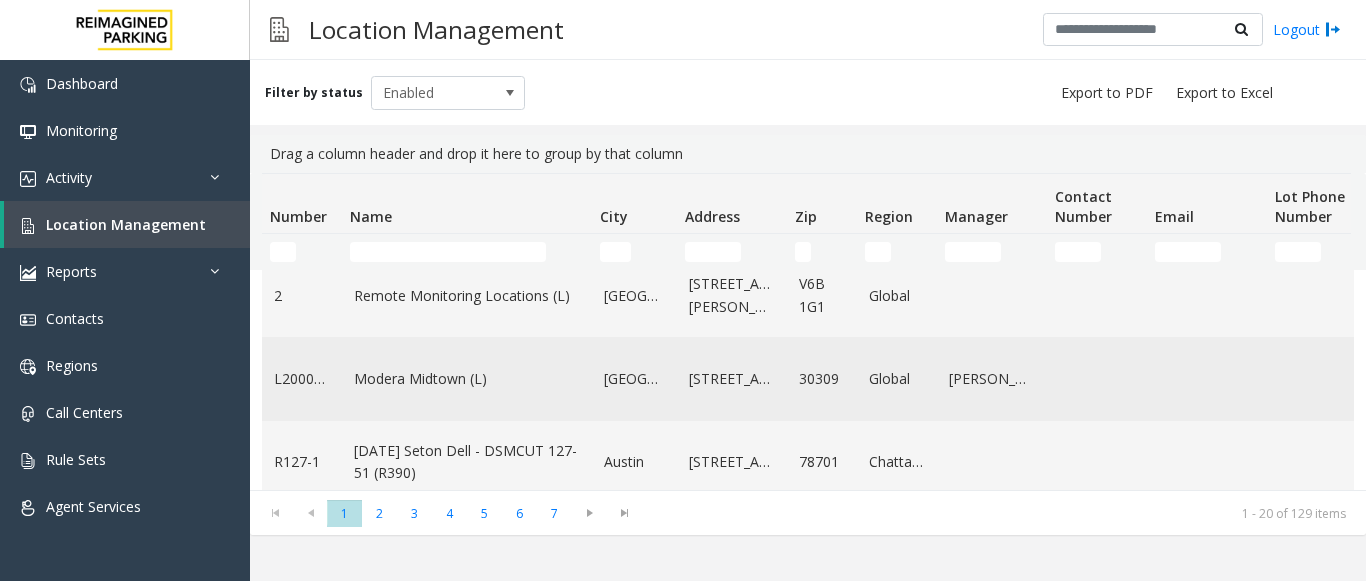 click on "Modera Midtown	(L)" 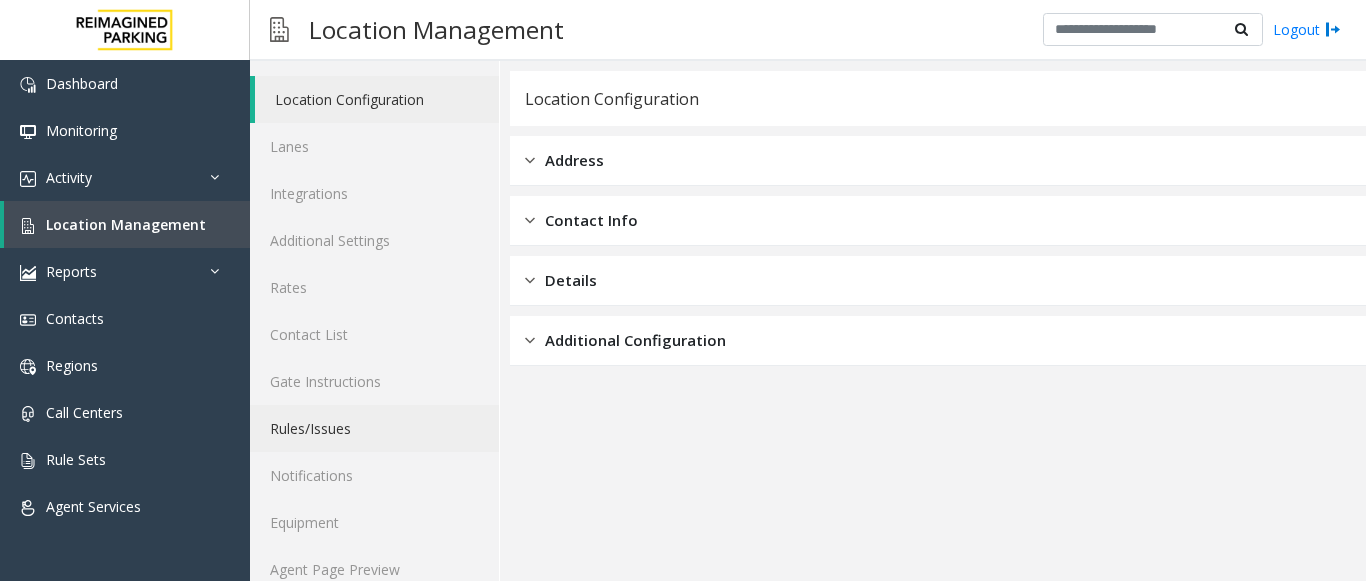 scroll, scrollTop: 78, scrollLeft: 0, axis: vertical 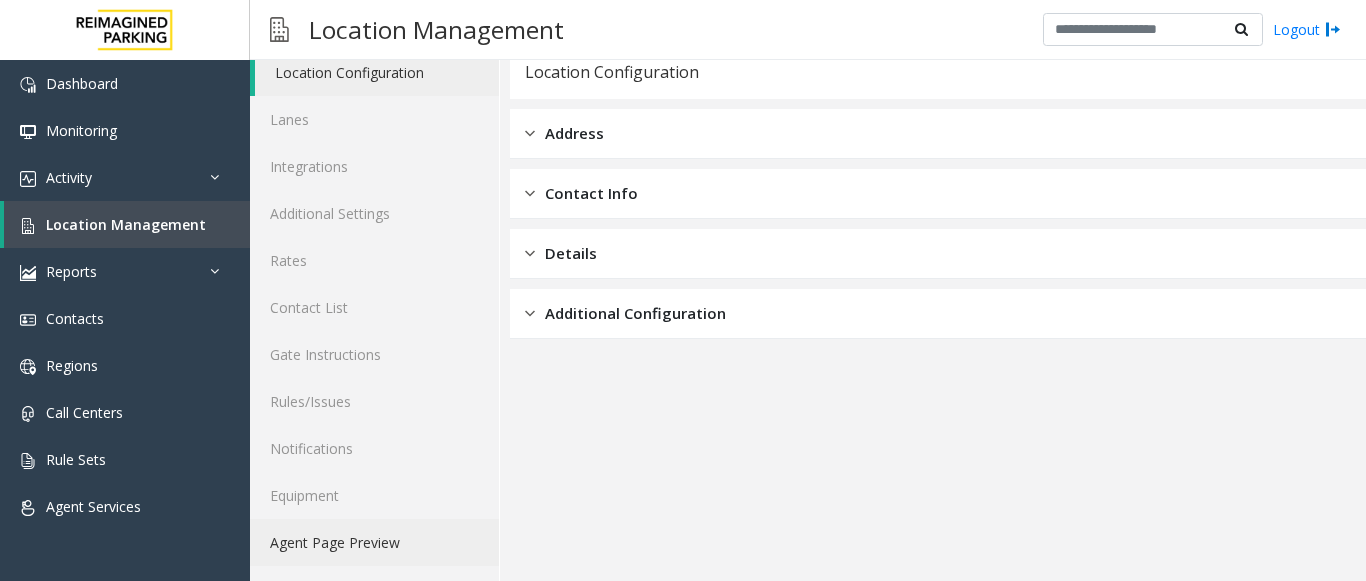 click on "Agent Page Preview" 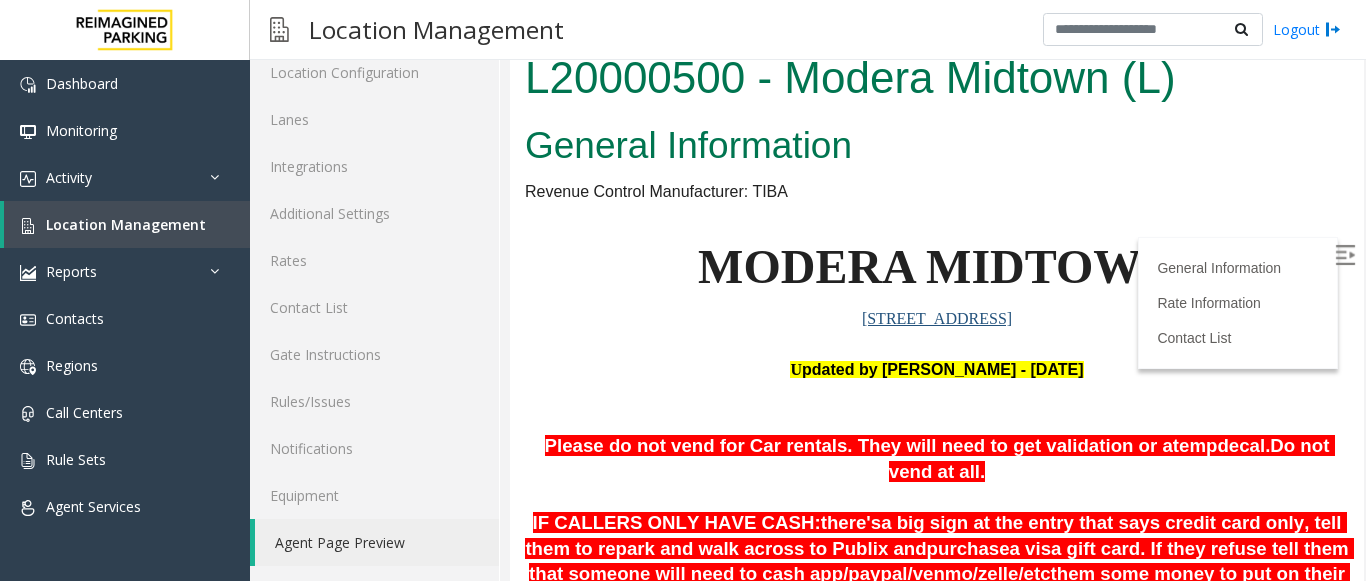 scroll, scrollTop: 0, scrollLeft: 0, axis: both 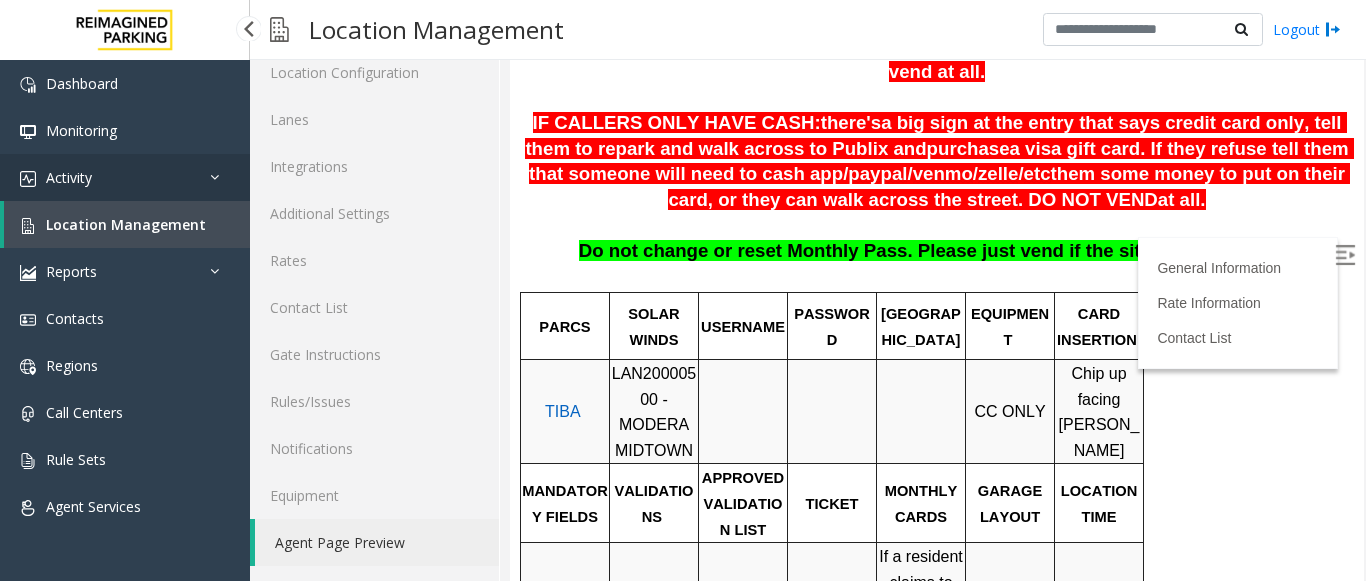 click at bounding box center (220, 177) 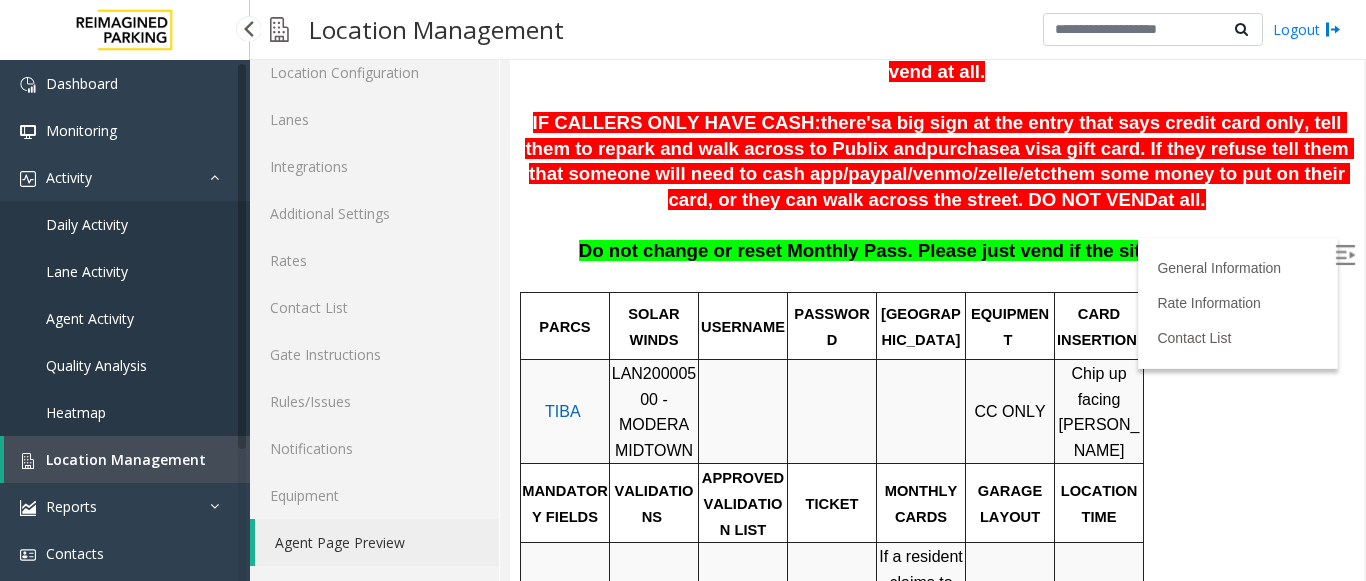 click on "Daily Activity" at bounding box center [125, 224] 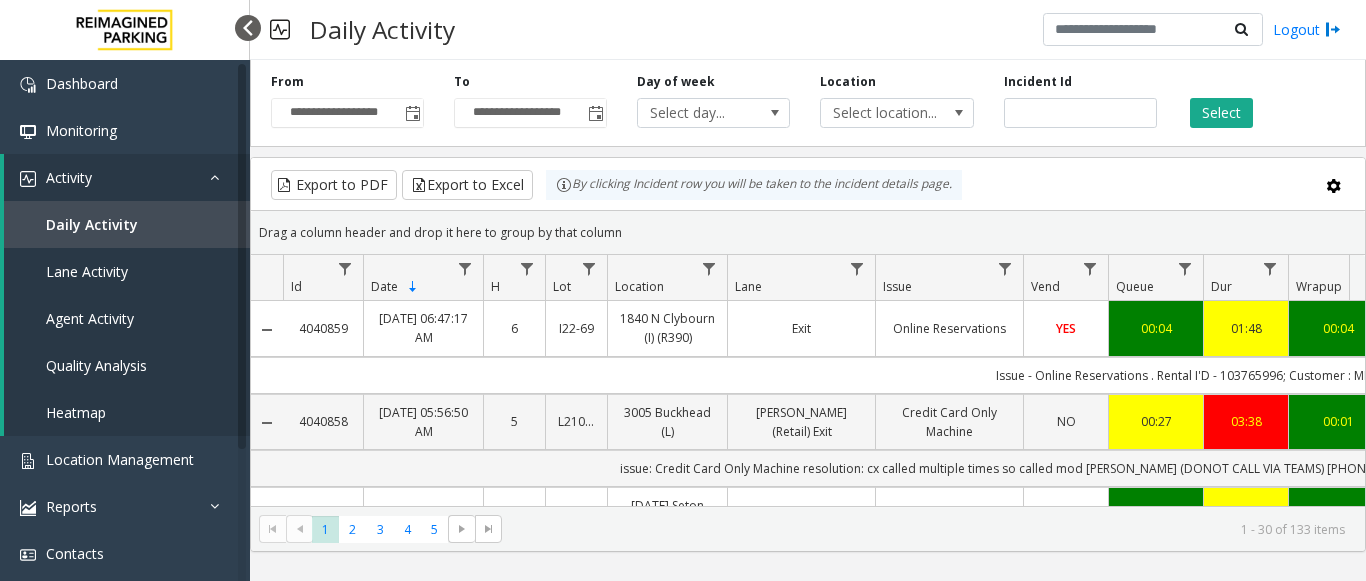 click at bounding box center [248, 28] 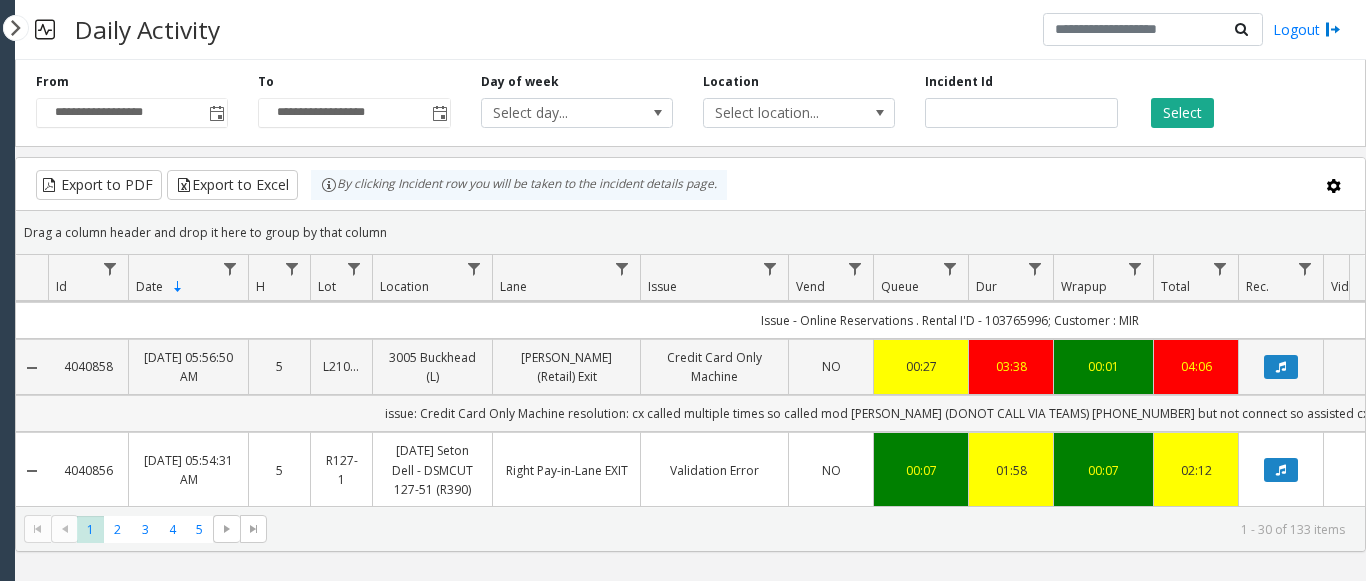scroll, scrollTop: 200, scrollLeft: 0, axis: vertical 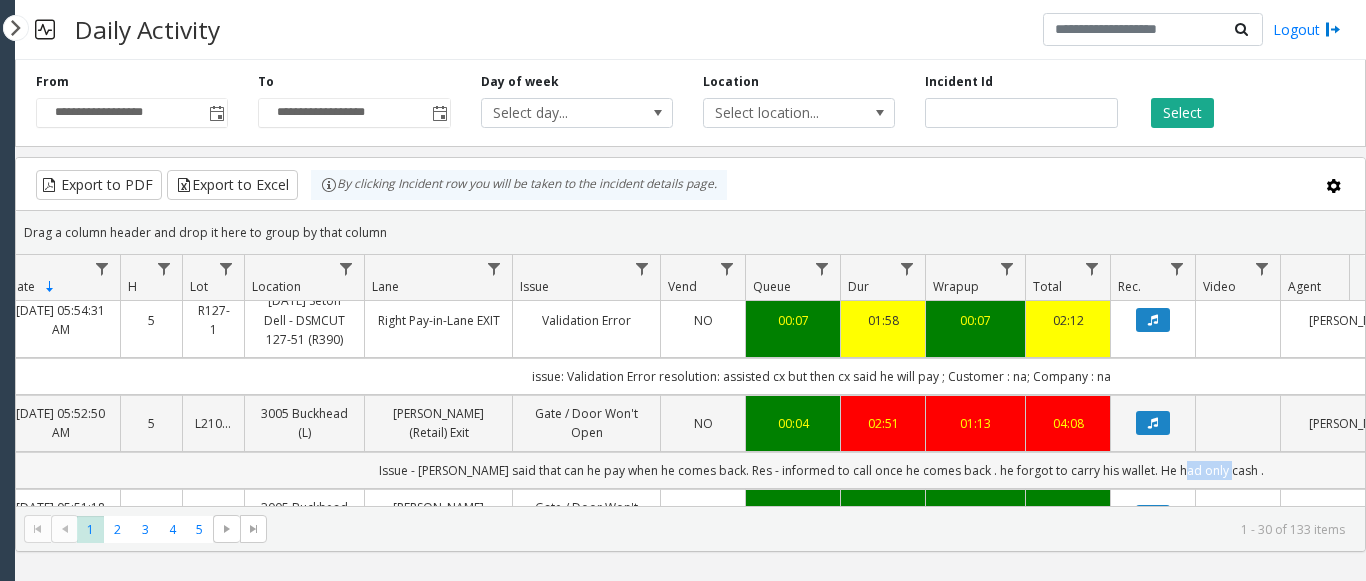 drag, startPoint x: 1318, startPoint y: 466, endPoint x: 1335, endPoint y: 474, distance: 18.788294 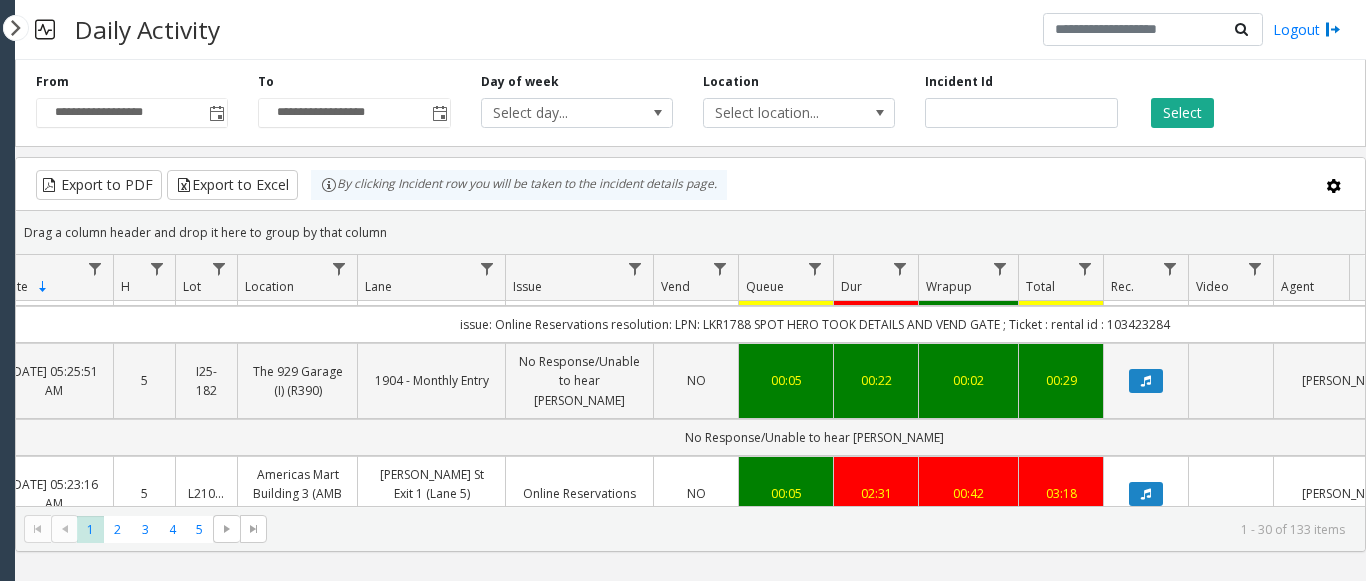scroll, scrollTop: 705, scrollLeft: 135, axis: both 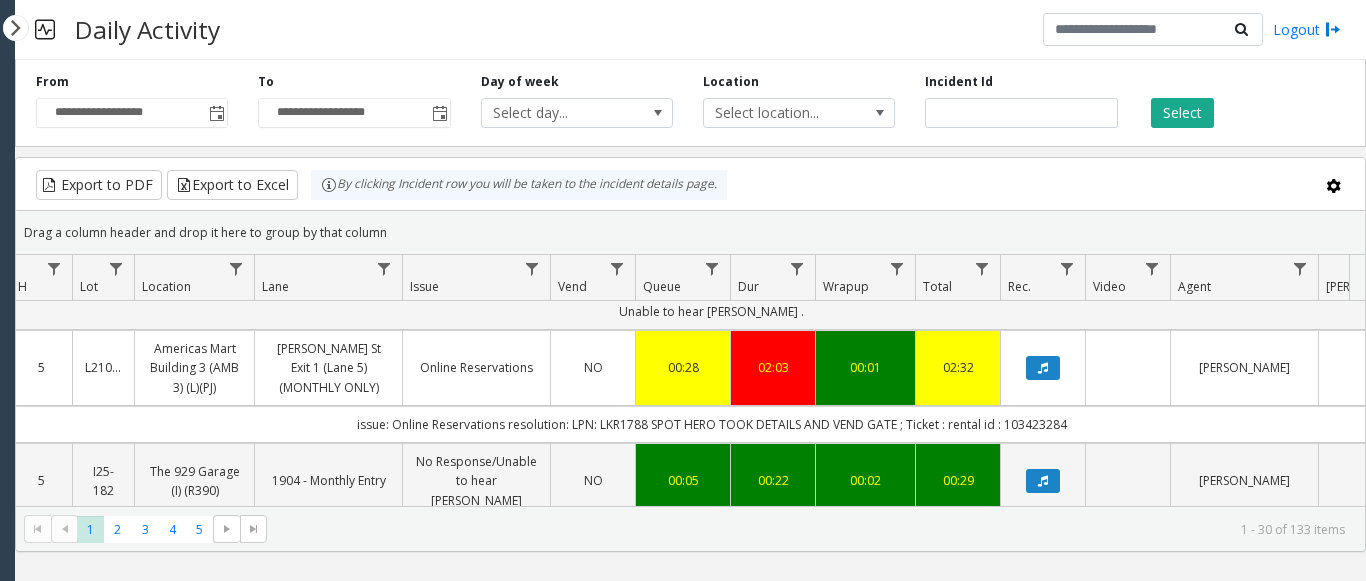 drag, startPoint x: 1162, startPoint y: 402, endPoint x: 1275, endPoint y: 406, distance: 113.07078 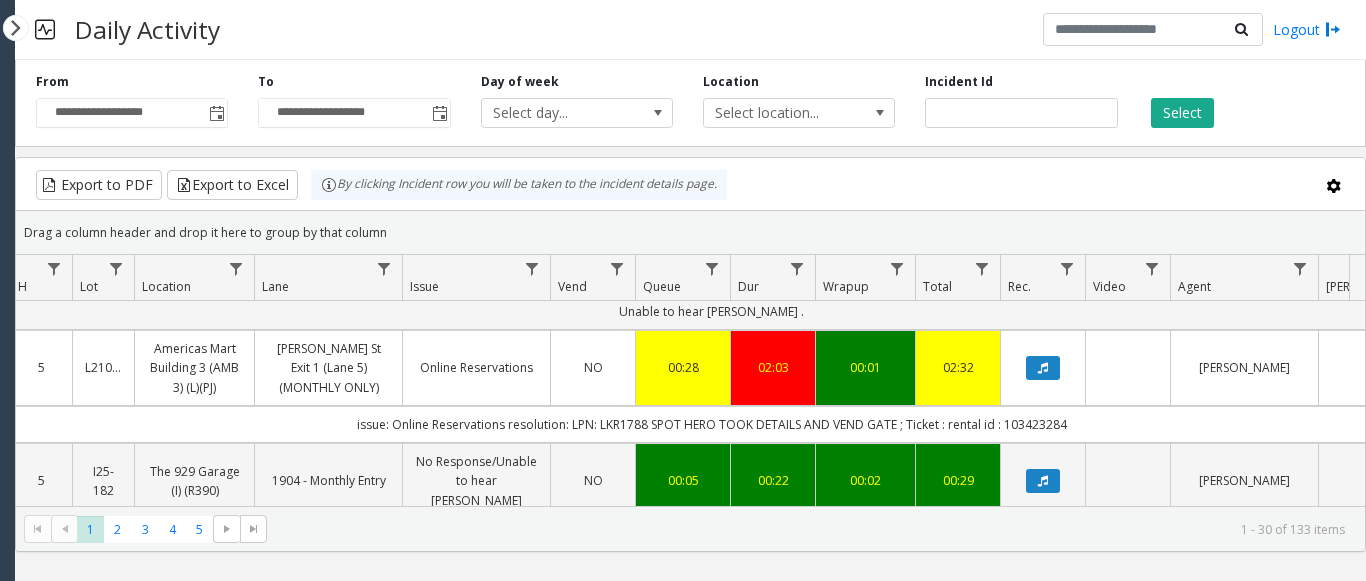 click on "issue: Online Reservations
resolution: LPN: LKR1788 SPOT HERO TOOK DETAILS AND VEND GATE ; Ticket : rental id : 103423284" 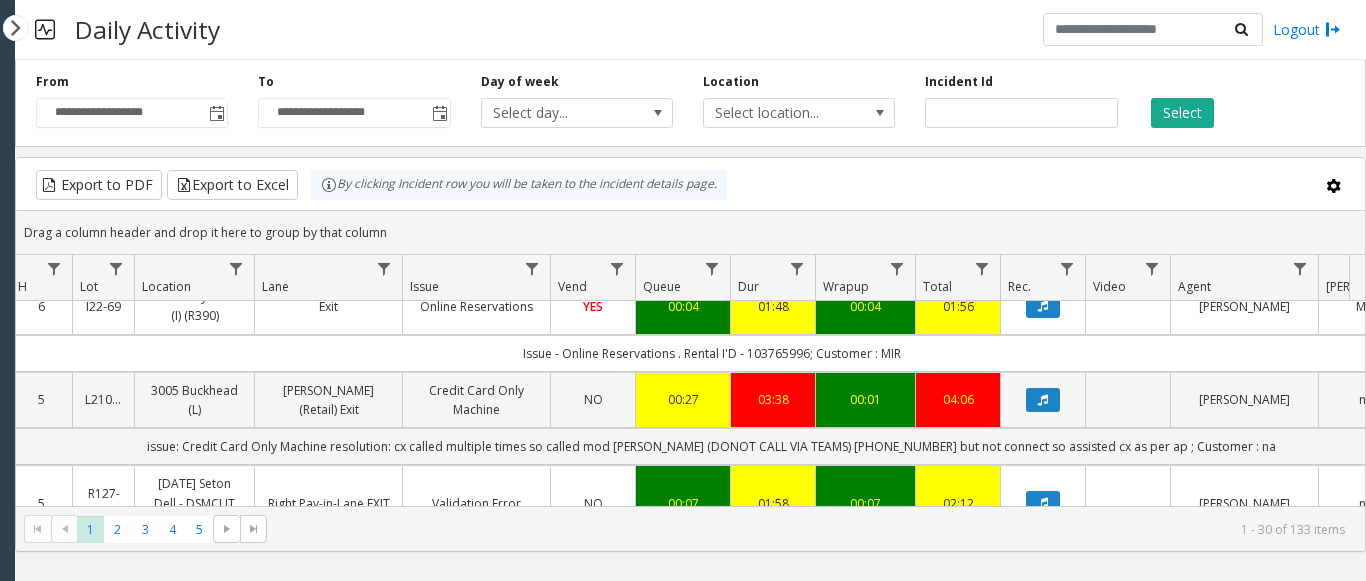 scroll, scrollTop: 0, scrollLeft: 238, axis: horizontal 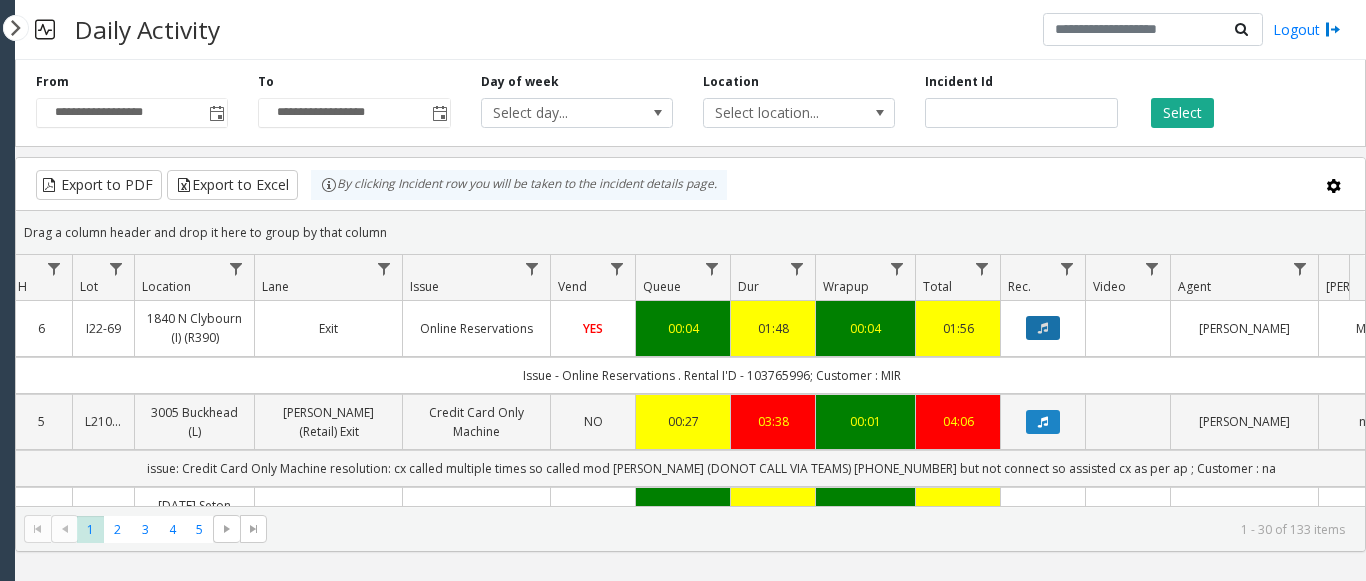 click 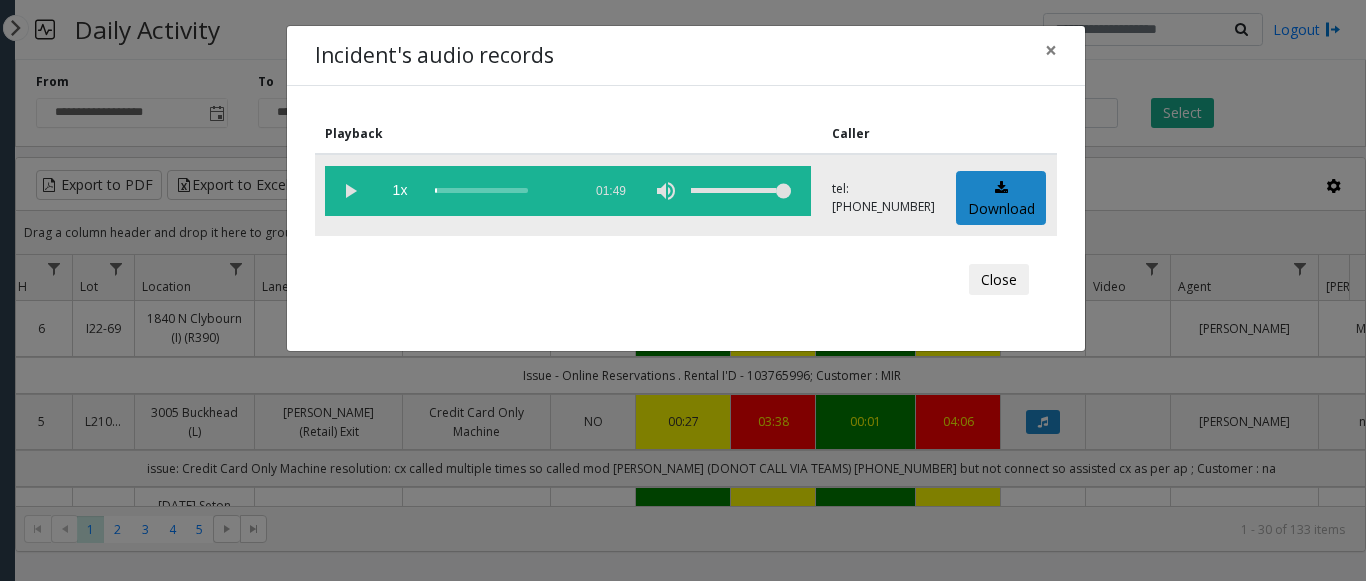 click 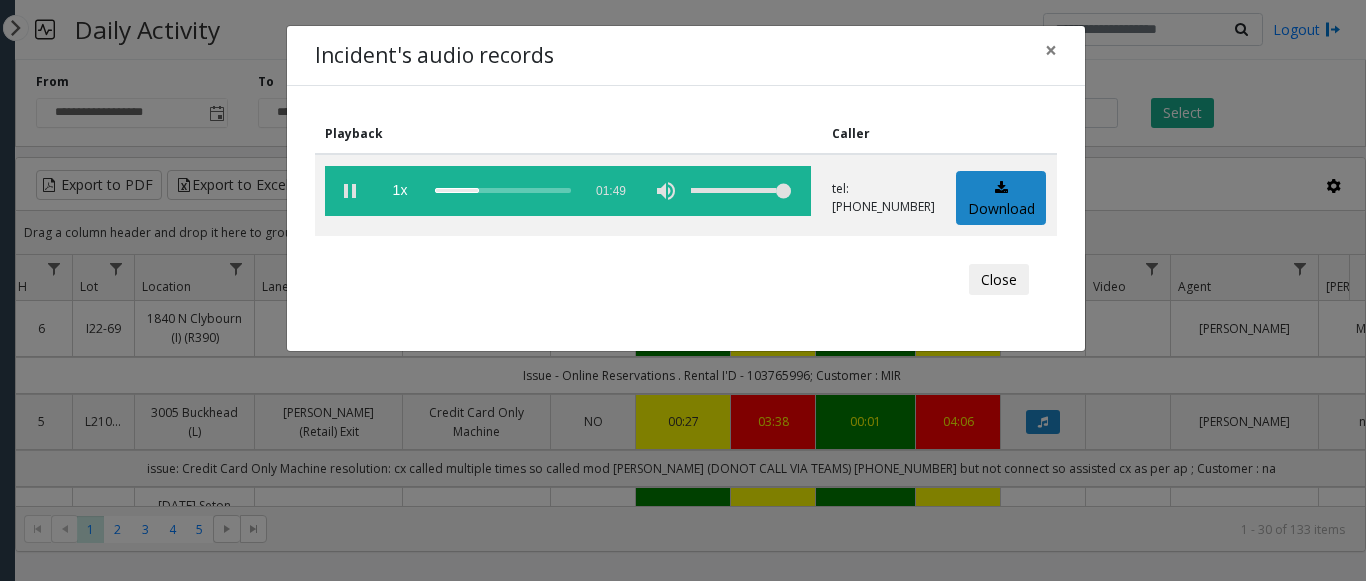 click on "Incident's audio records × Playback Caller  1x  01:49 tel:+10160699002  Download  Close" 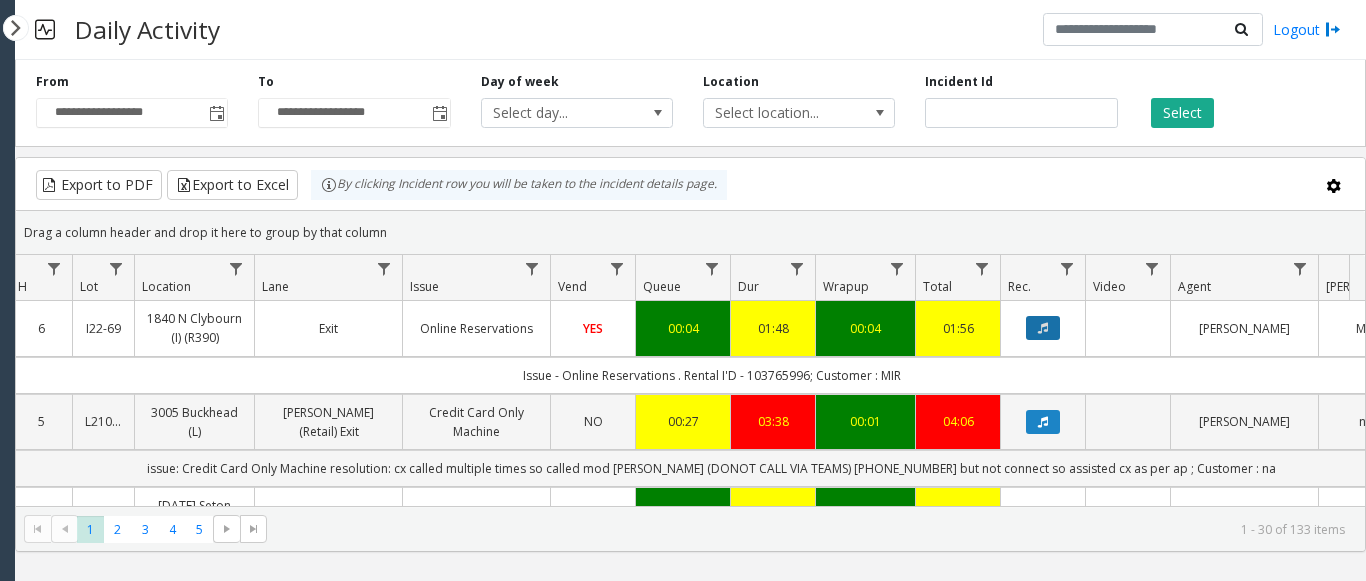 click 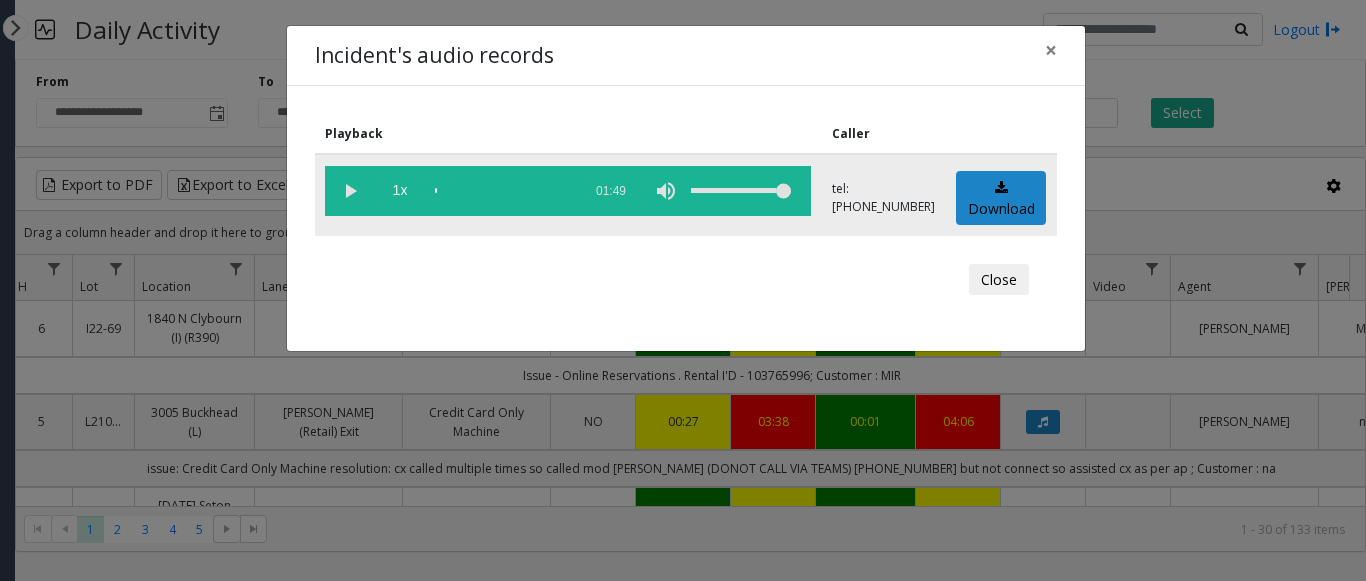 click 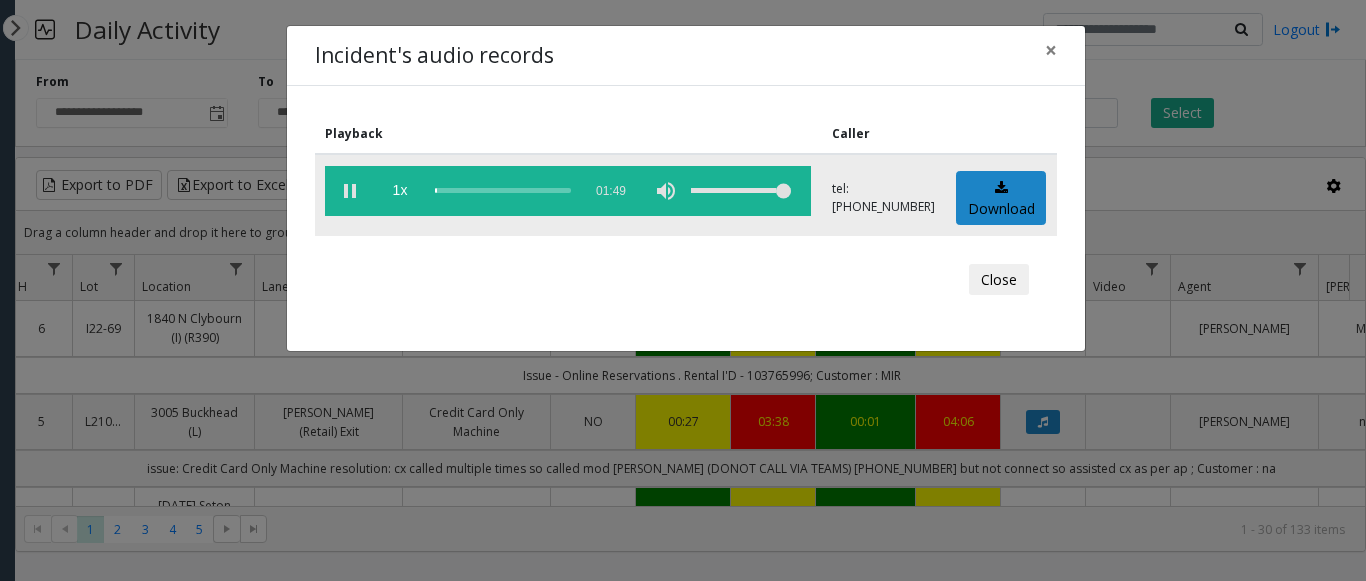 click 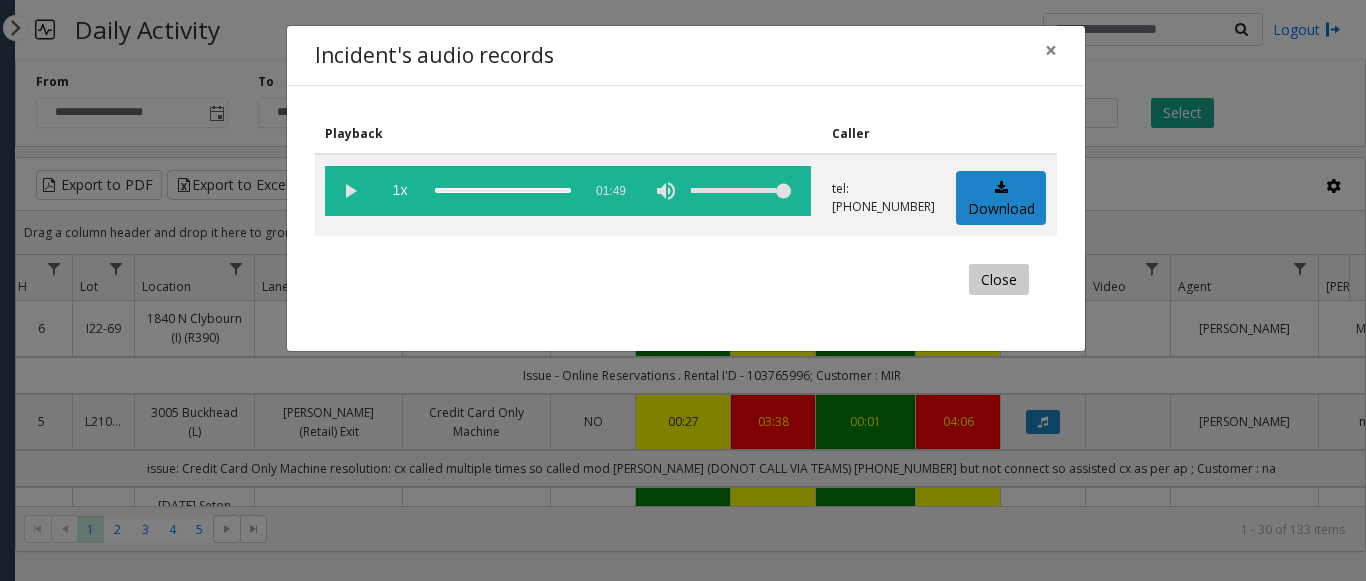click on "Close" 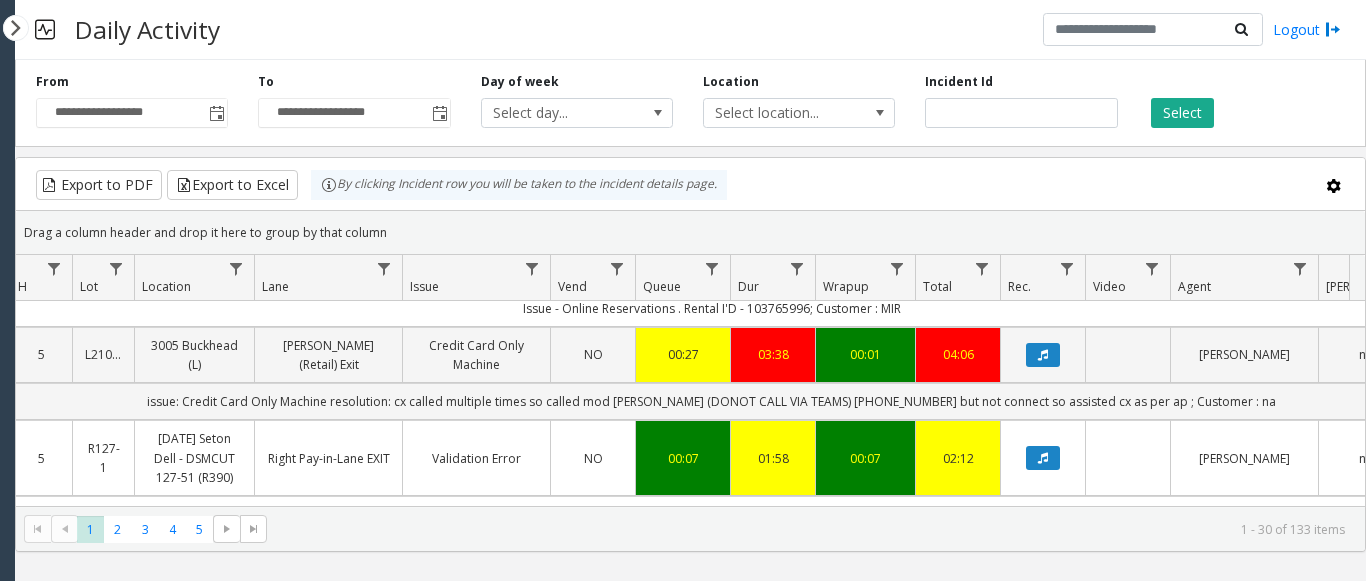 scroll, scrollTop: 100, scrollLeft: 238, axis: both 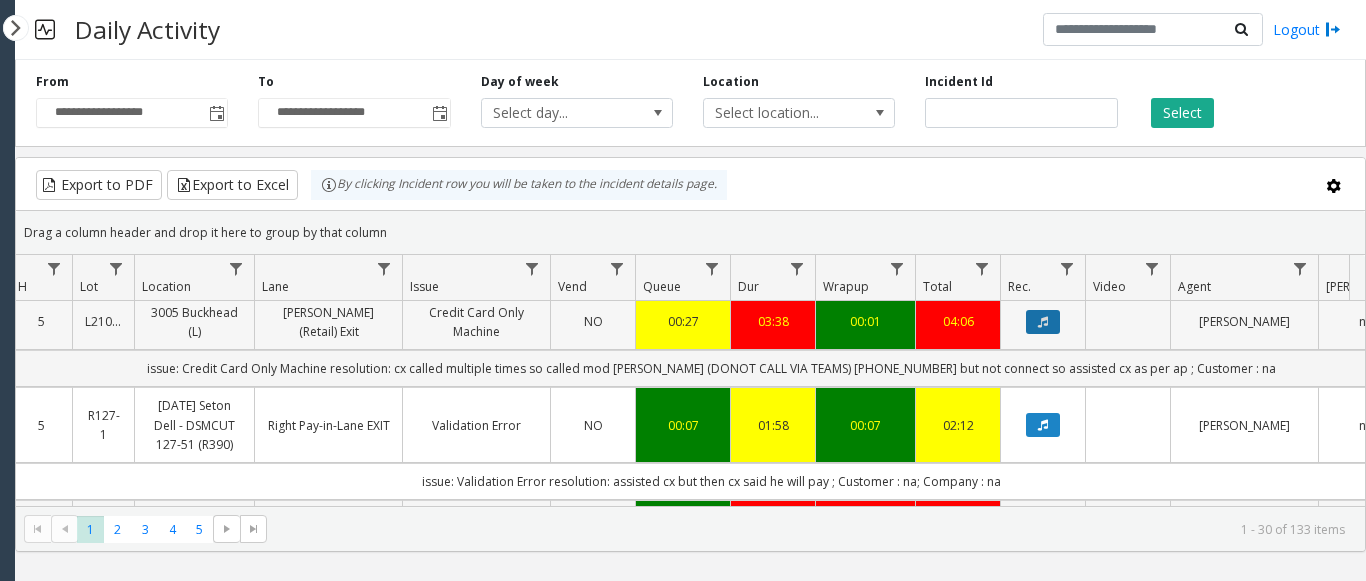 click 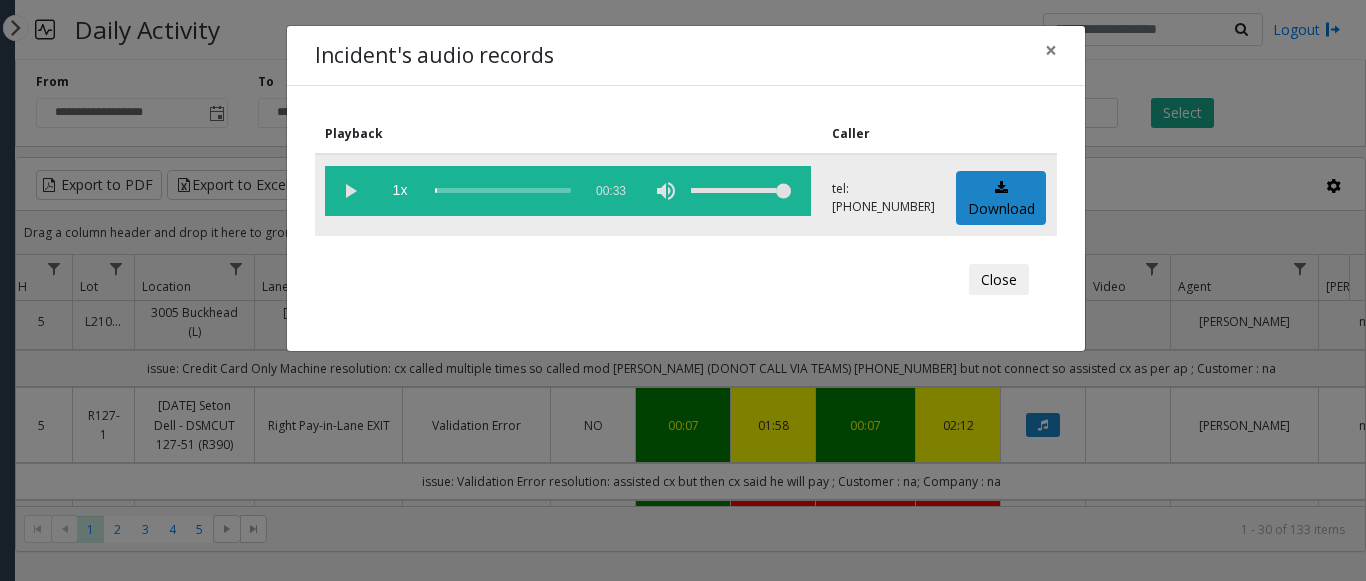 click 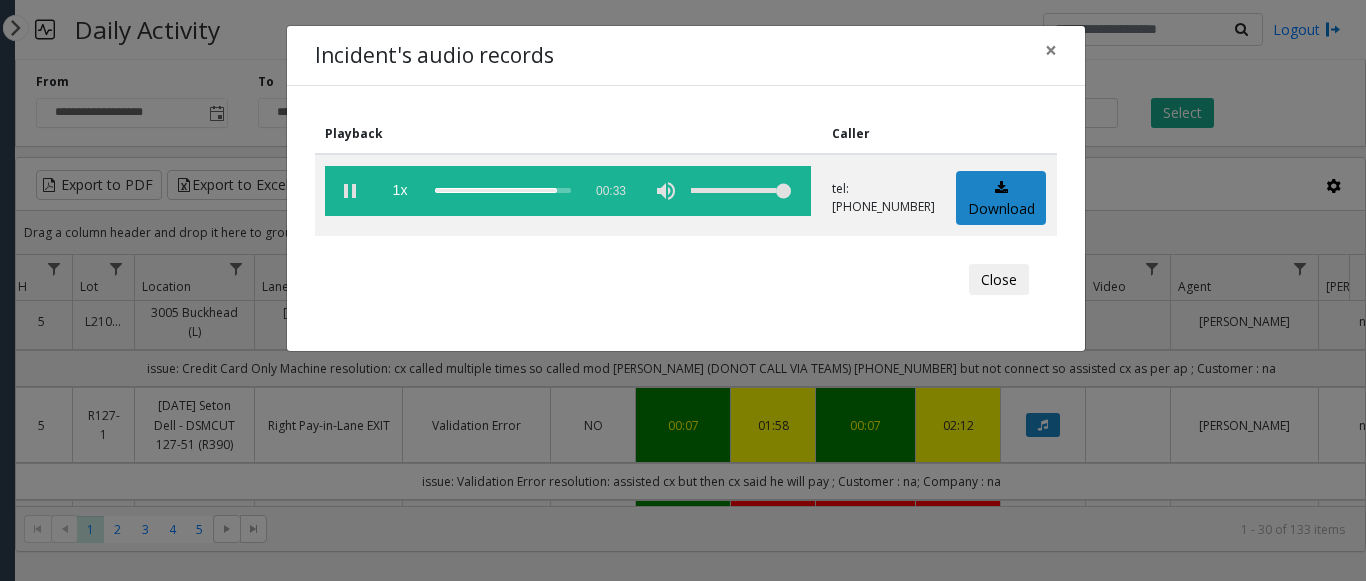 click on "Incident's audio records × Playback Caller  1x  00:33 tel:+10108269004  Download  Close" 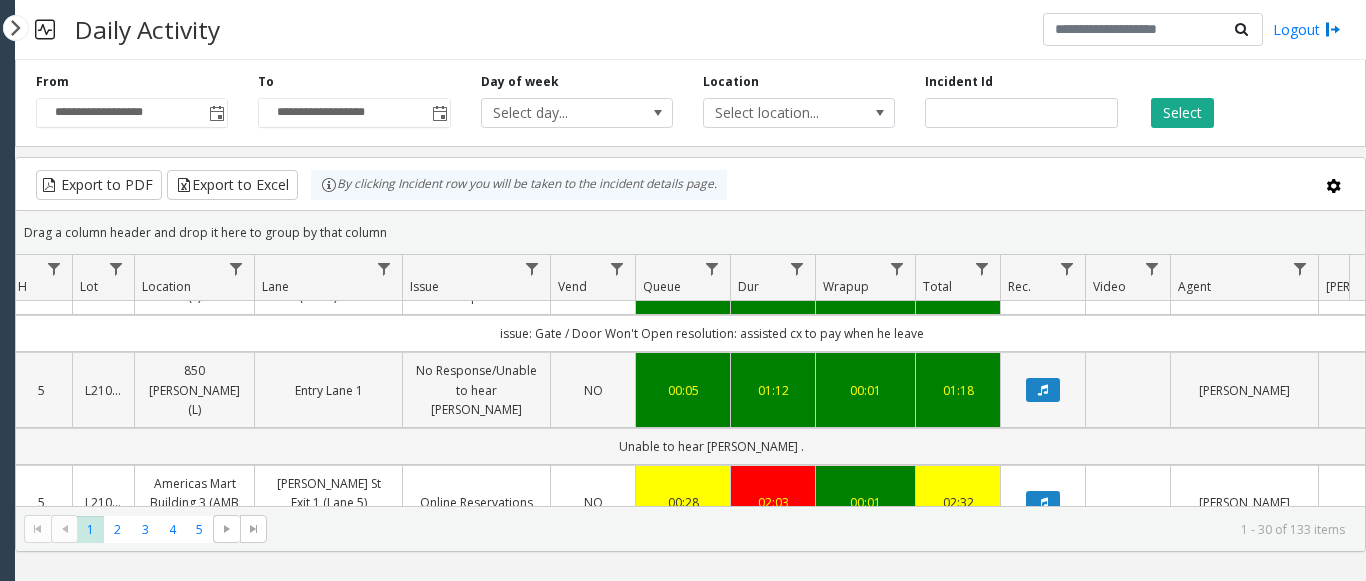 scroll, scrollTop: 400, scrollLeft: 238, axis: both 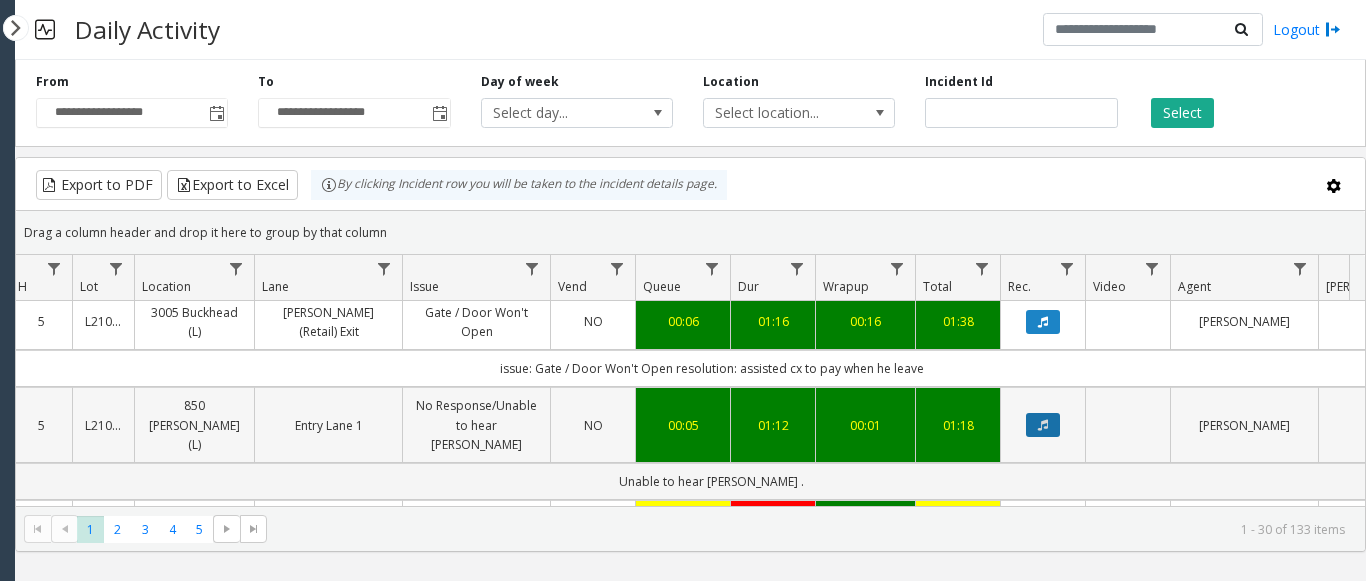 click 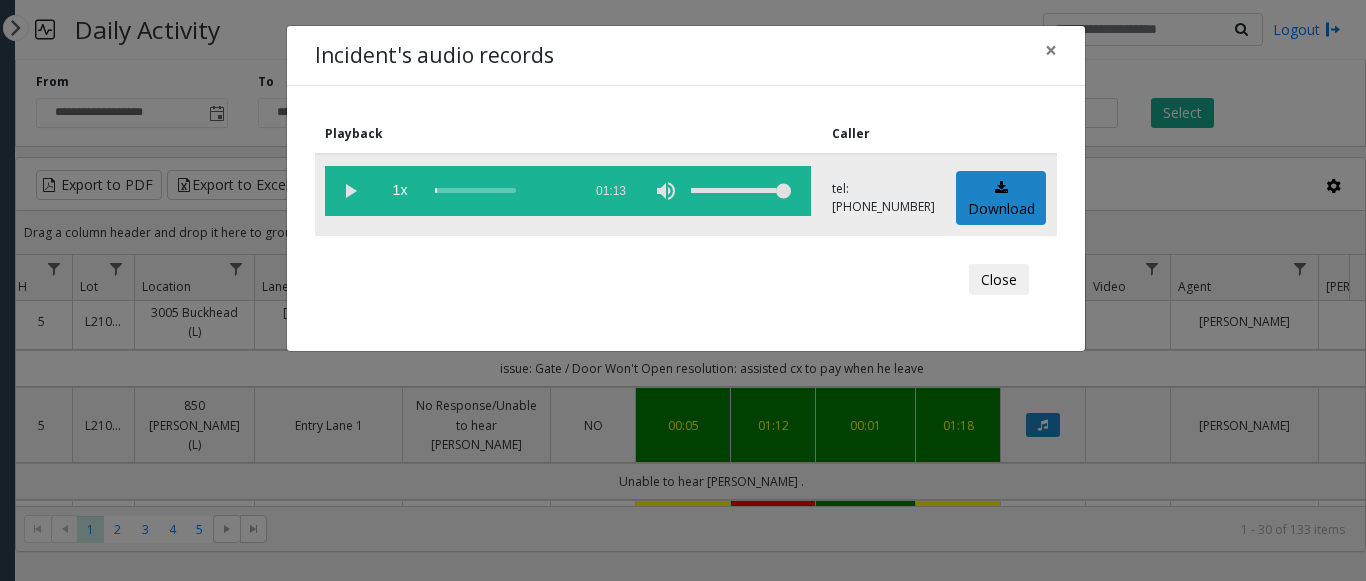 click 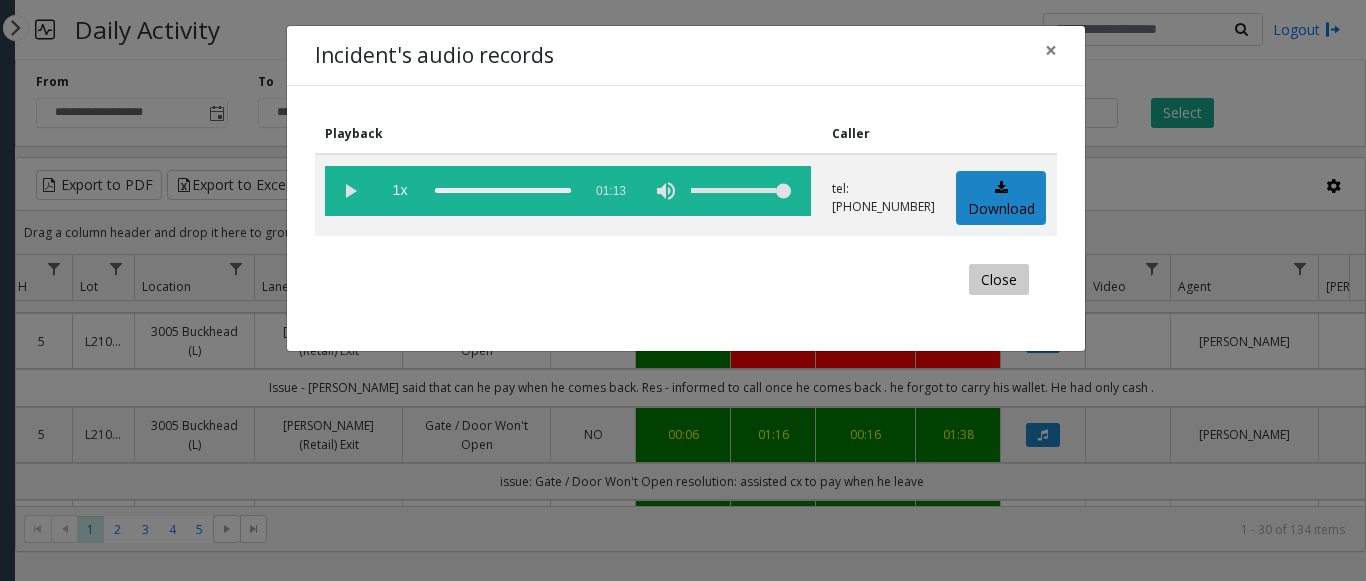 click on "Close" 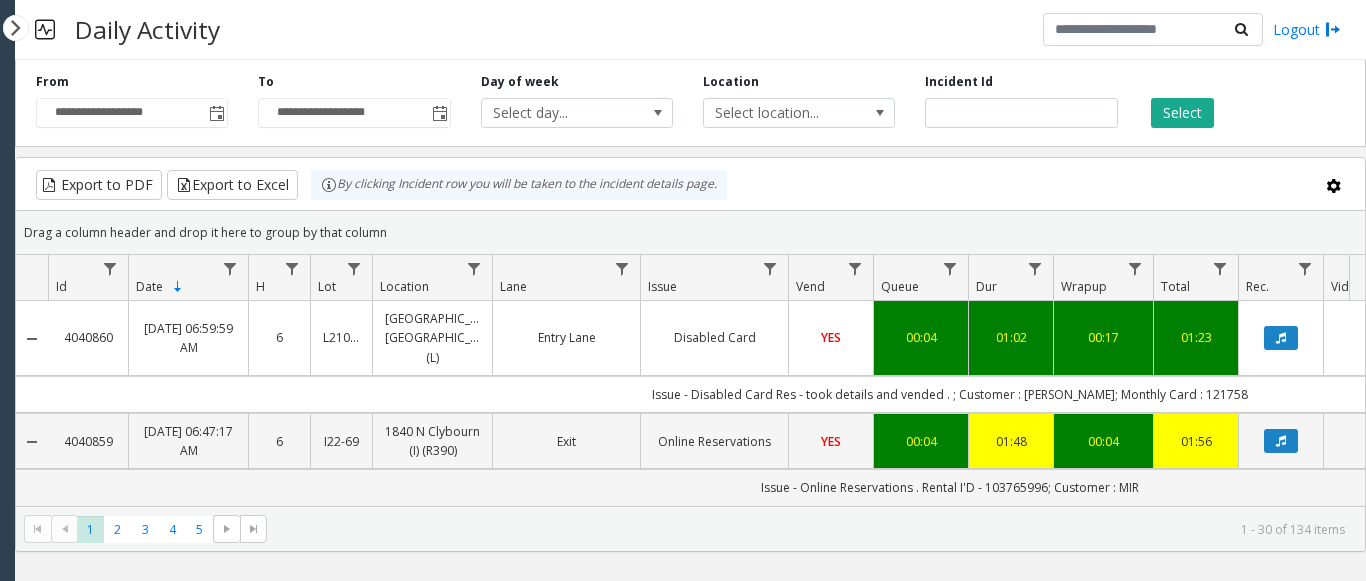 scroll, scrollTop: 0, scrollLeft: 0, axis: both 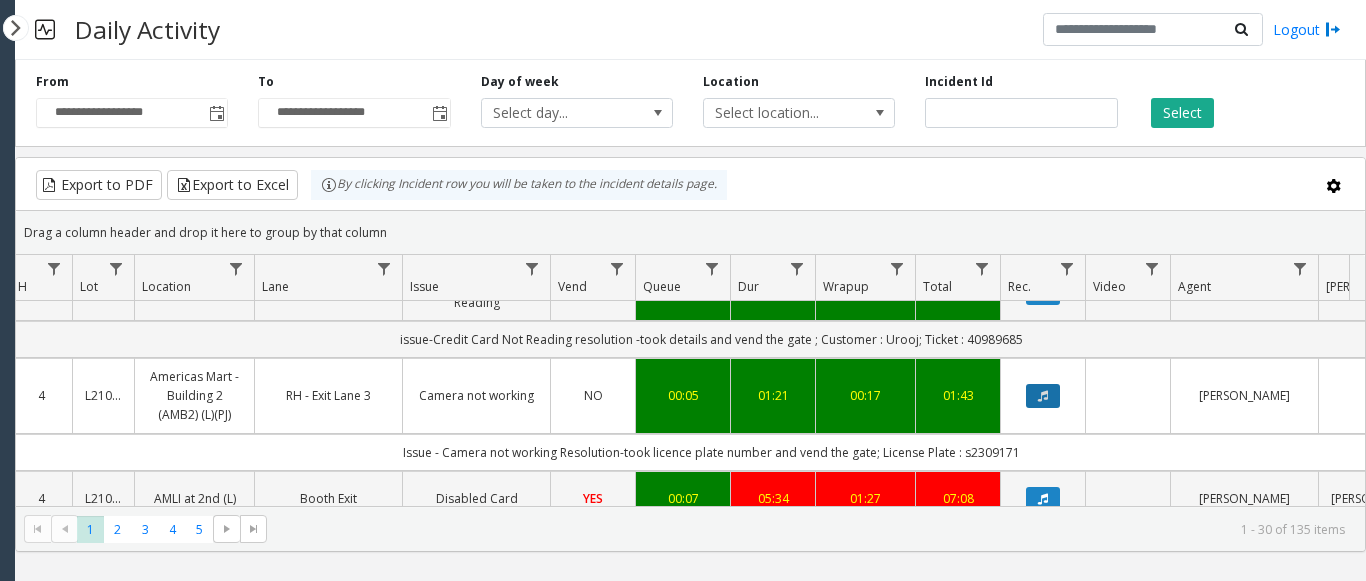click 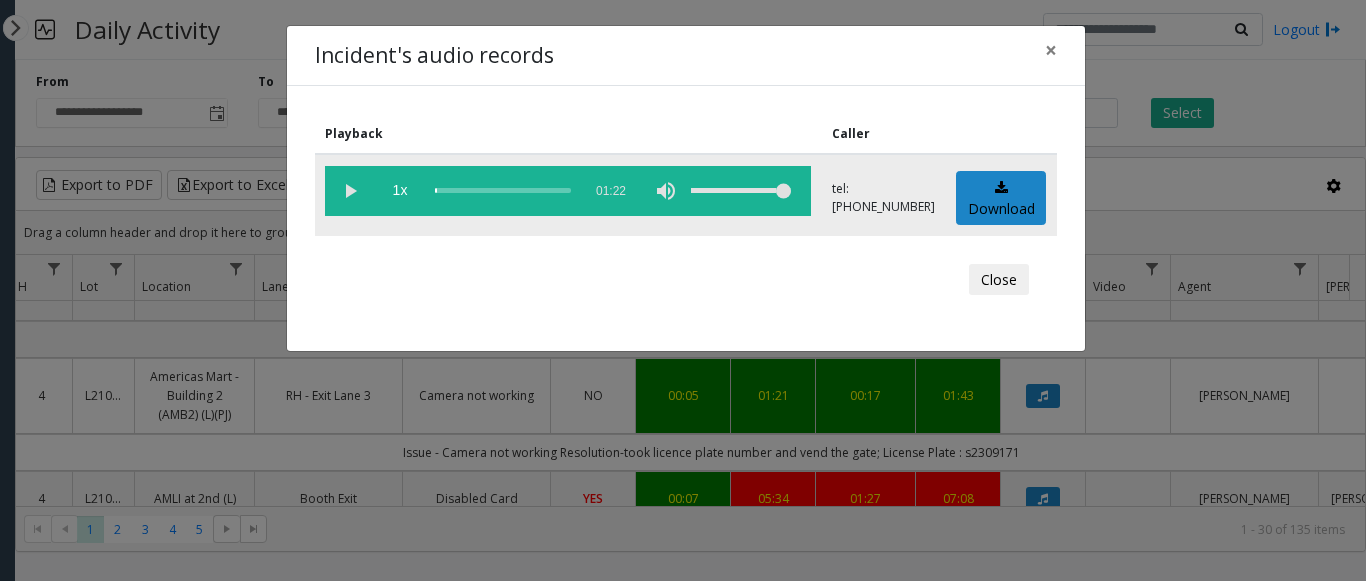 click 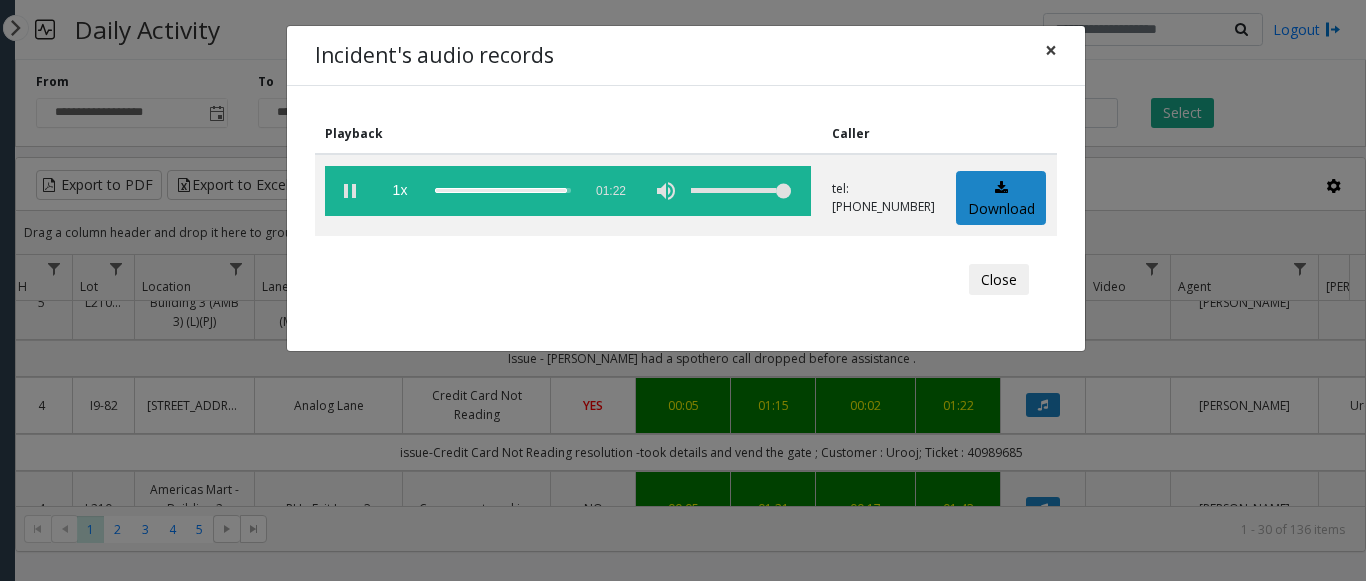 click on "×" 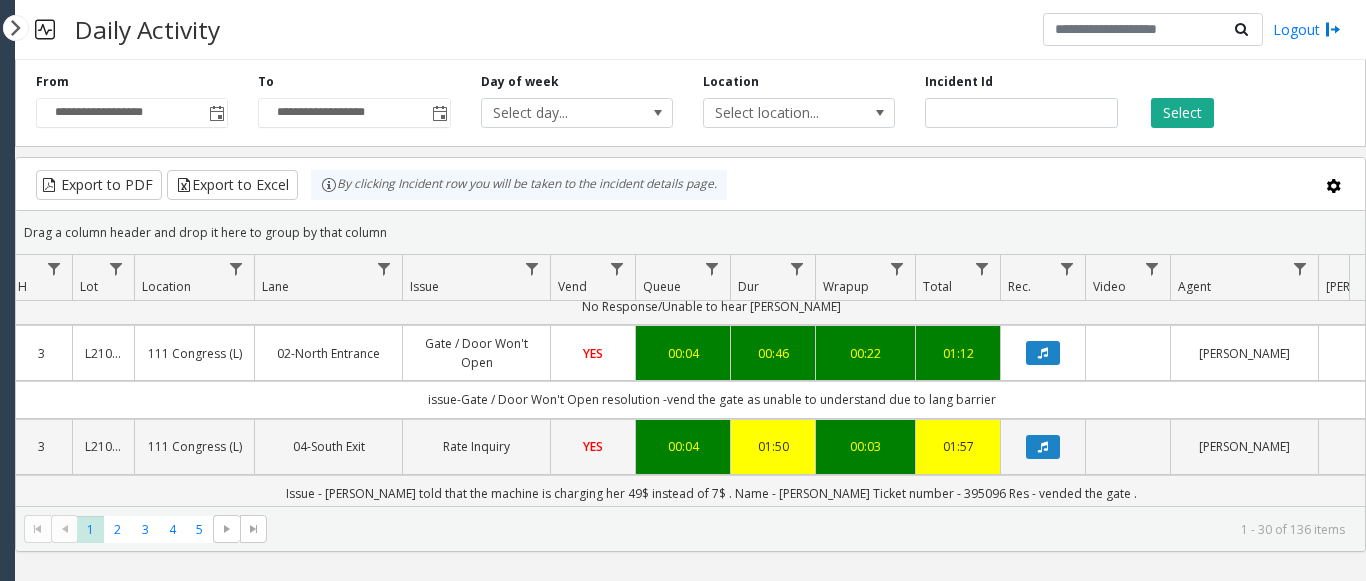 scroll, scrollTop: 1700, scrollLeft: 238, axis: both 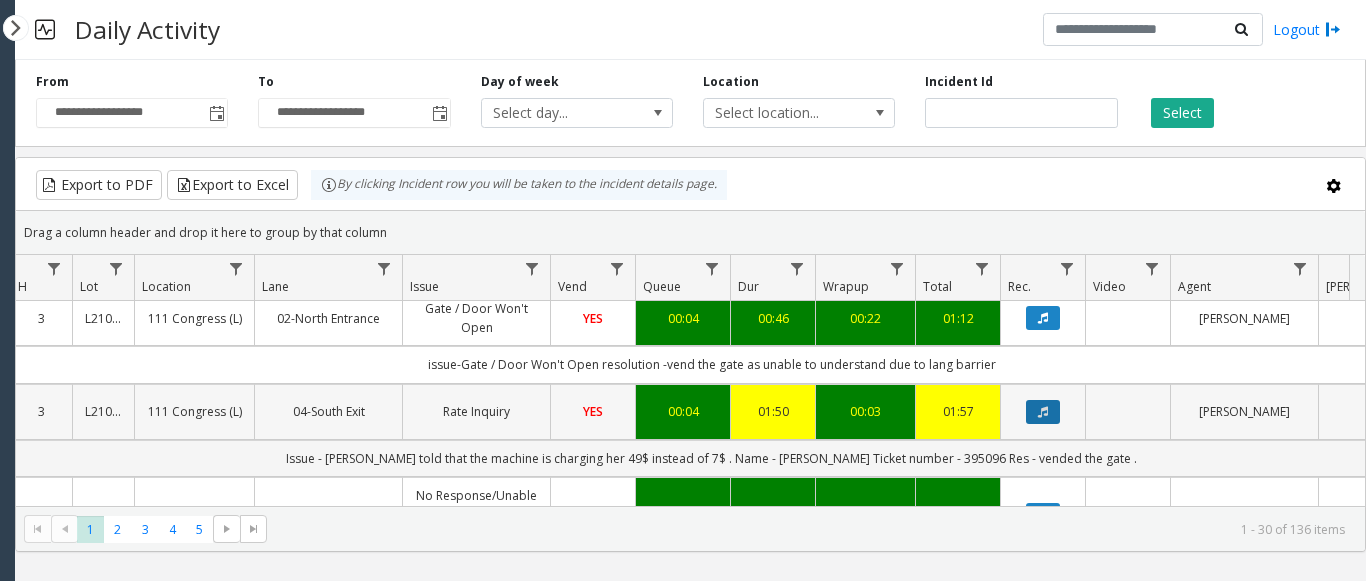 click 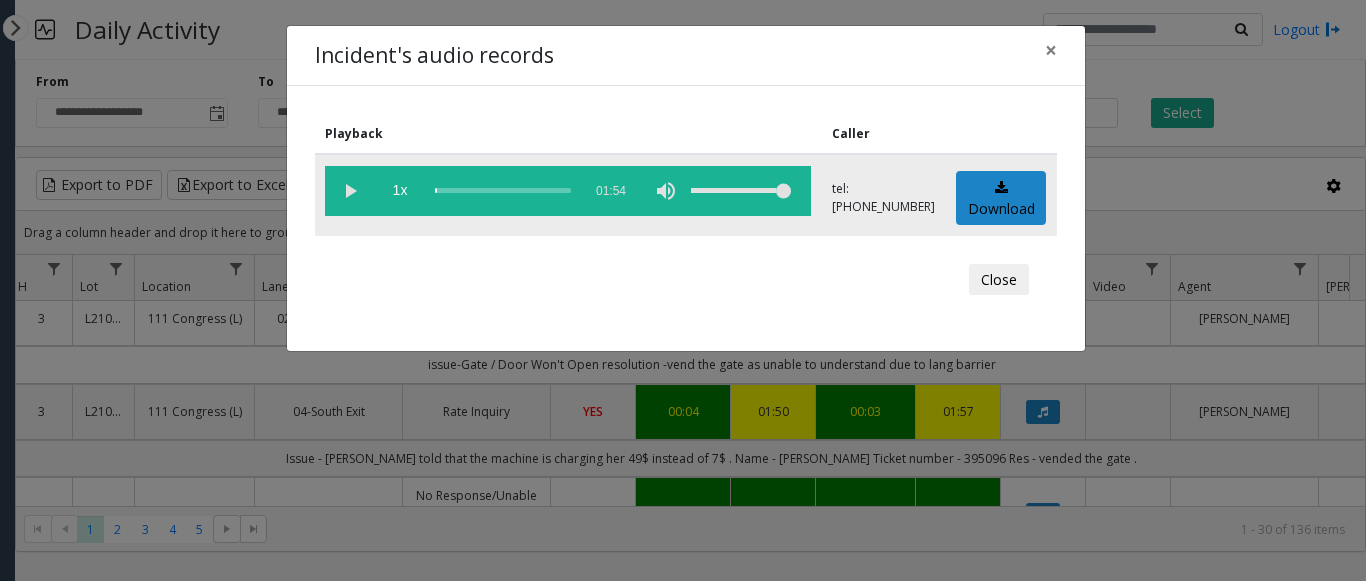 click 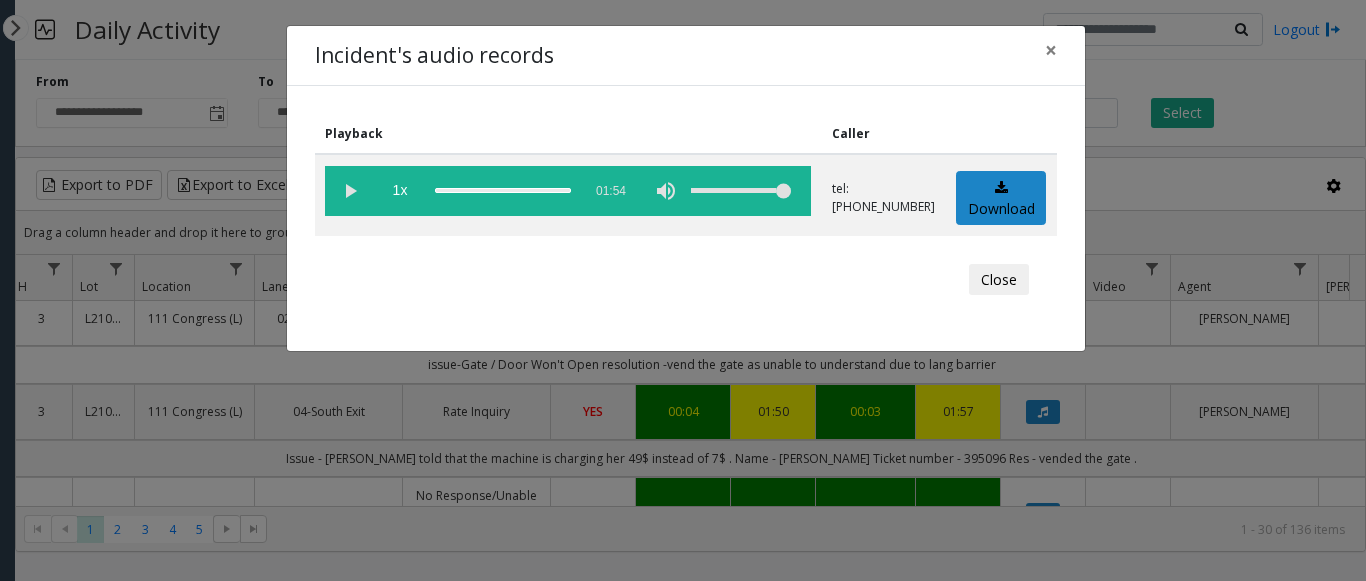 click on "Incident's audio records × Playback Caller  1x  01:54 tel:+10106609004  Download  Close" 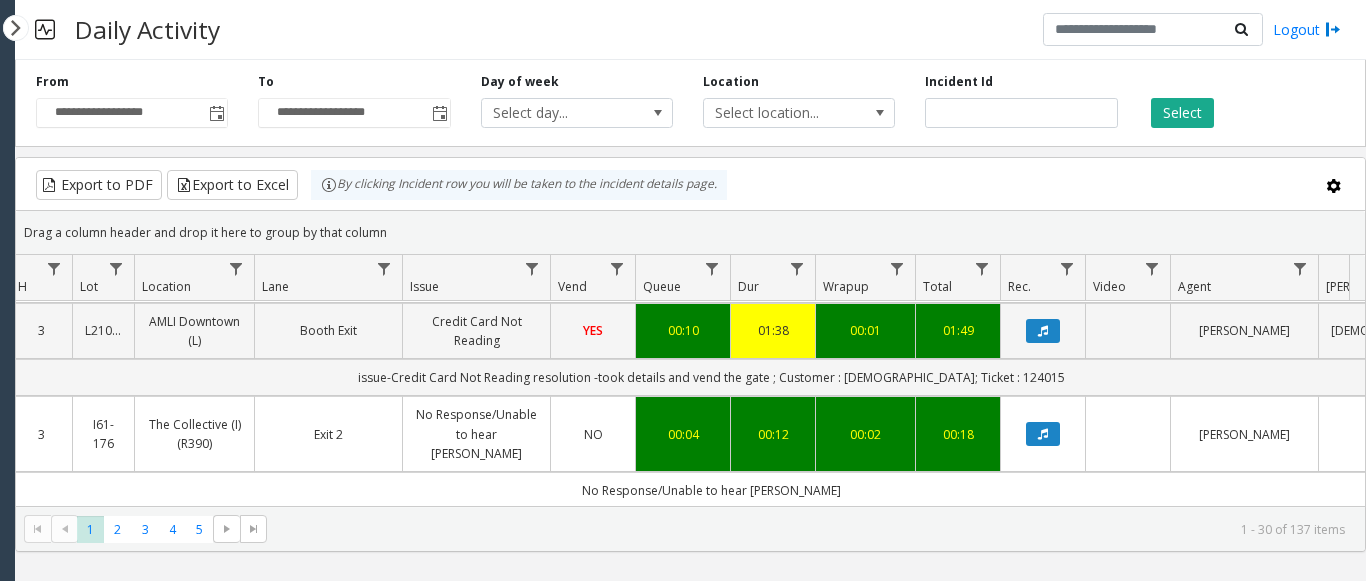scroll, scrollTop: 2500, scrollLeft: 238, axis: both 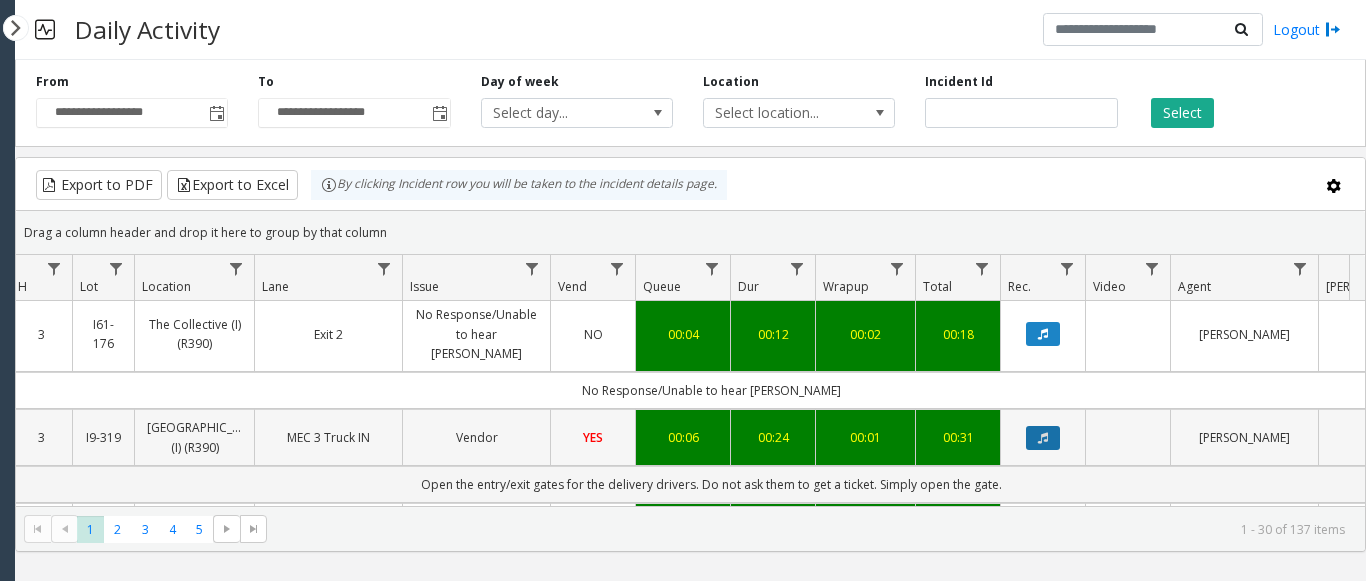click 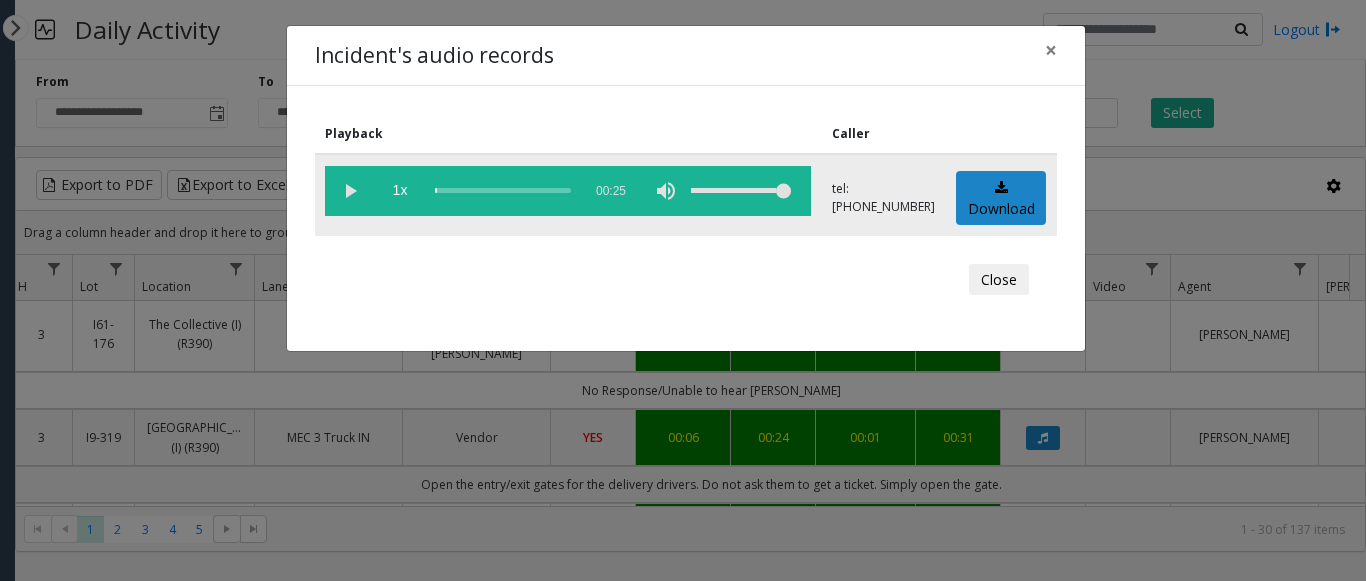 click 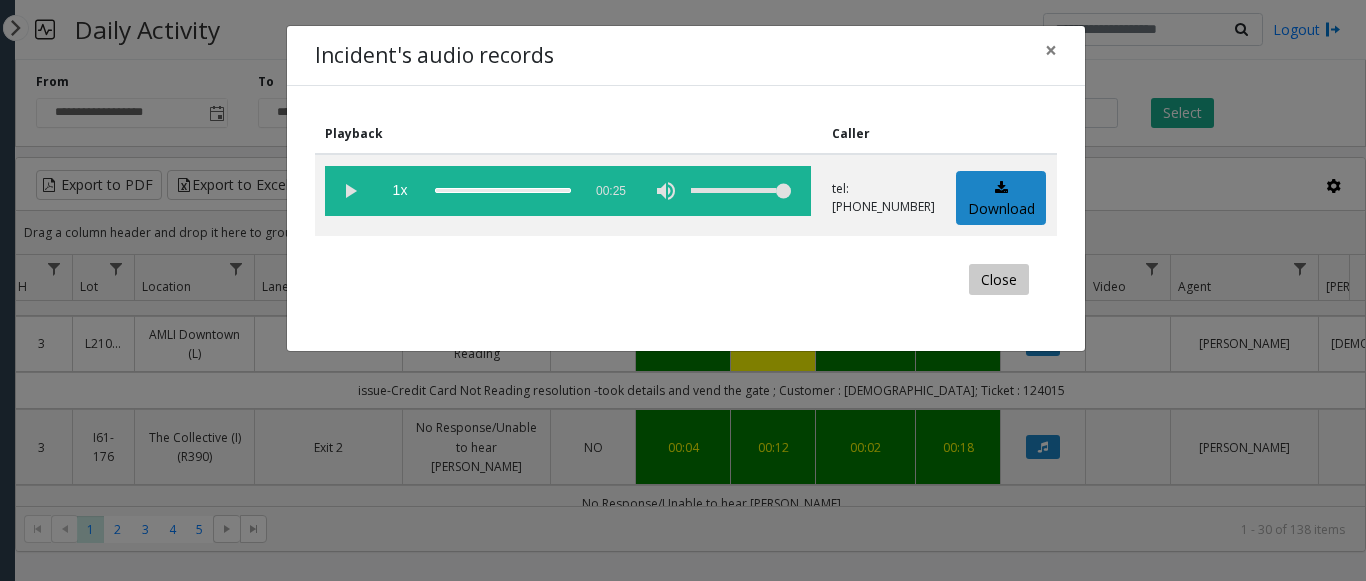 click on "Close" 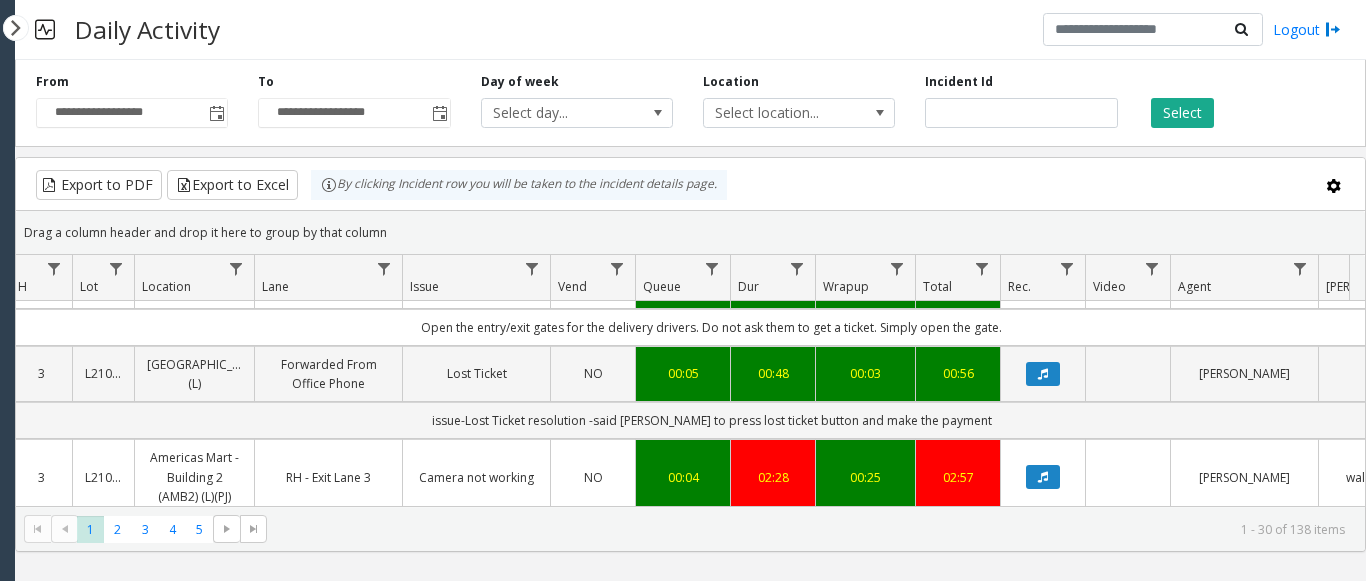 scroll, scrollTop: 2783, scrollLeft: 238, axis: both 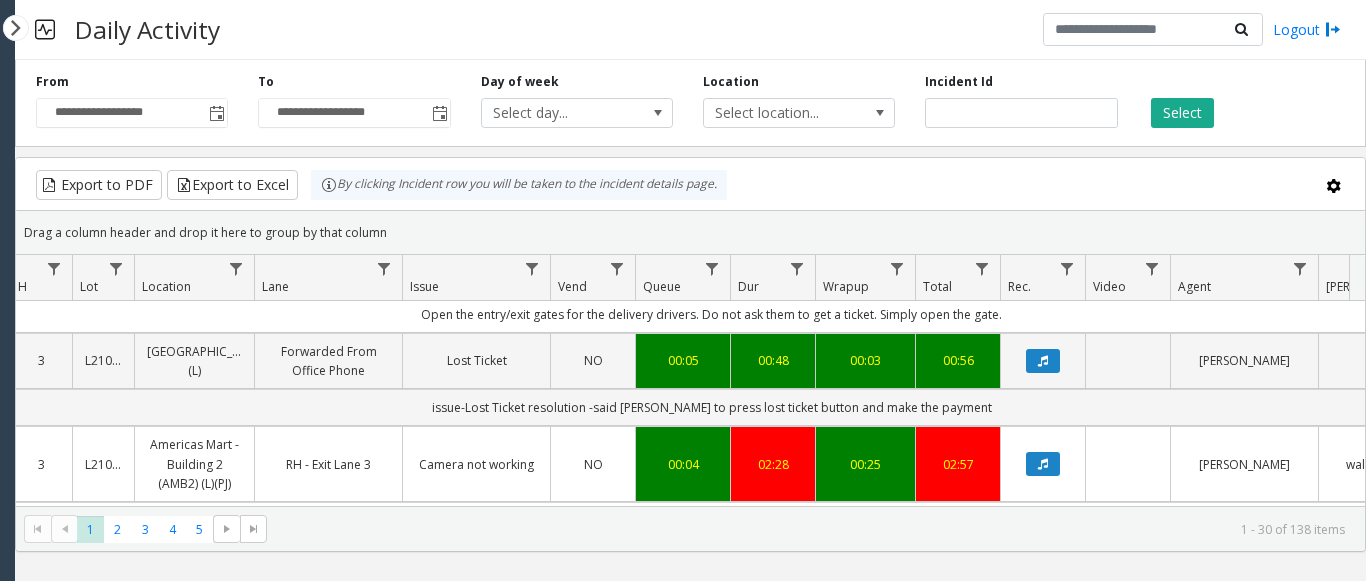 click 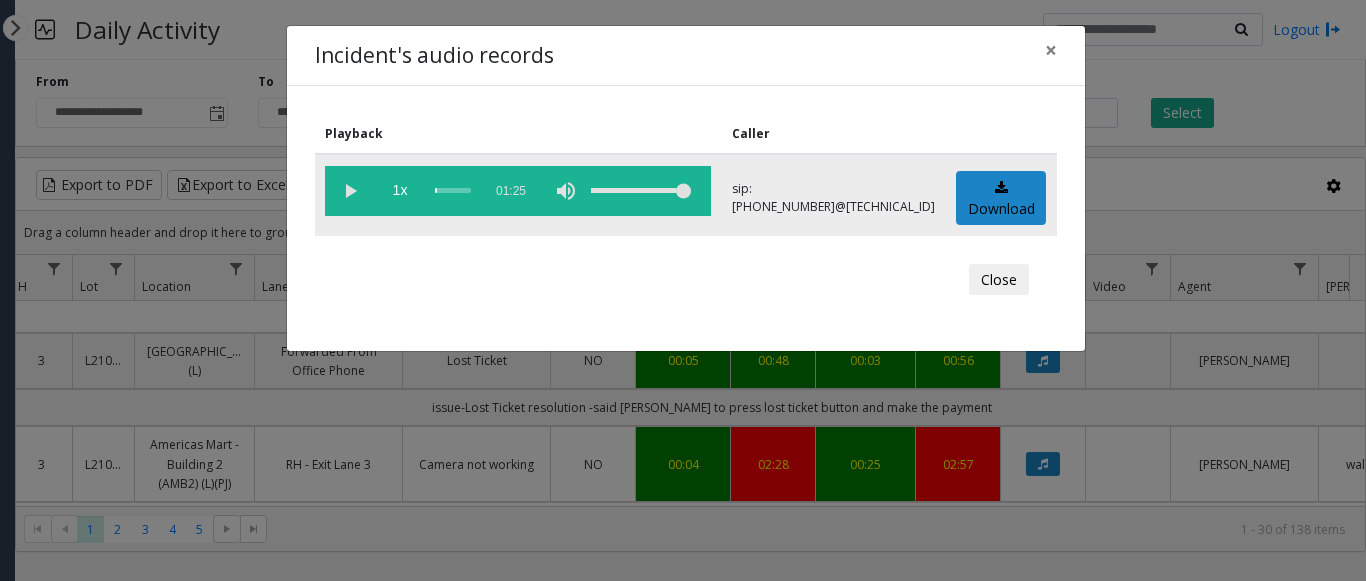 click 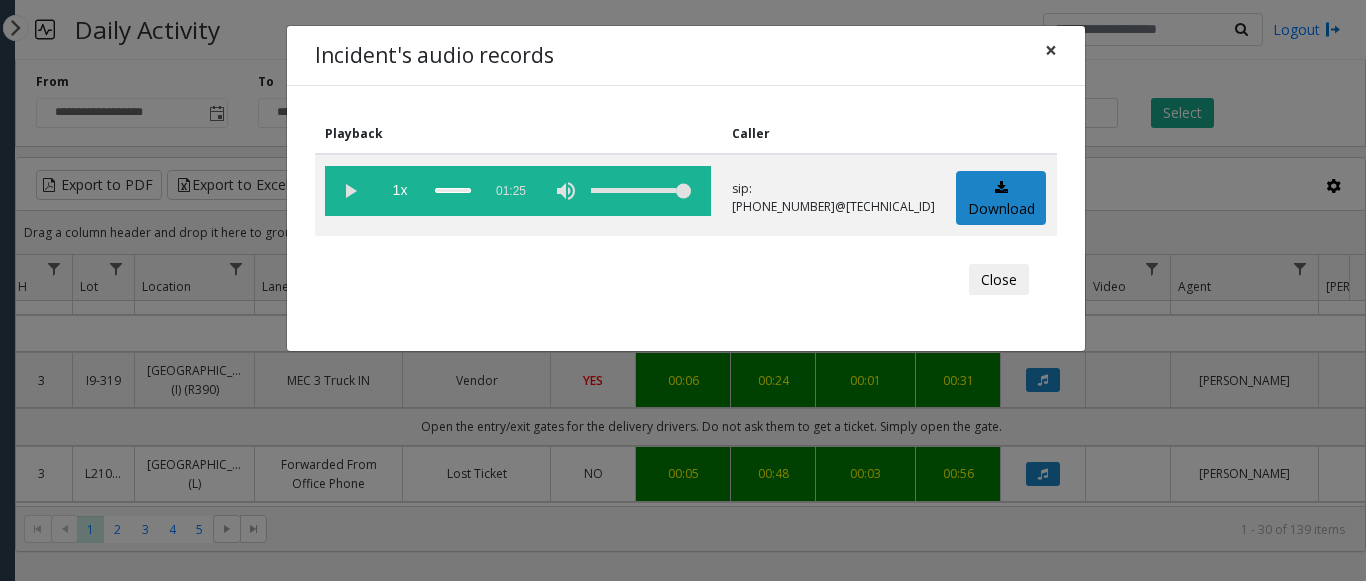 click on "×" 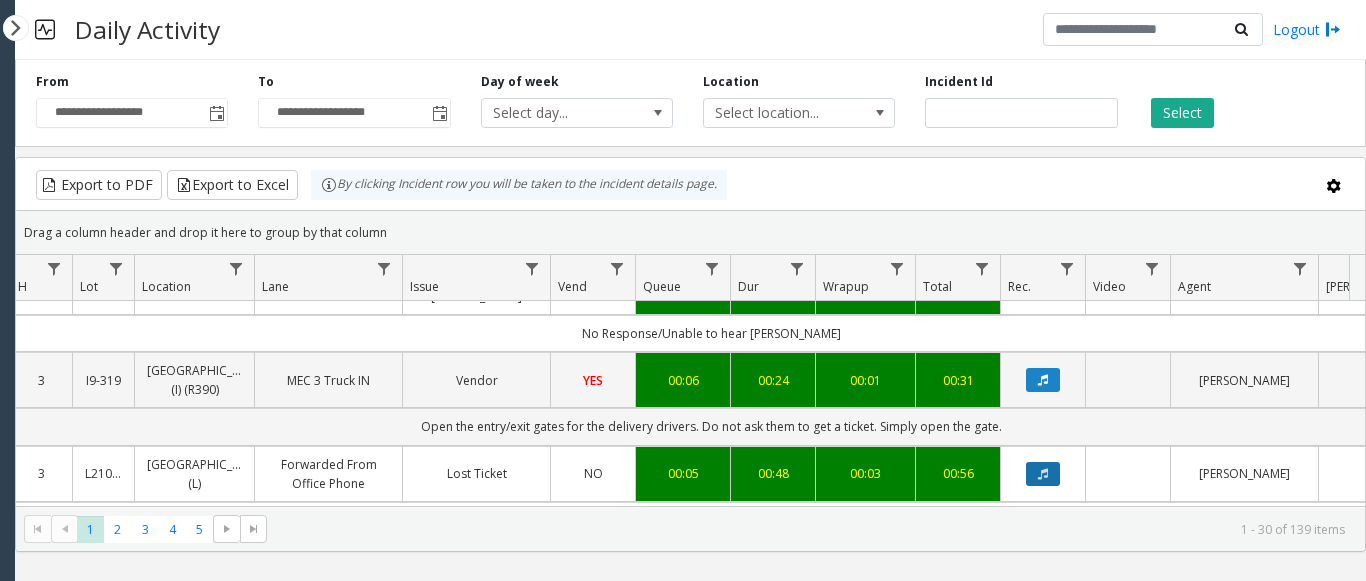 click 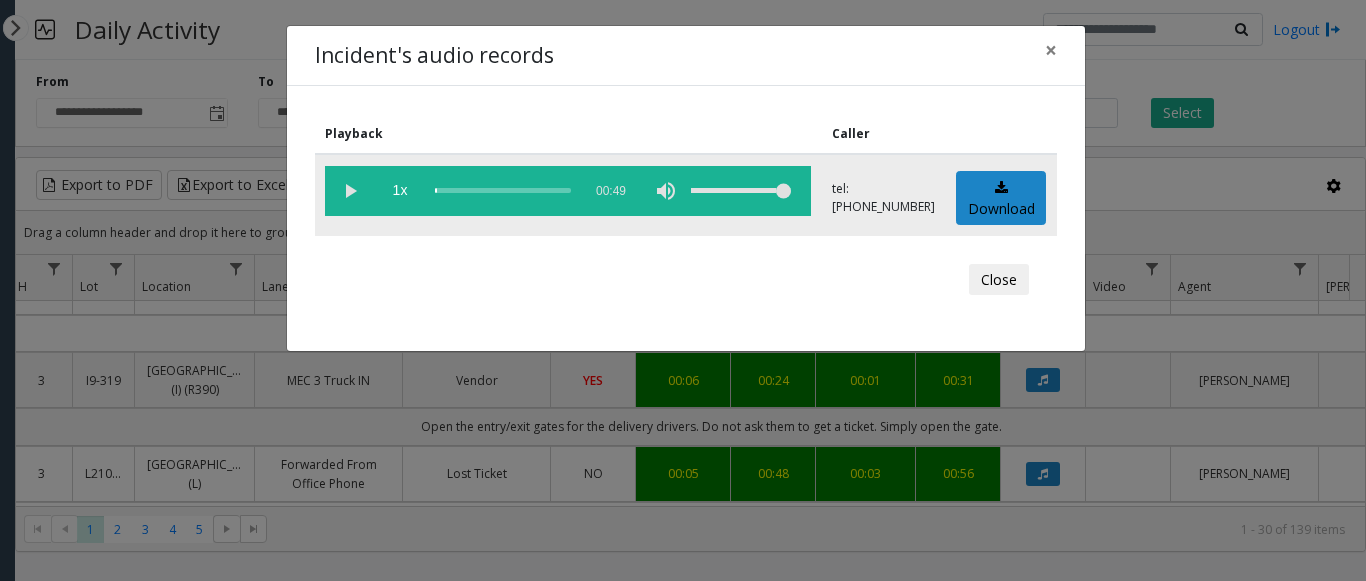 click 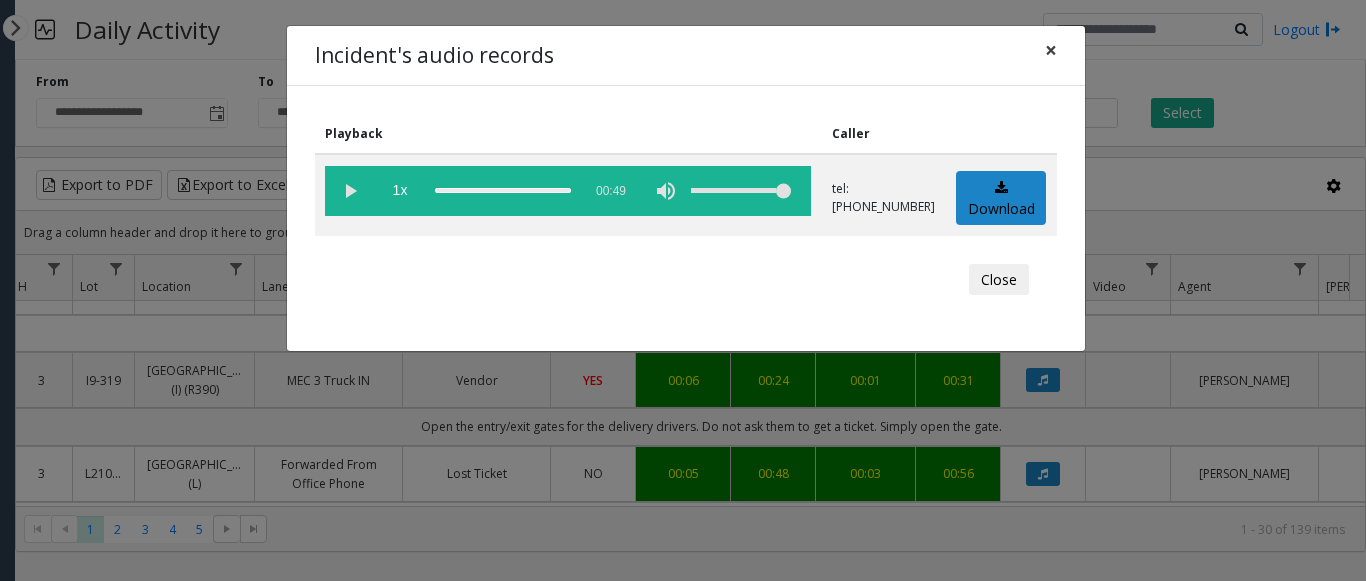 click on "×" 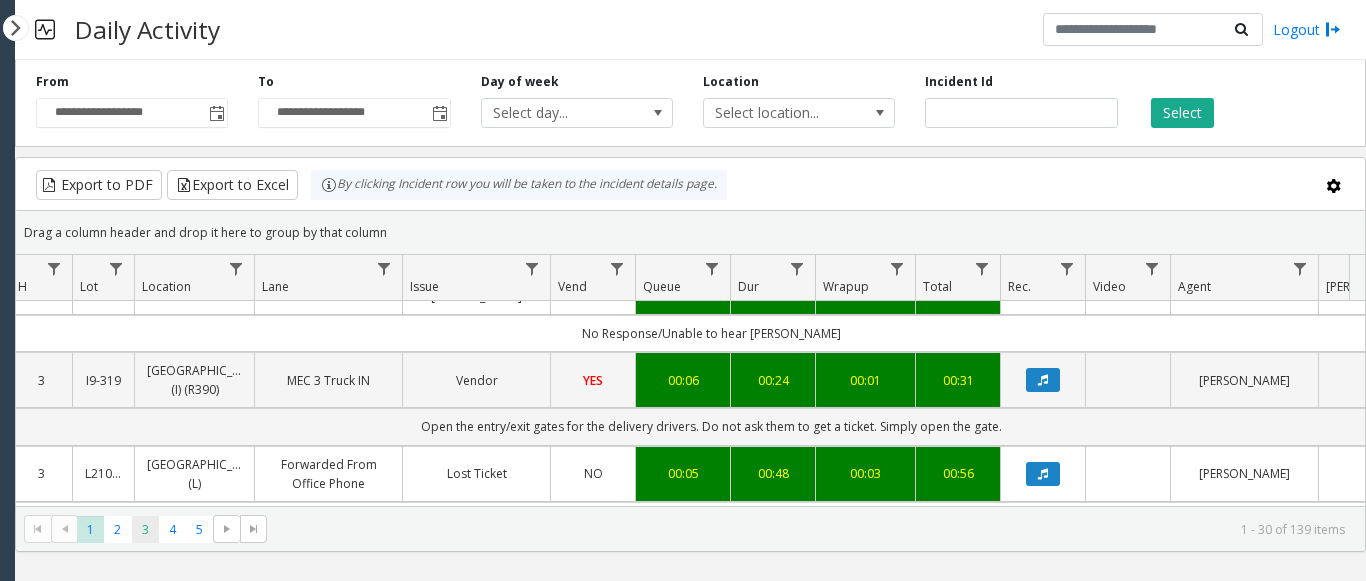 click on "3" 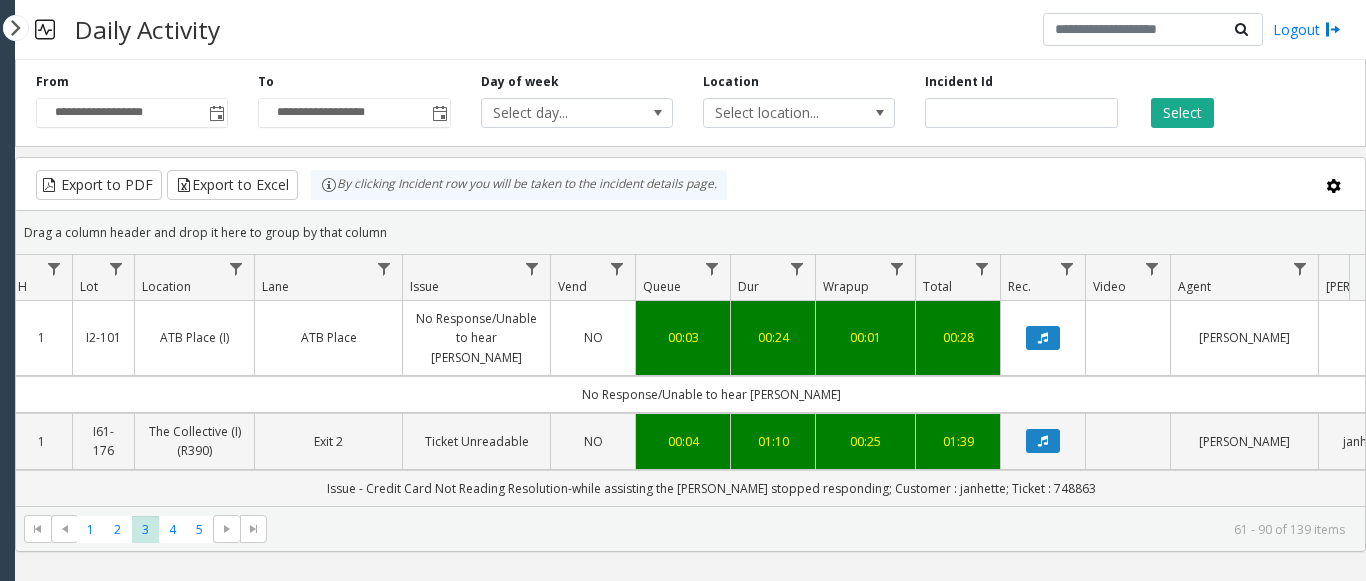 scroll, scrollTop: 700, scrollLeft: 238, axis: both 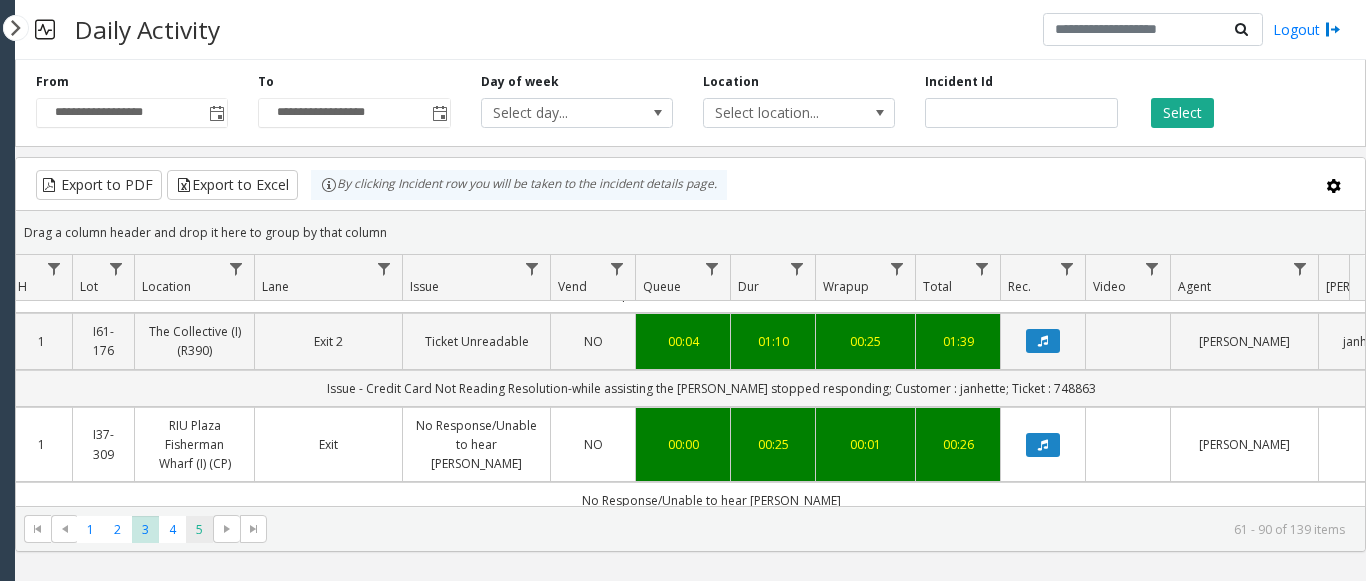 click on "5" 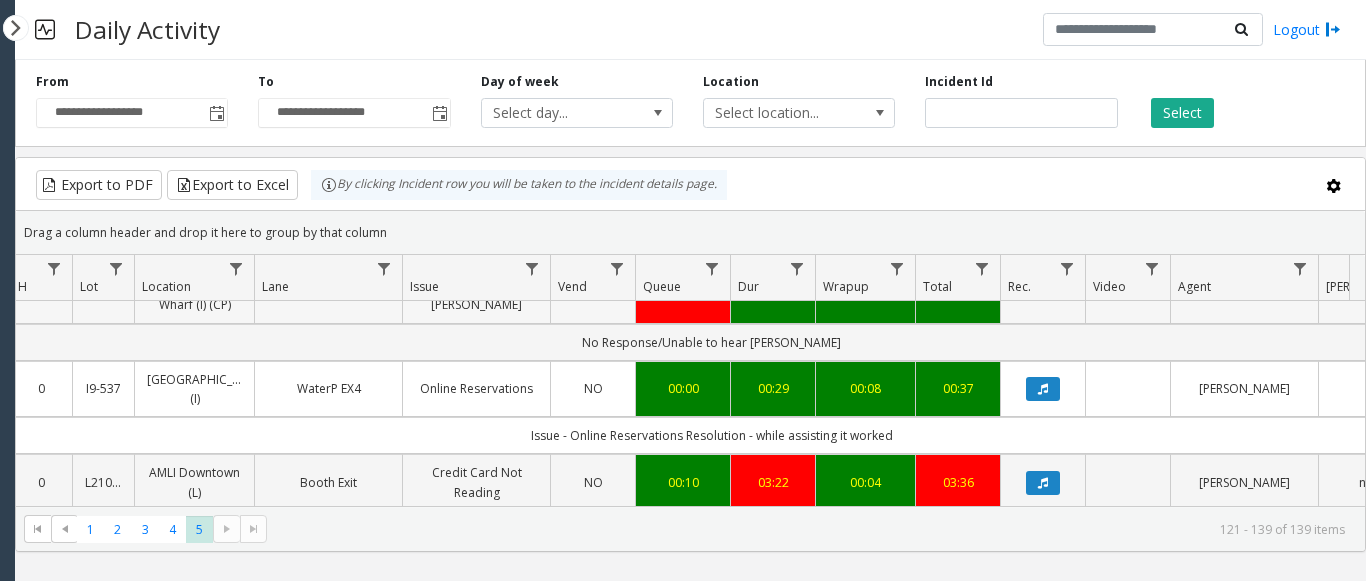 scroll, scrollTop: 200, scrollLeft: 238, axis: both 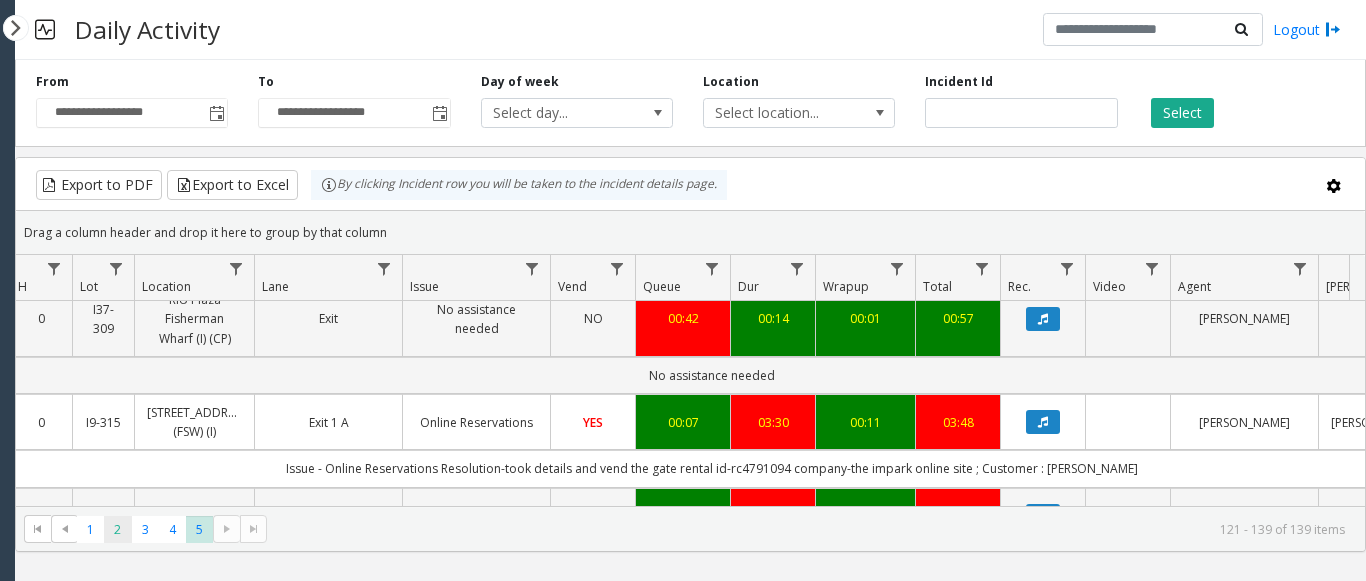 click on "2" 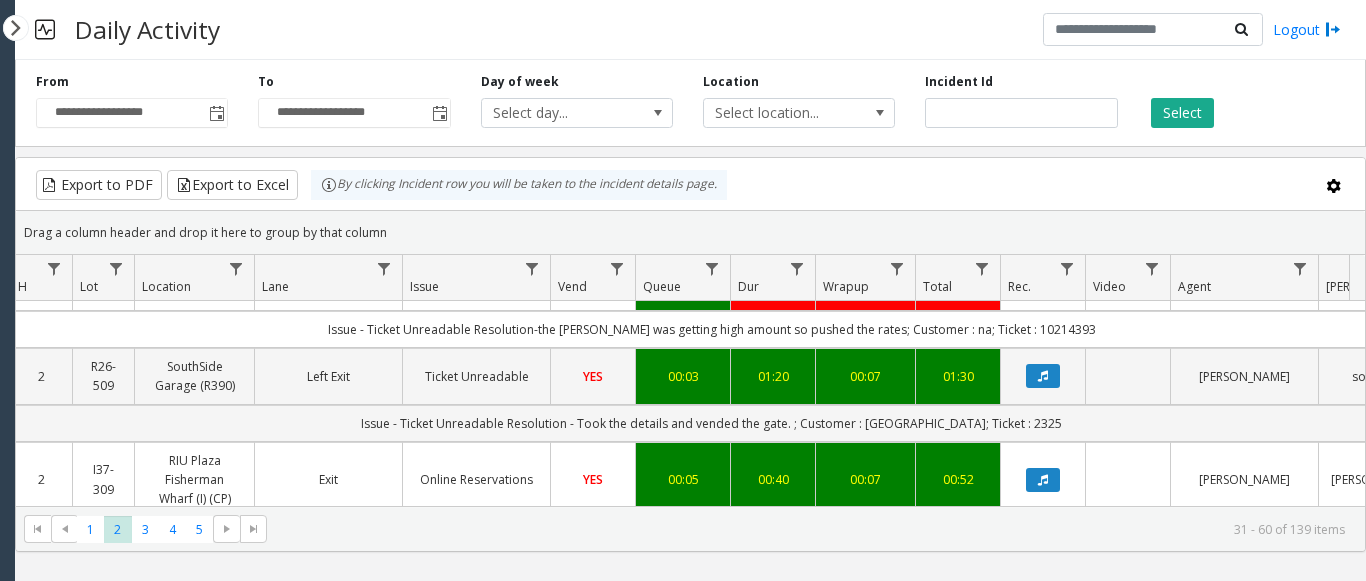 scroll, scrollTop: 1300, scrollLeft: 238, axis: both 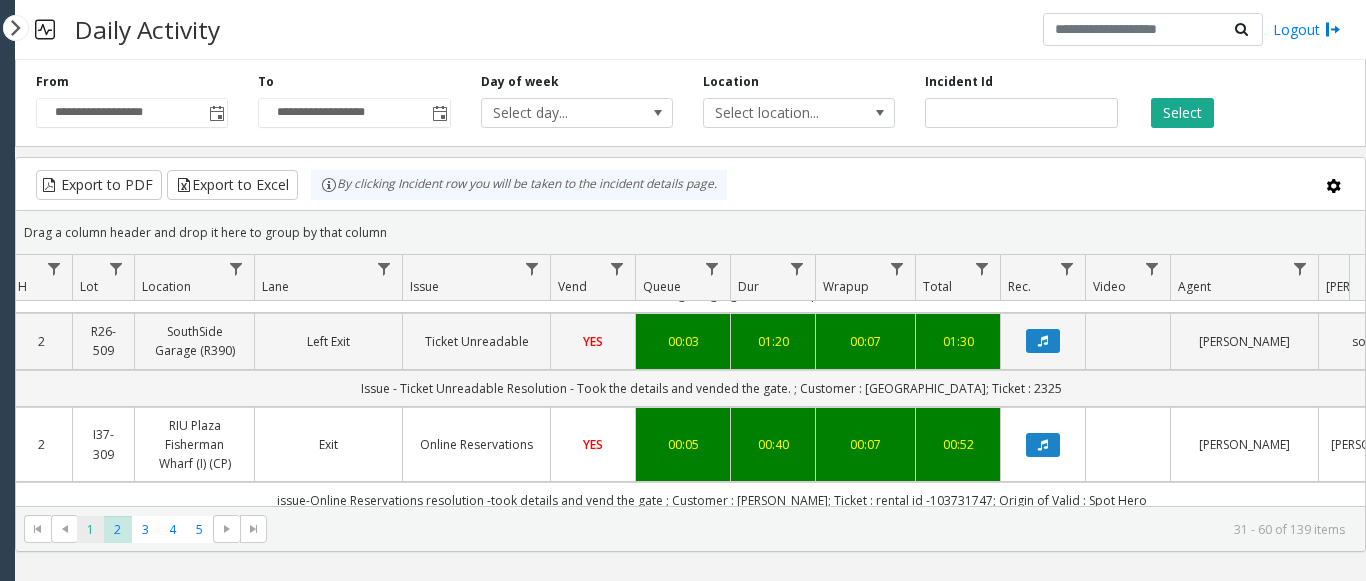 click on "1" 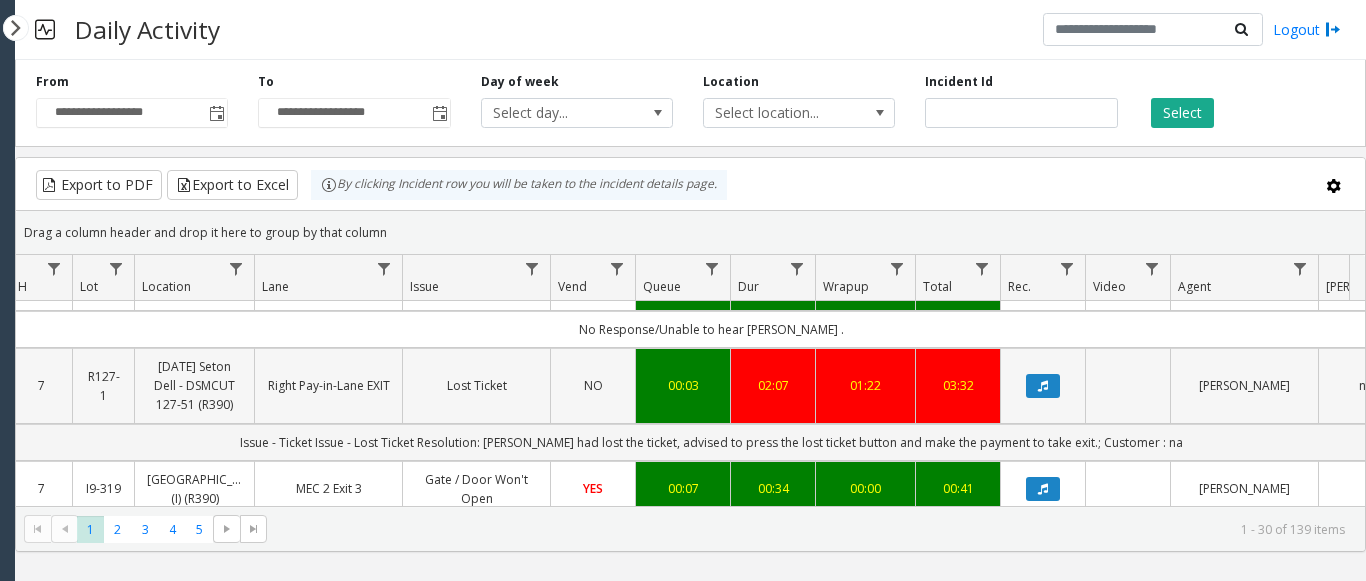 scroll, scrollTop: 100, scrollLeft: 238, axis: both 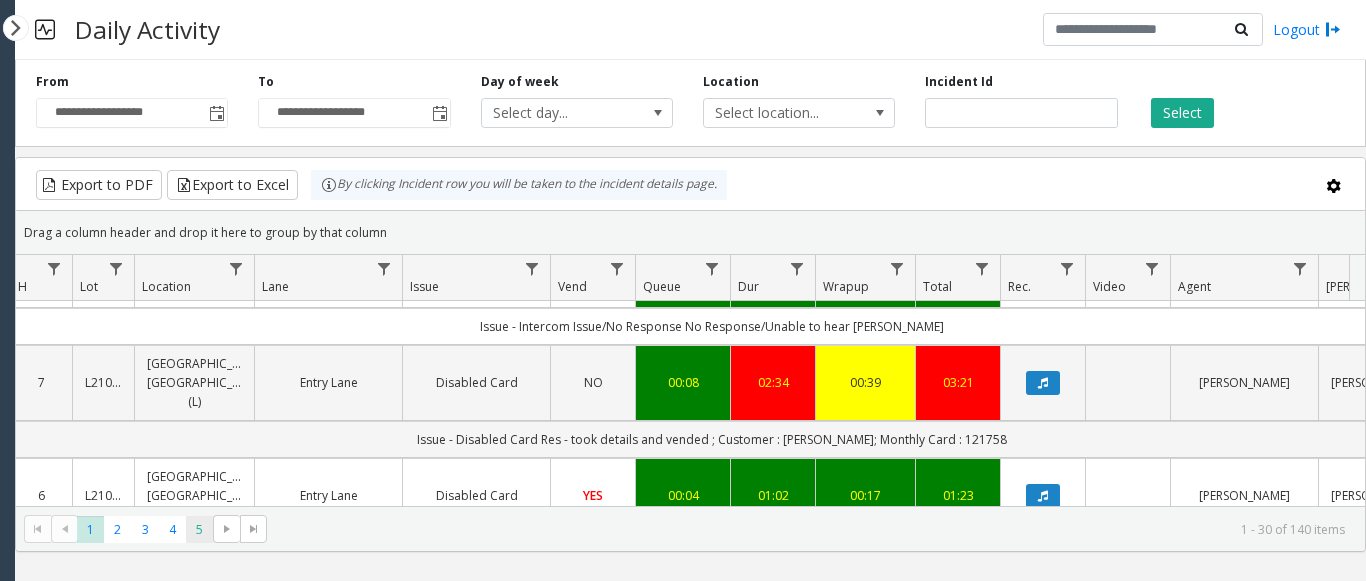 click on "5" 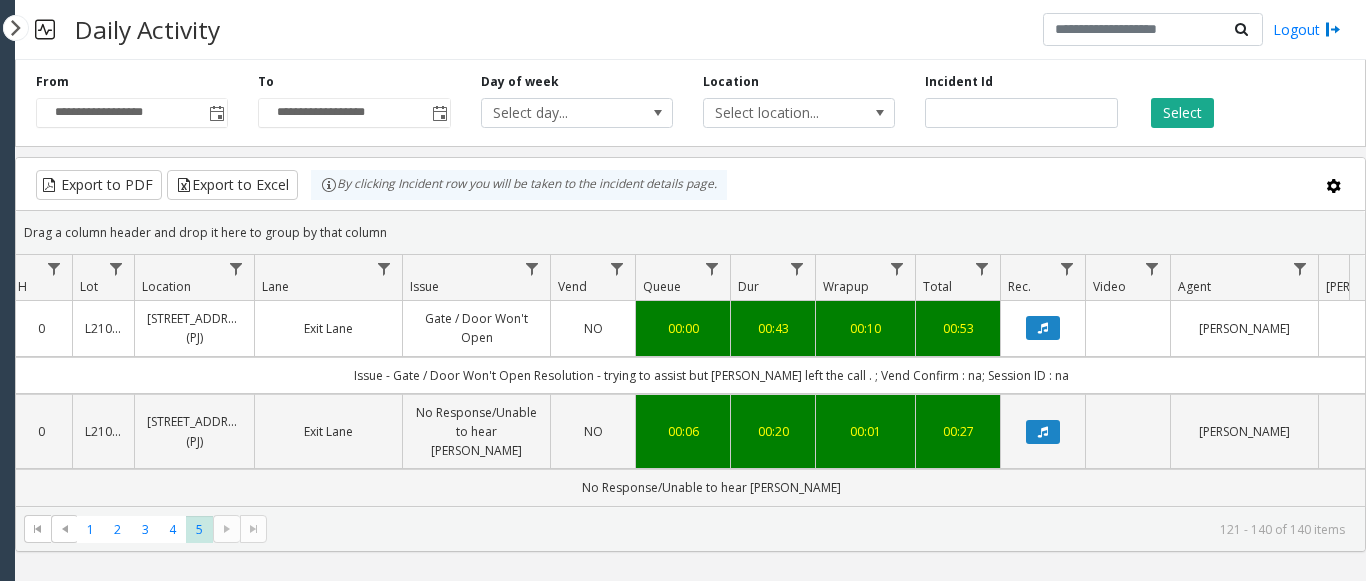 click 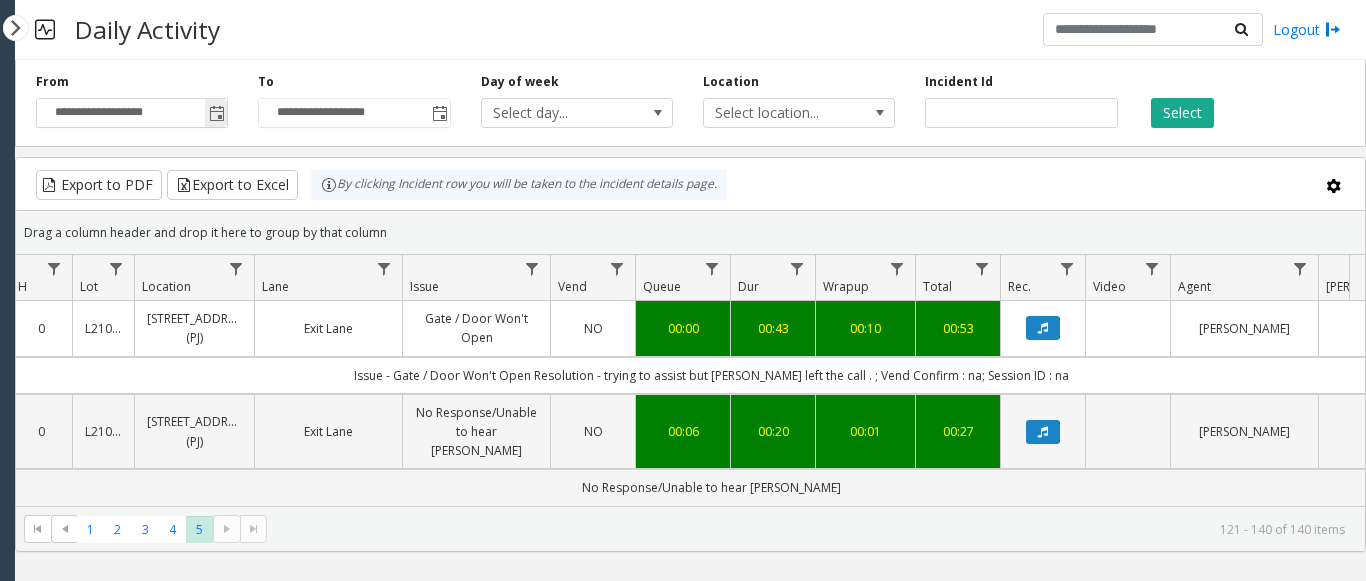 click on "**********" at bounding box center [132, 113] 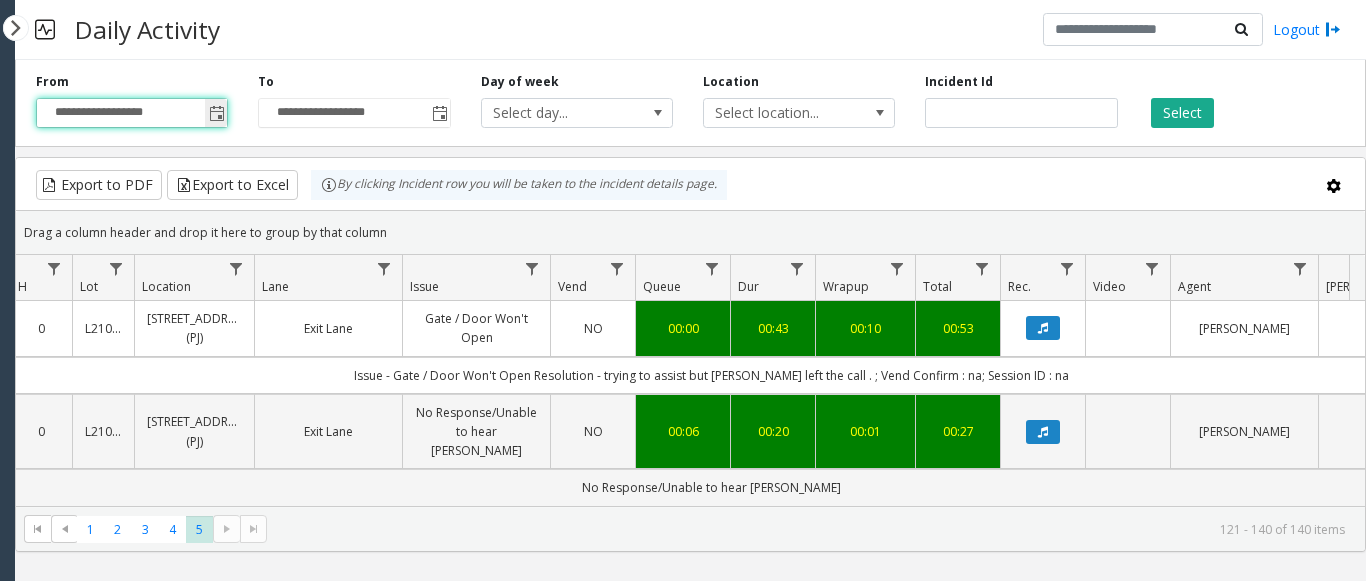 click 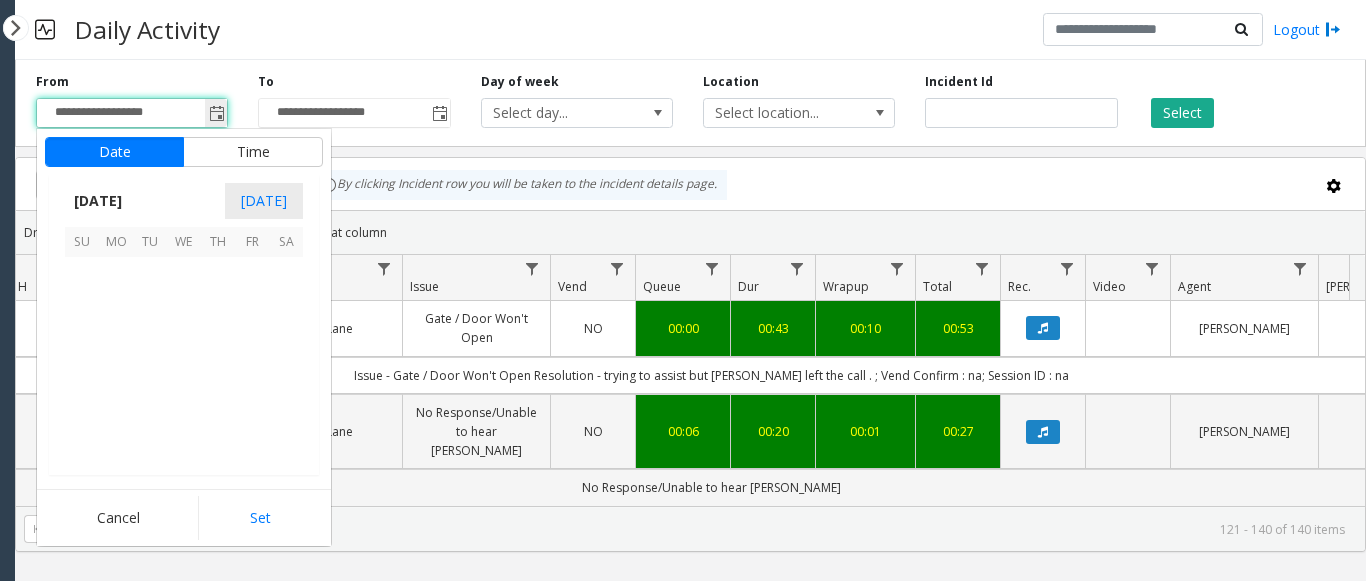 scroll, scrollTop: 358428, scrollLeft: 0, axis: vertical 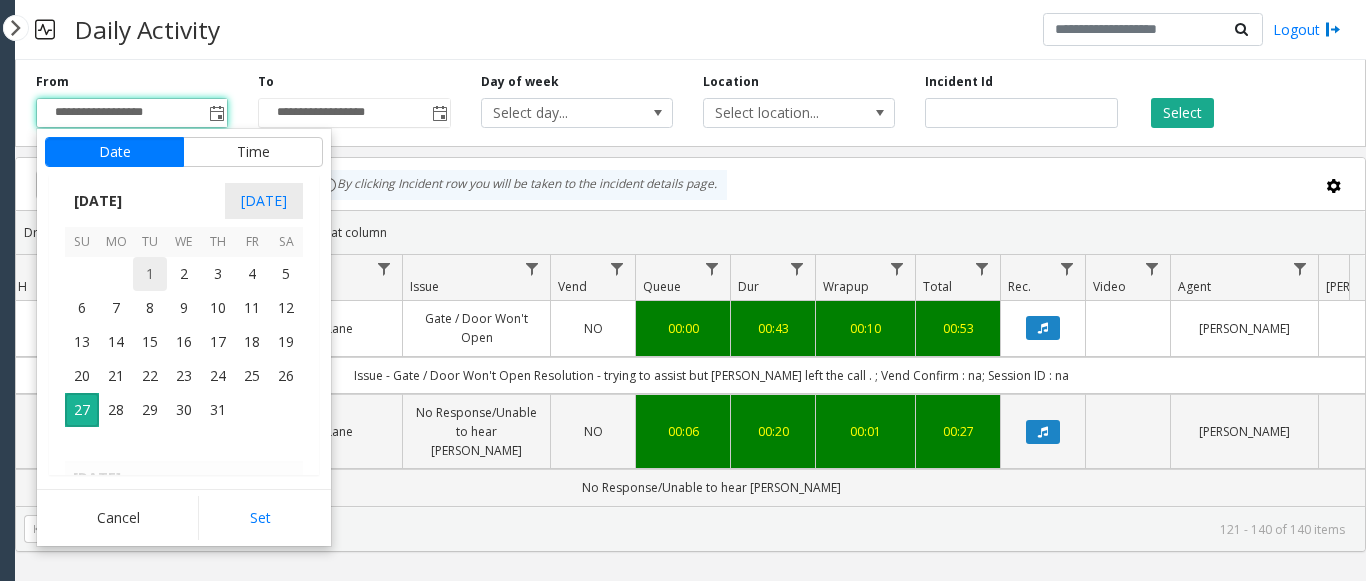 click on "1" at bounding box center (150, 274) 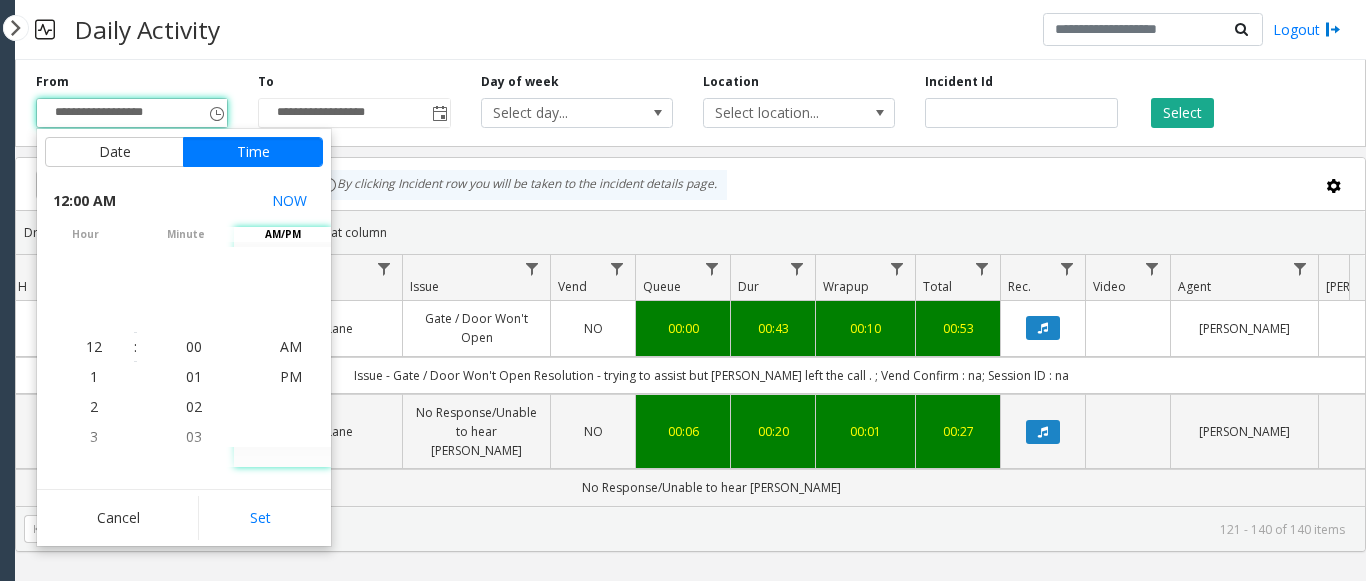 click on "Set" 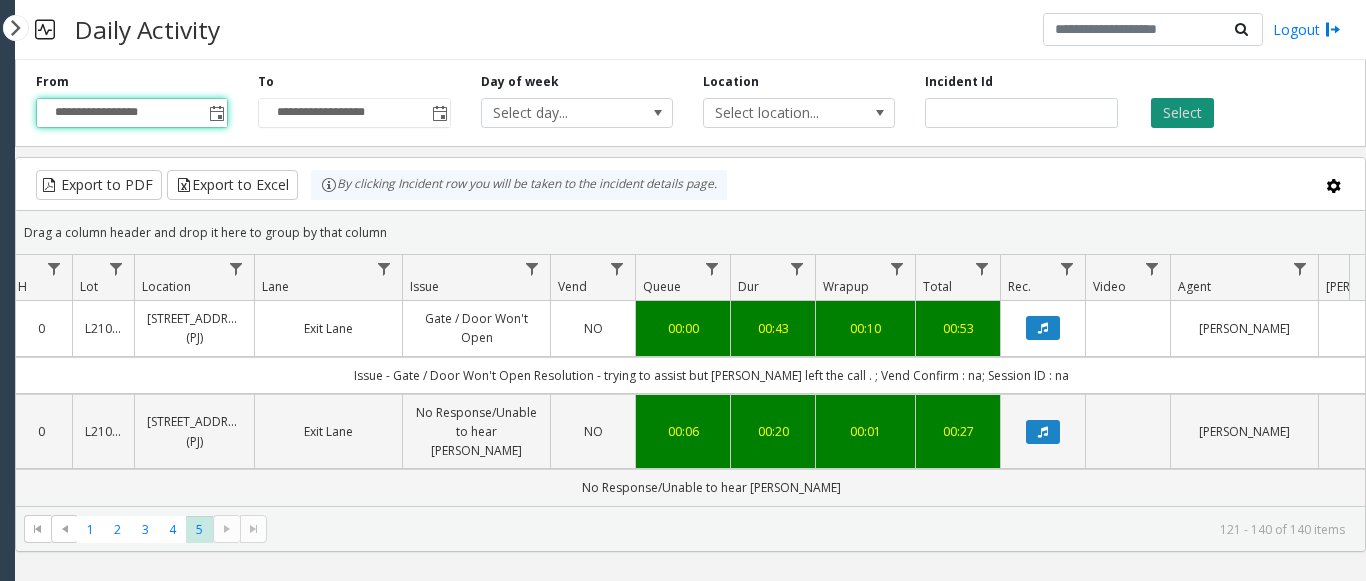 click on "Select" 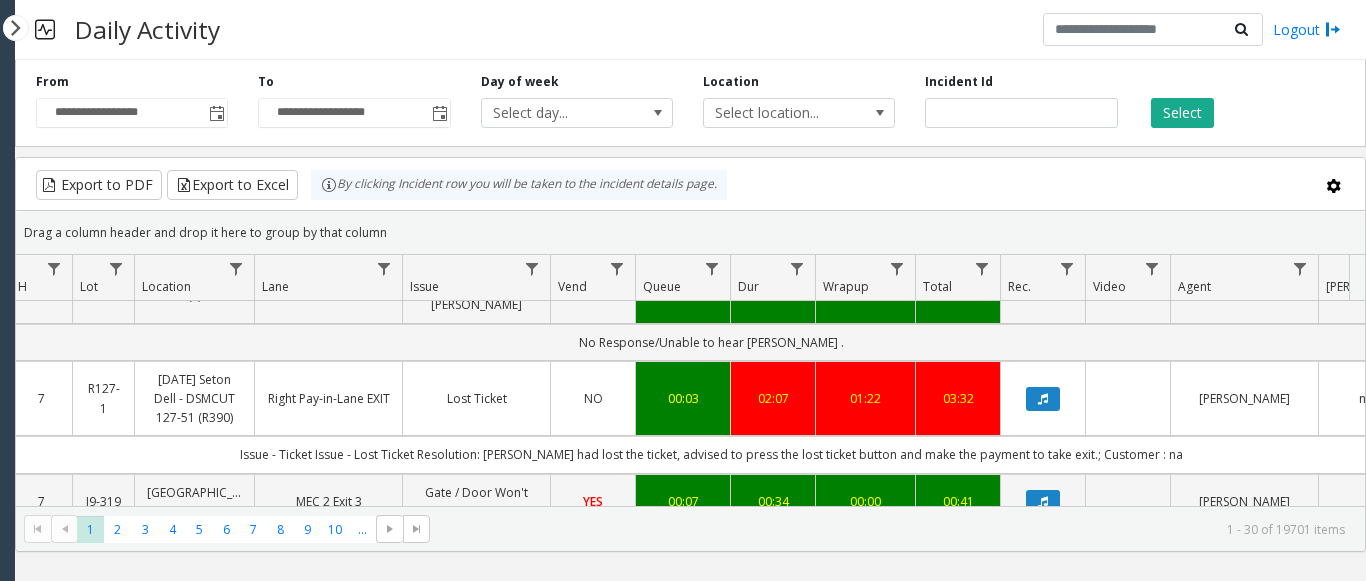 scroll, scrollTop: 200, scrollLeft: 238, axis: both 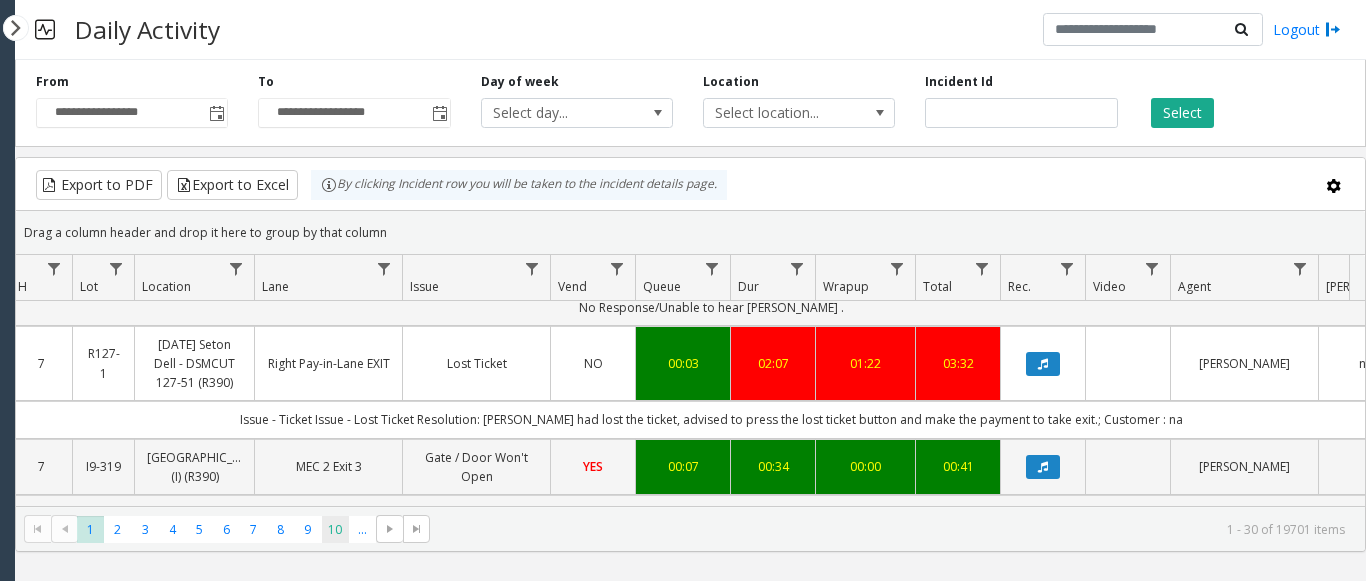 click on "10" 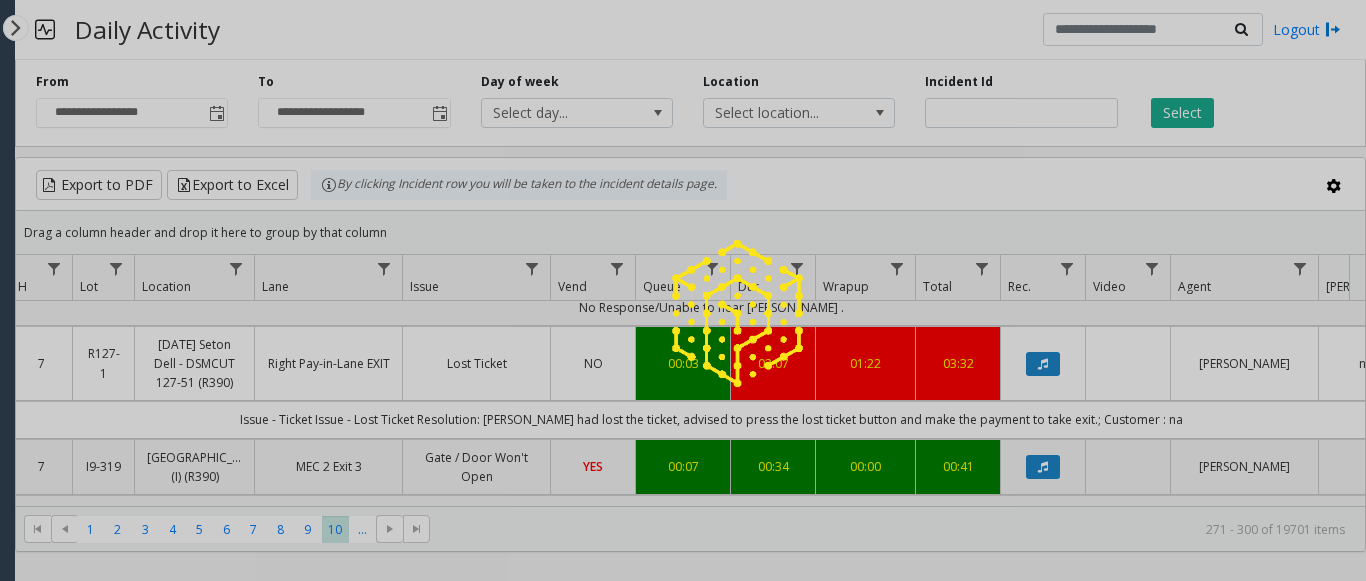 scroll, scrollTop: 0, scrollLeft: 238, axis: horizontal 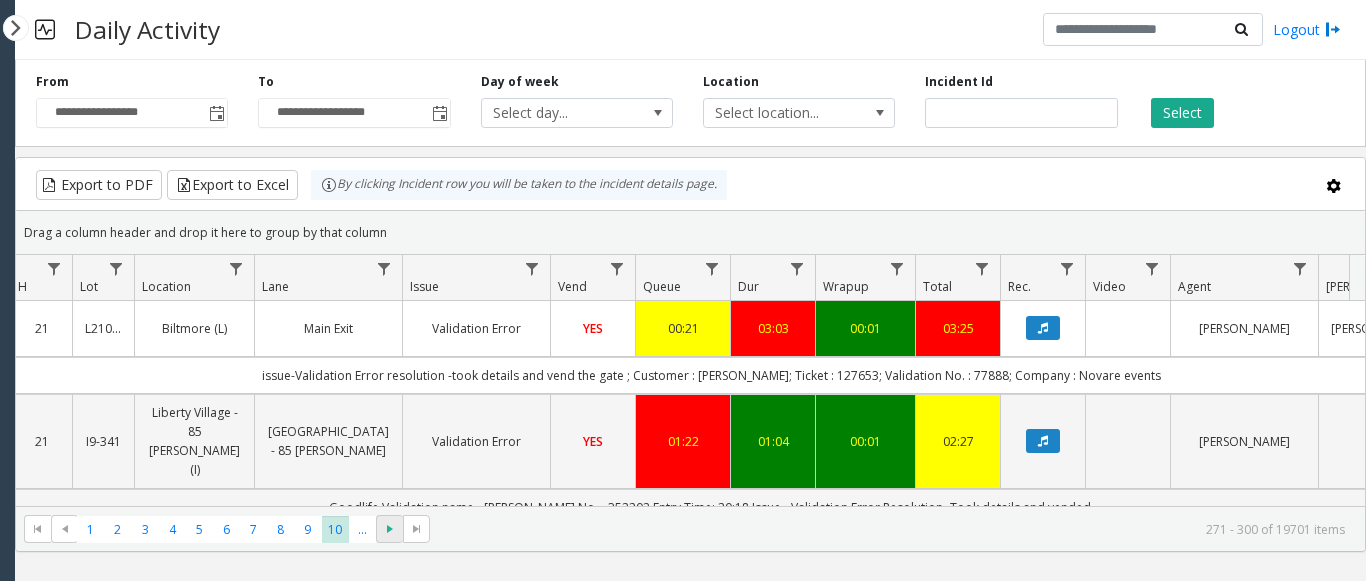 click 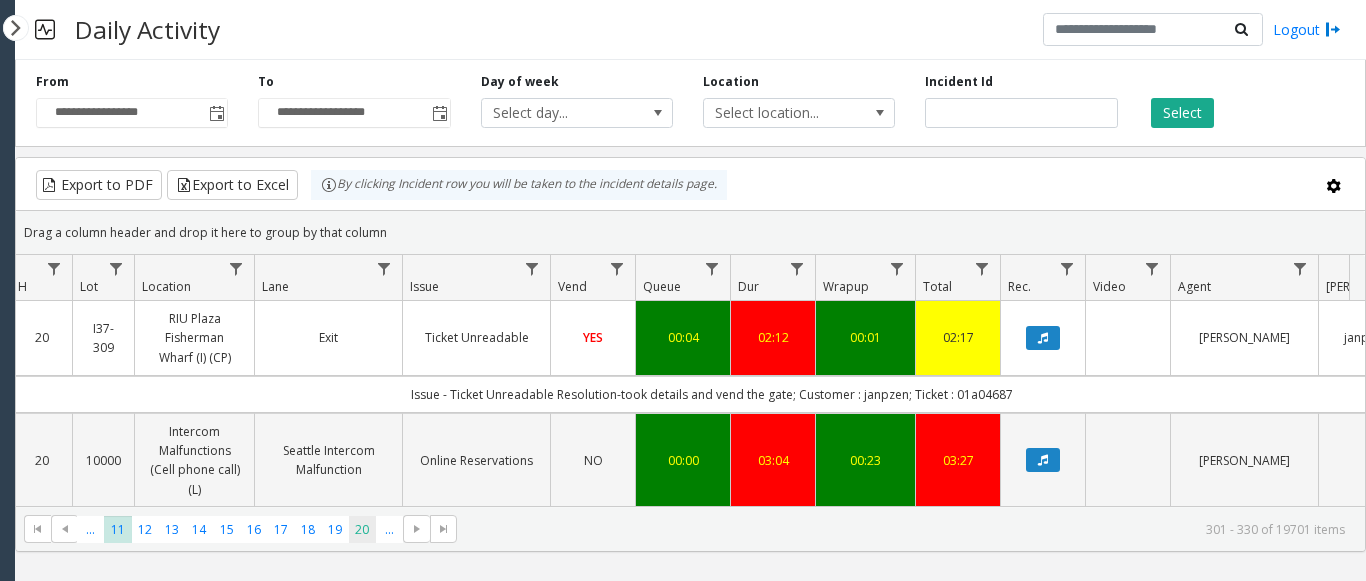 click on "20" 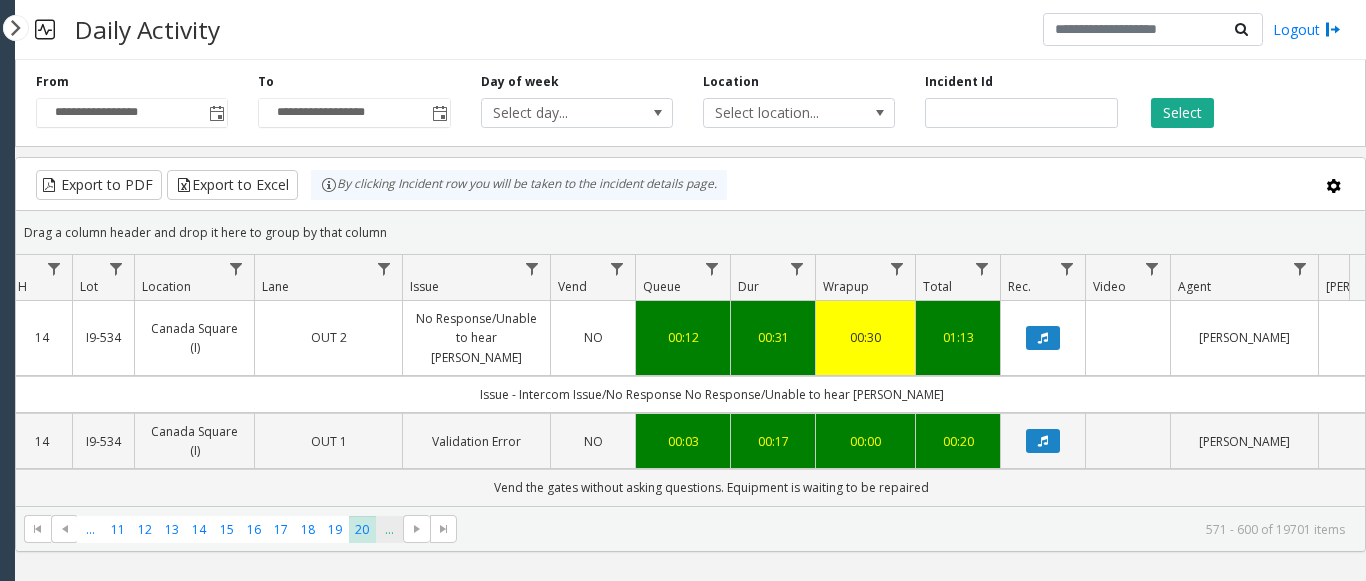 click on "..." 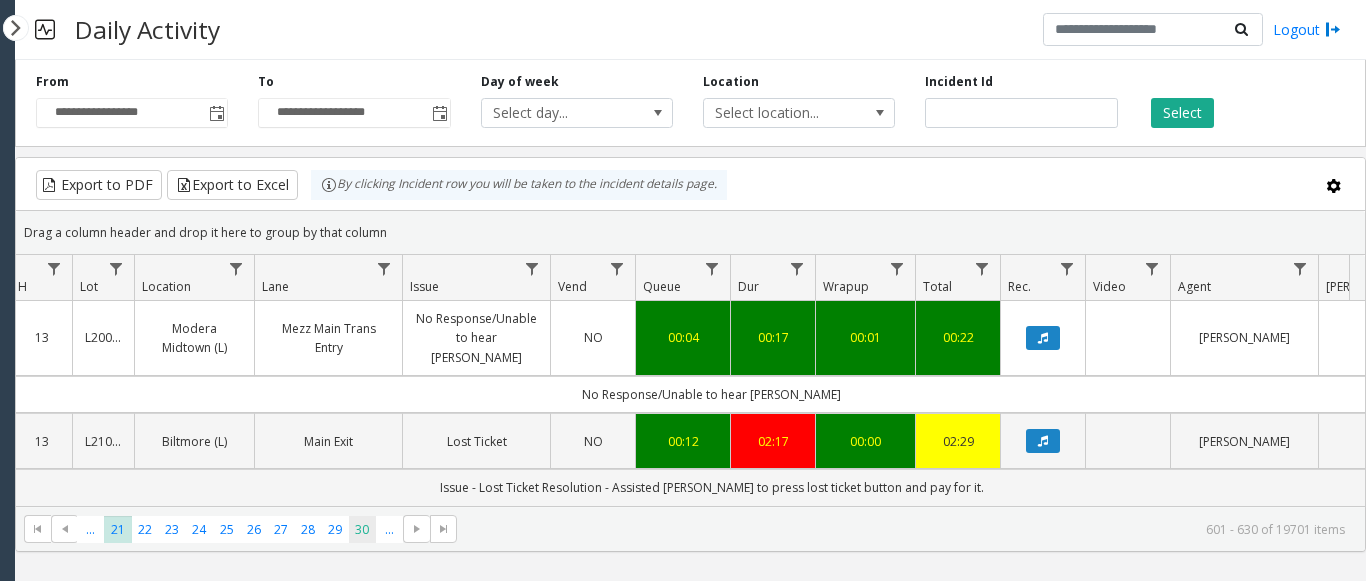 click on "30" 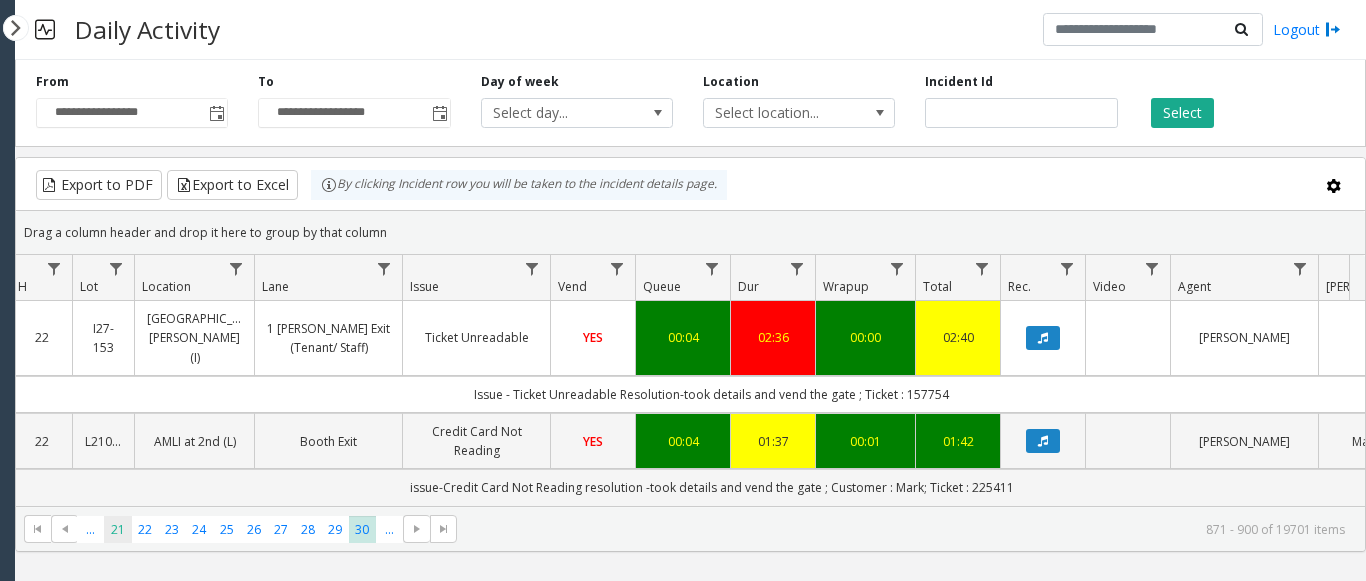 click on "21" 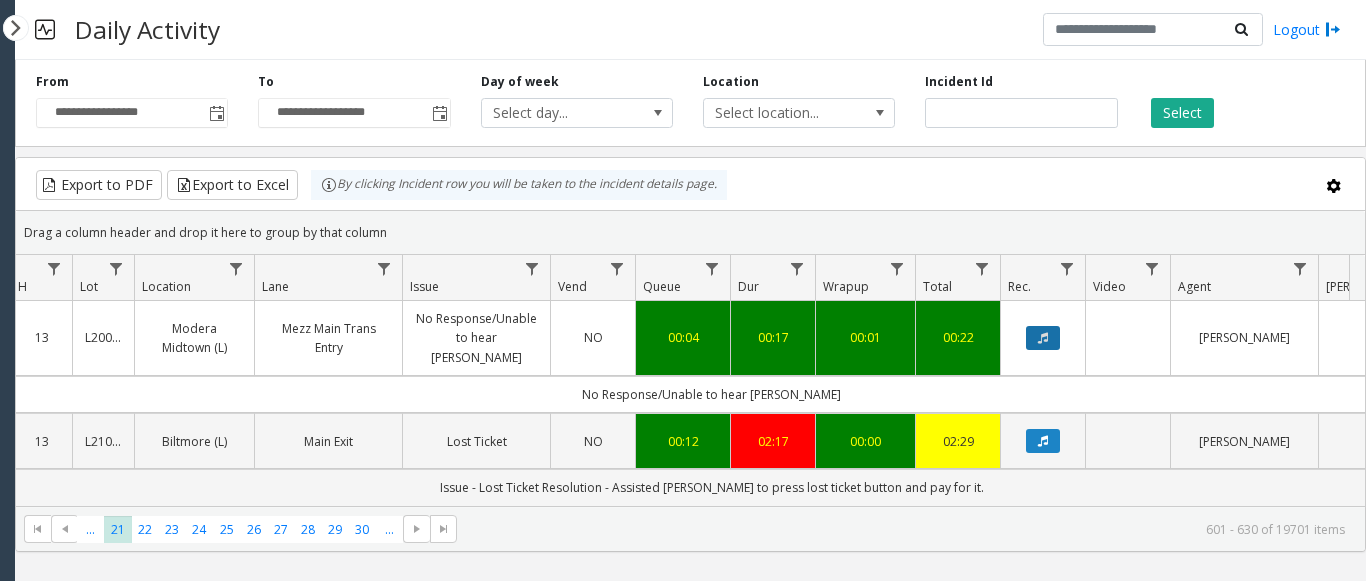 click 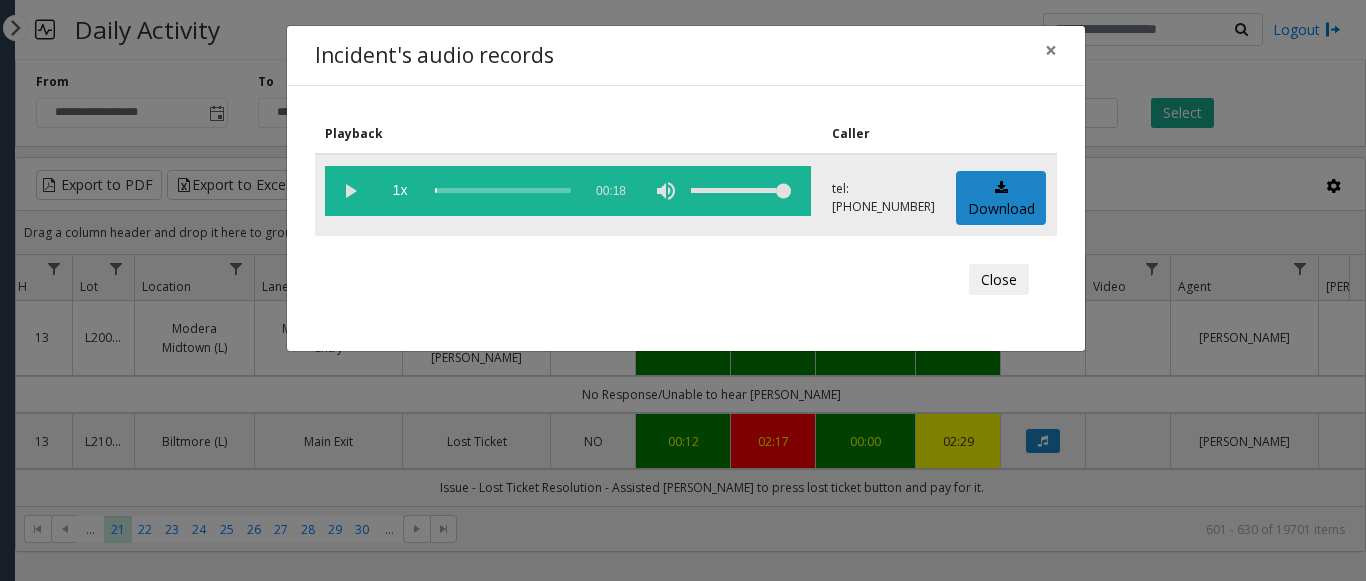 click 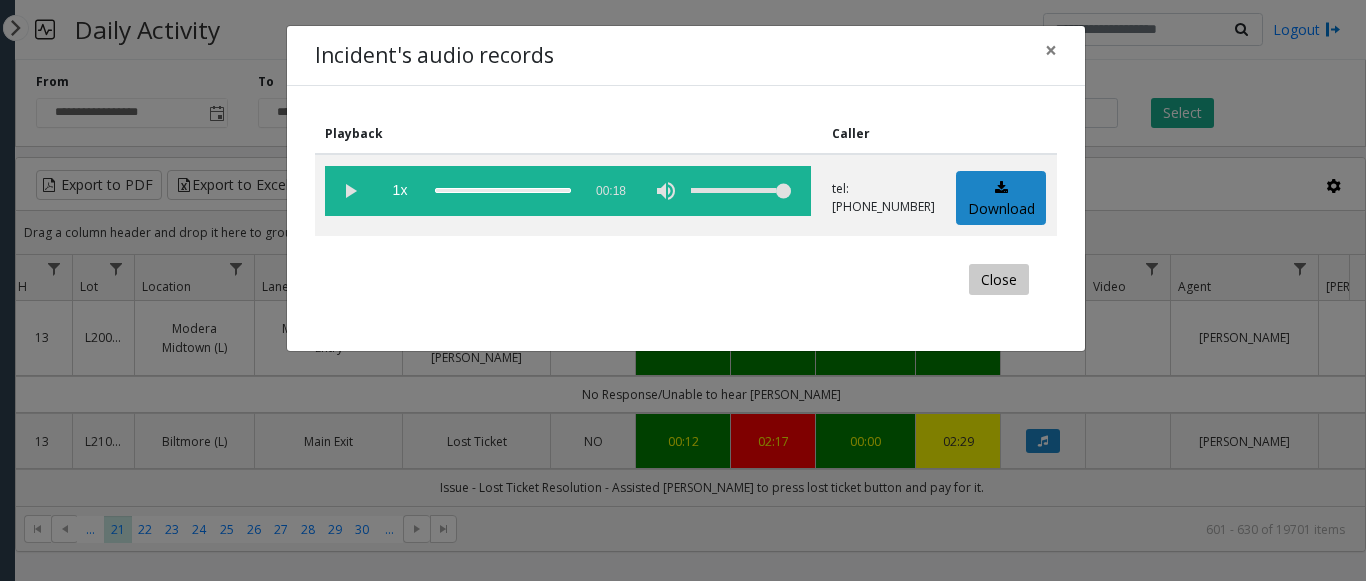 click on "Close" 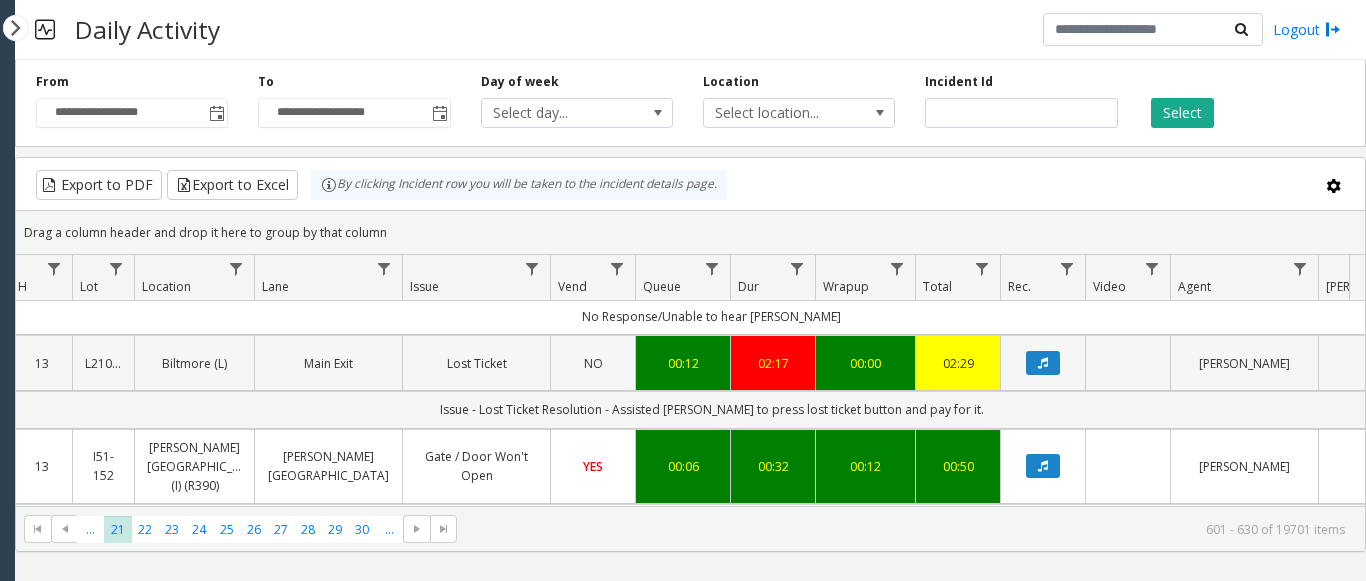 scroll, scrollTop: 100, scrollLeft: 238, axis: both 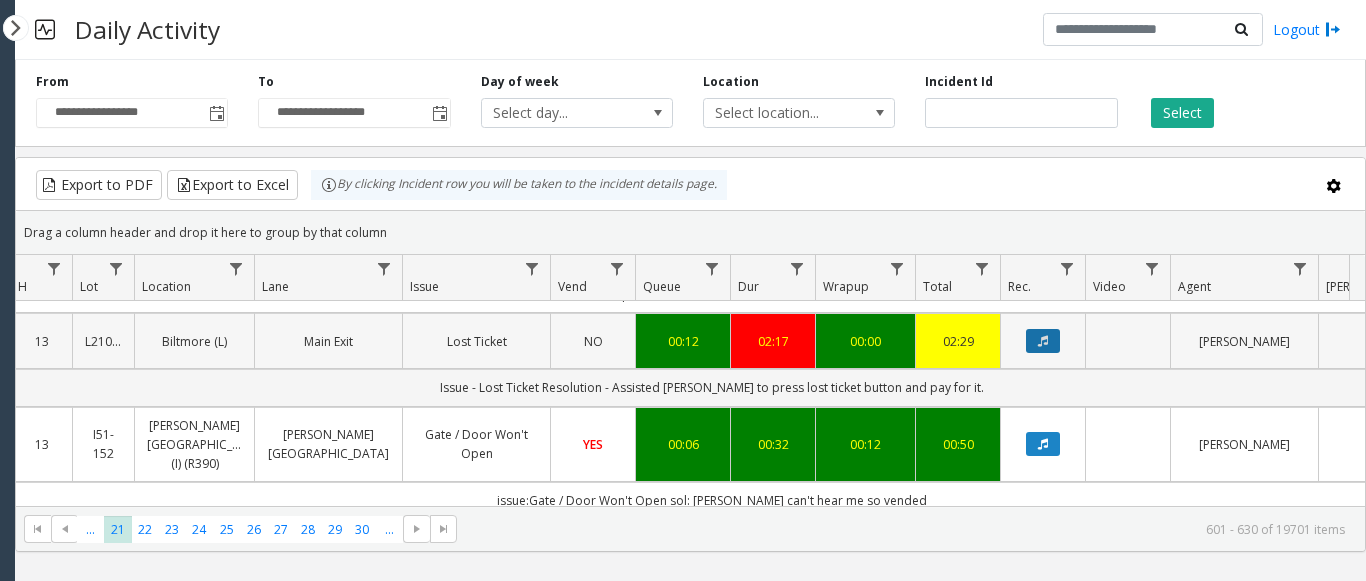 click 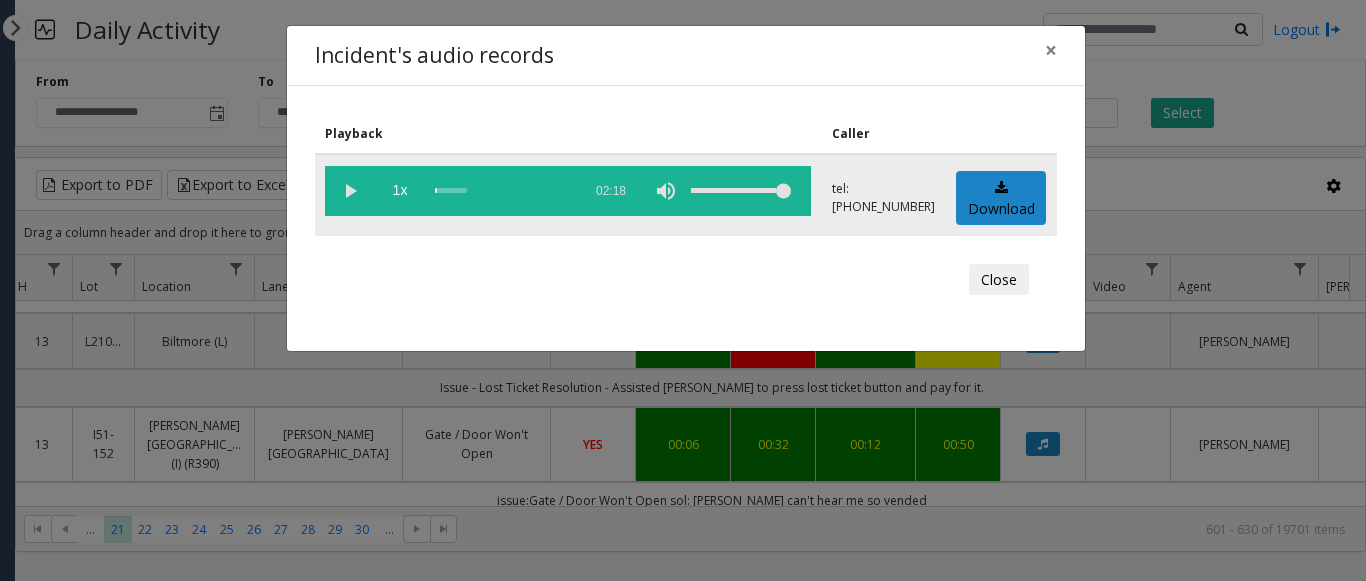 click 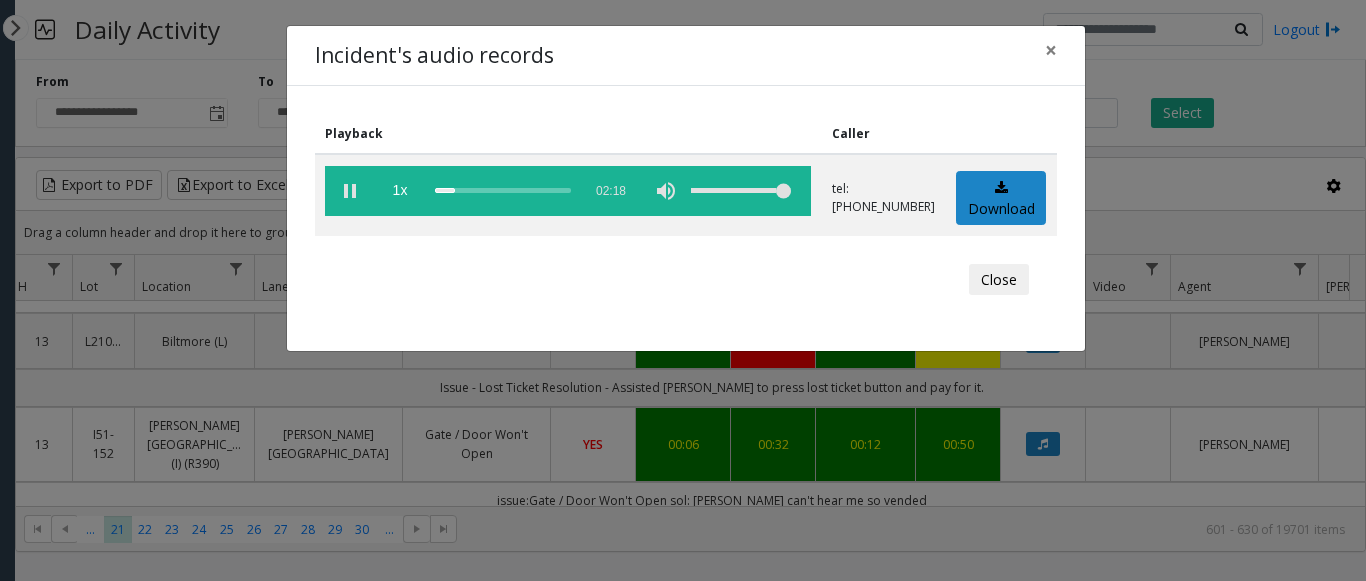 click on "Incident's audio records × Playback Caller  1x  02:18 tel:+10107739004  Download  Close" 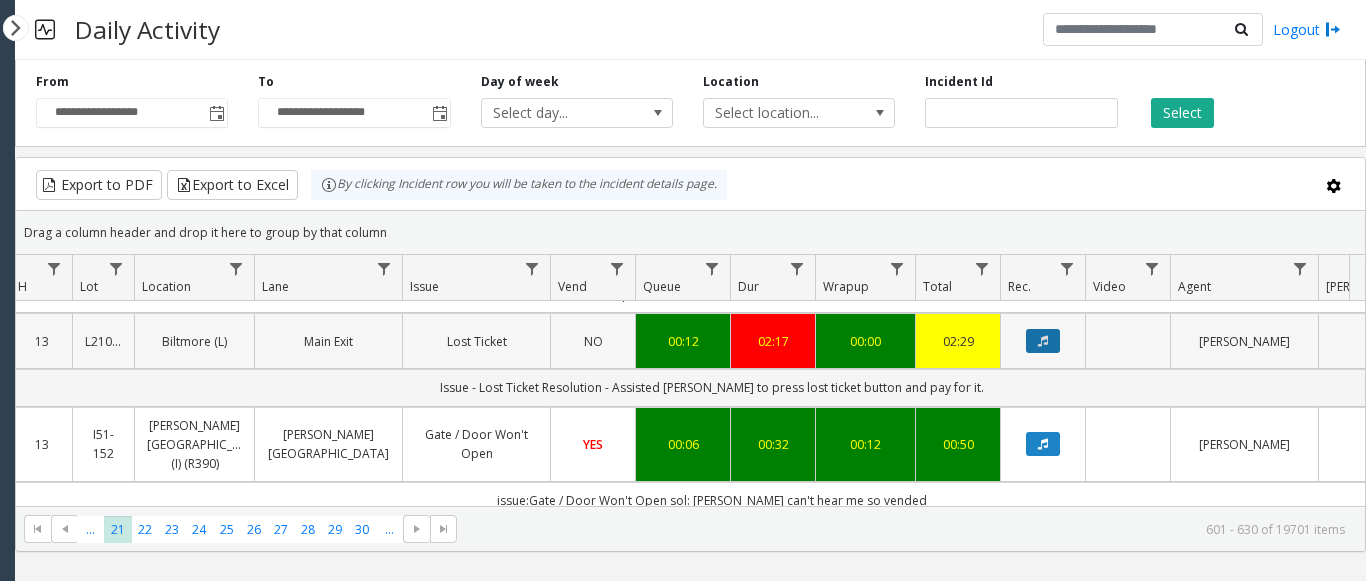 click 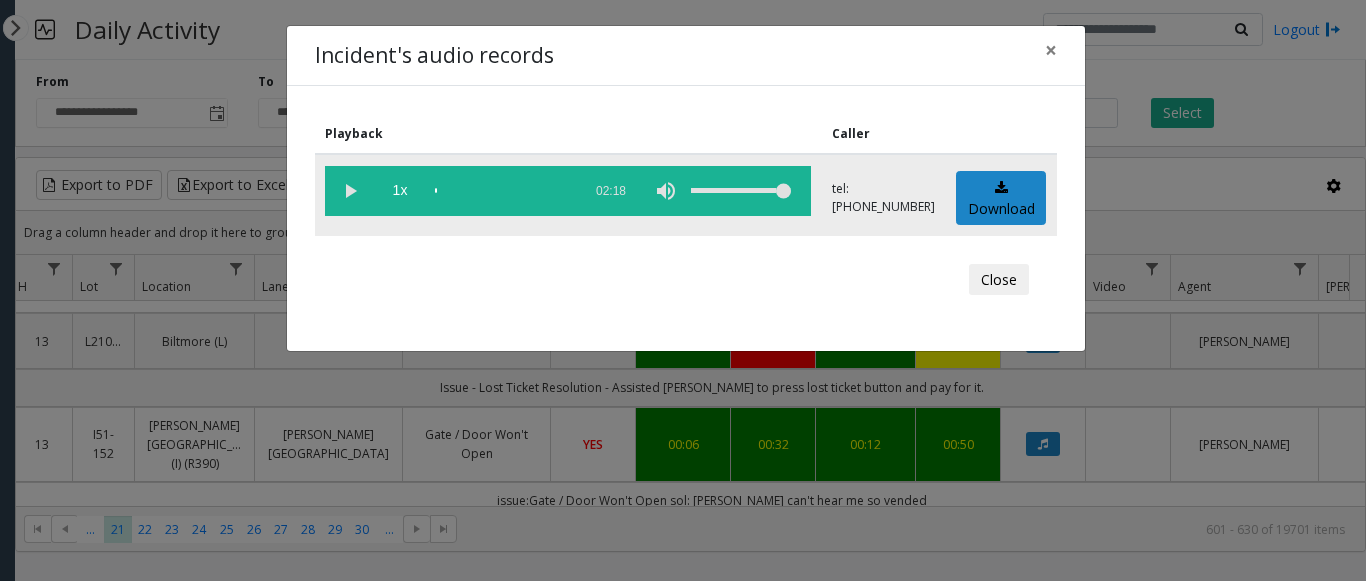 click 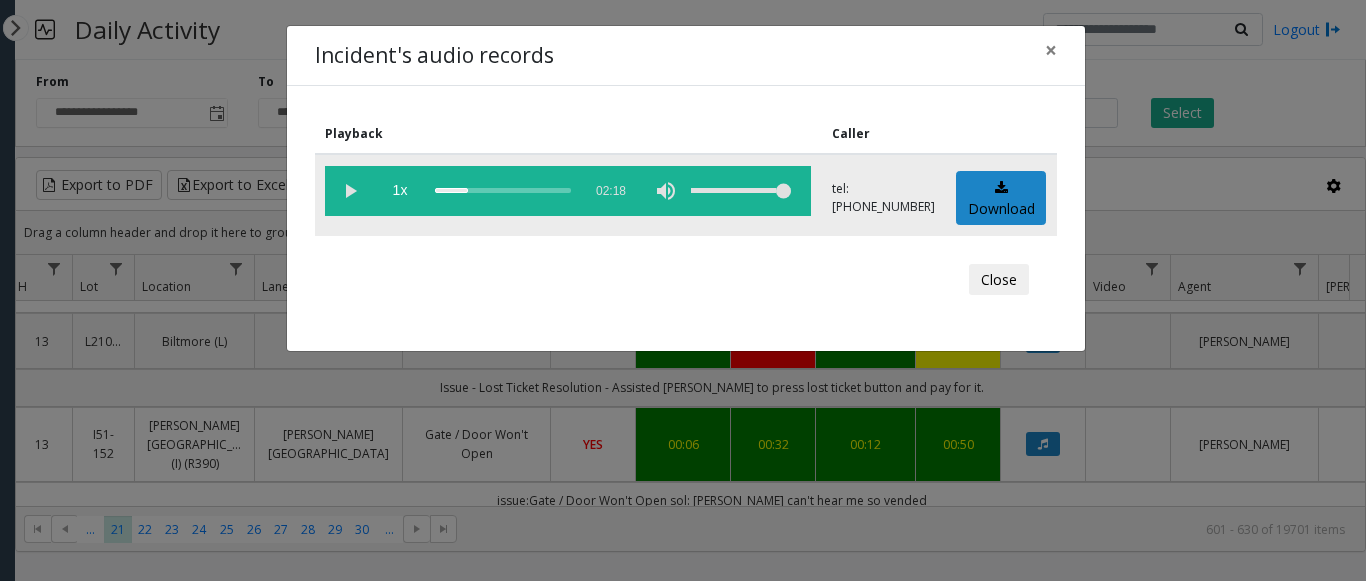 click 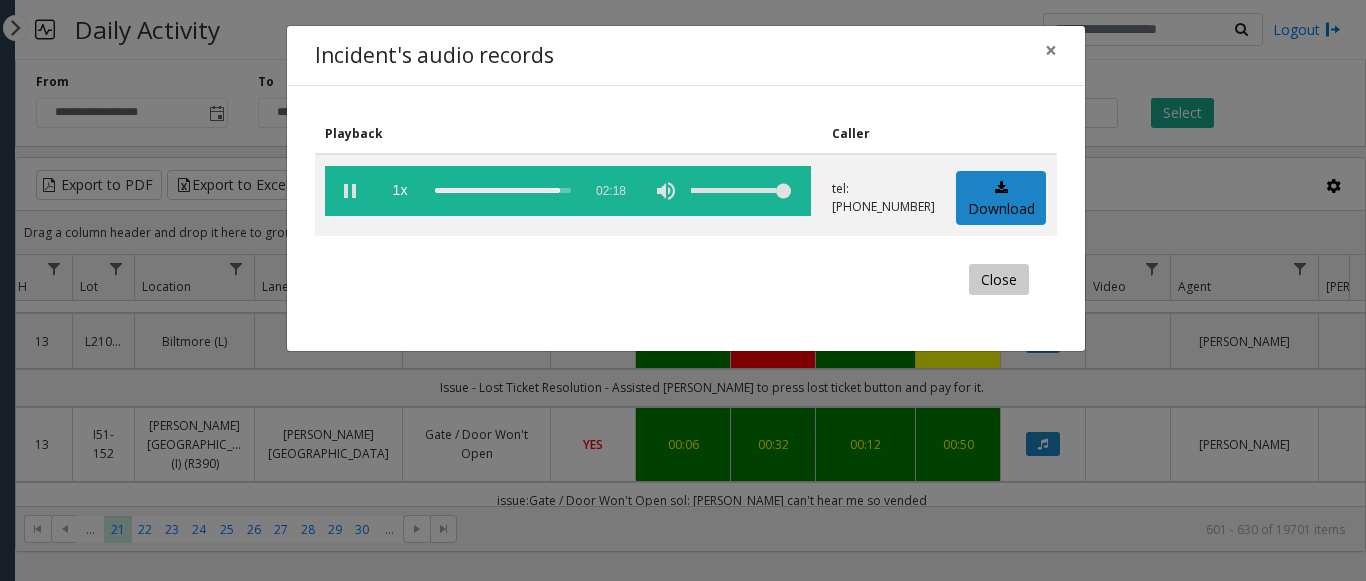 click on "Close" 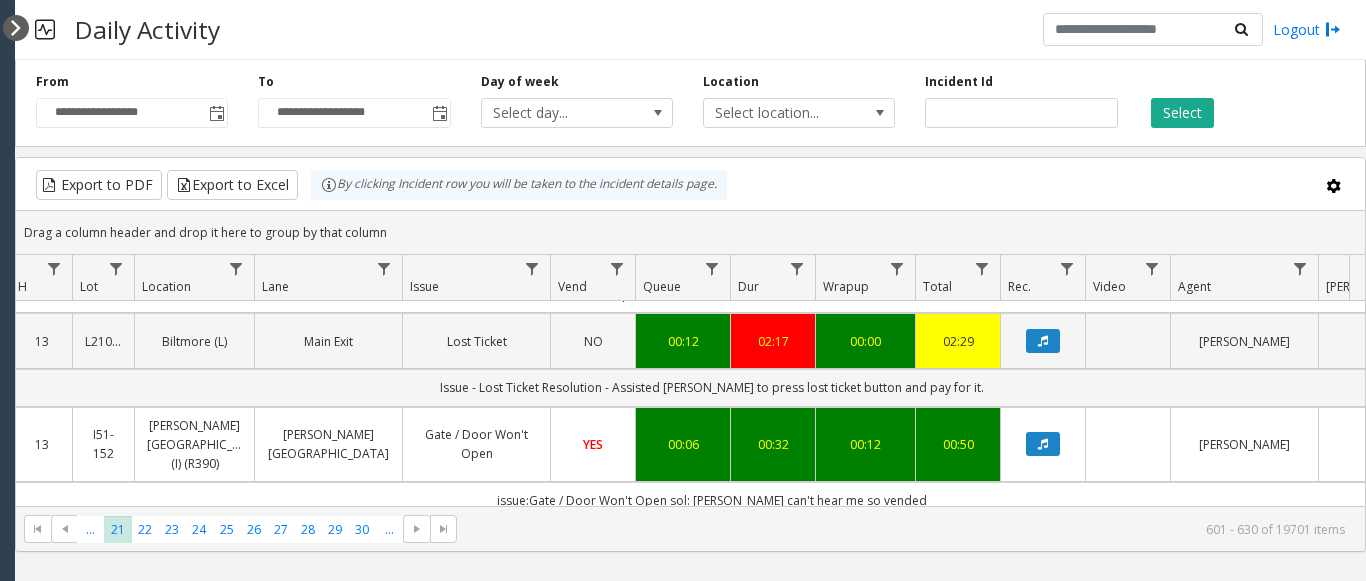click at bounding box center (16, 28) 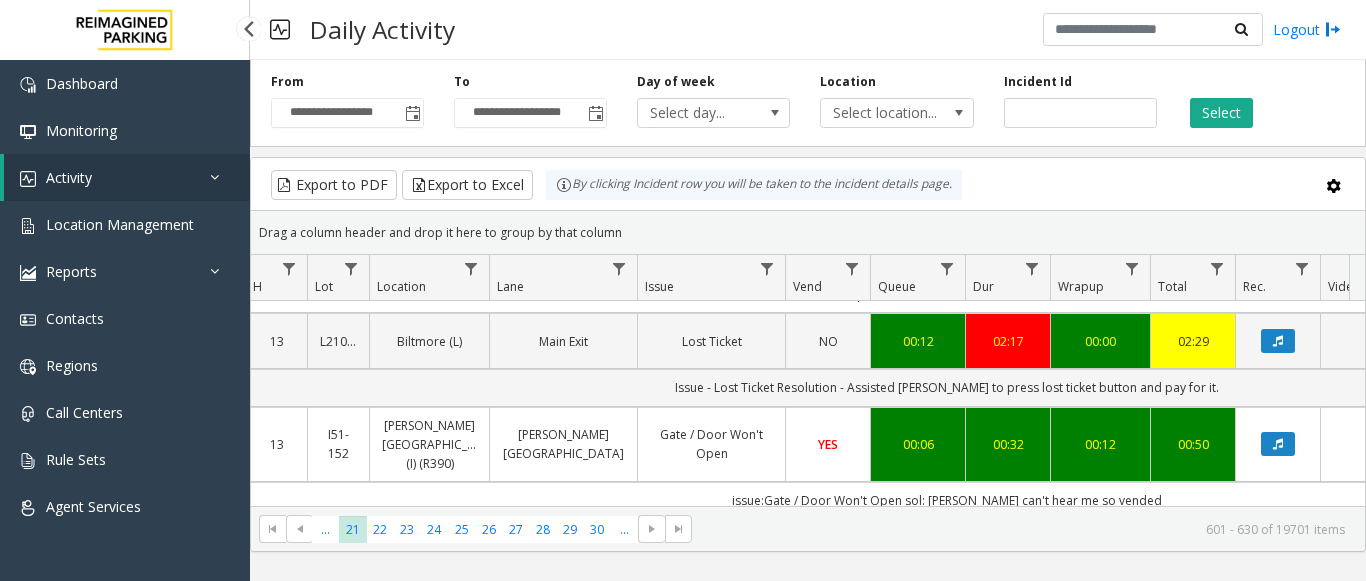 click at bounding box center (220, 177) 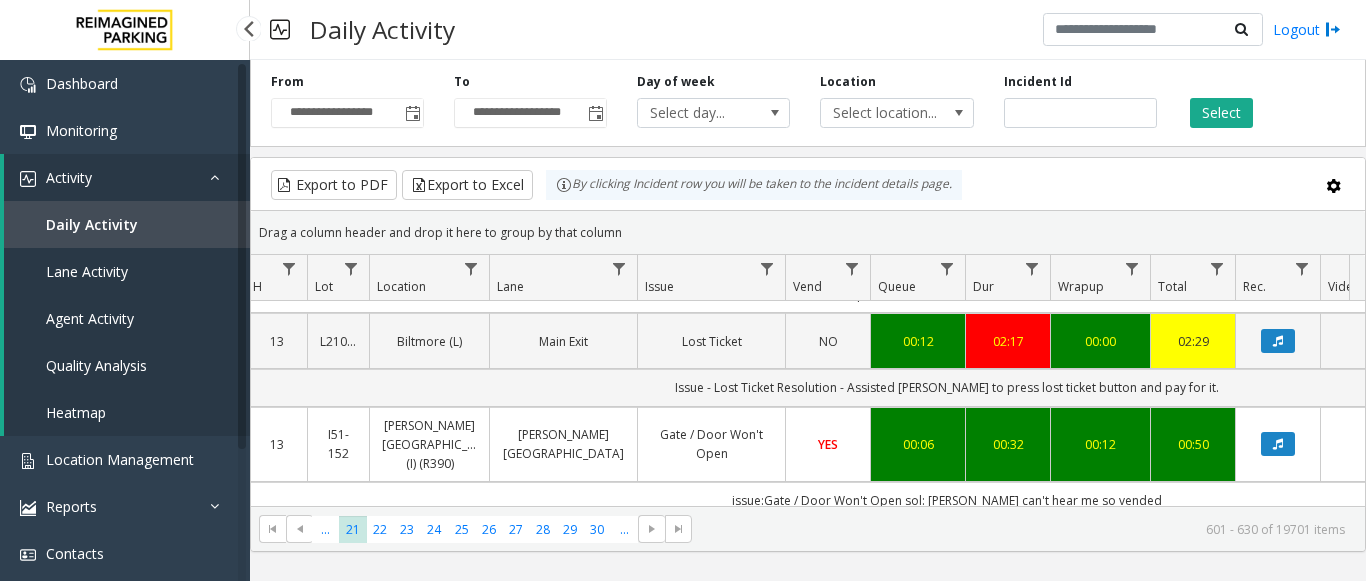 click on "Activity" at bounding box center (127, 177) 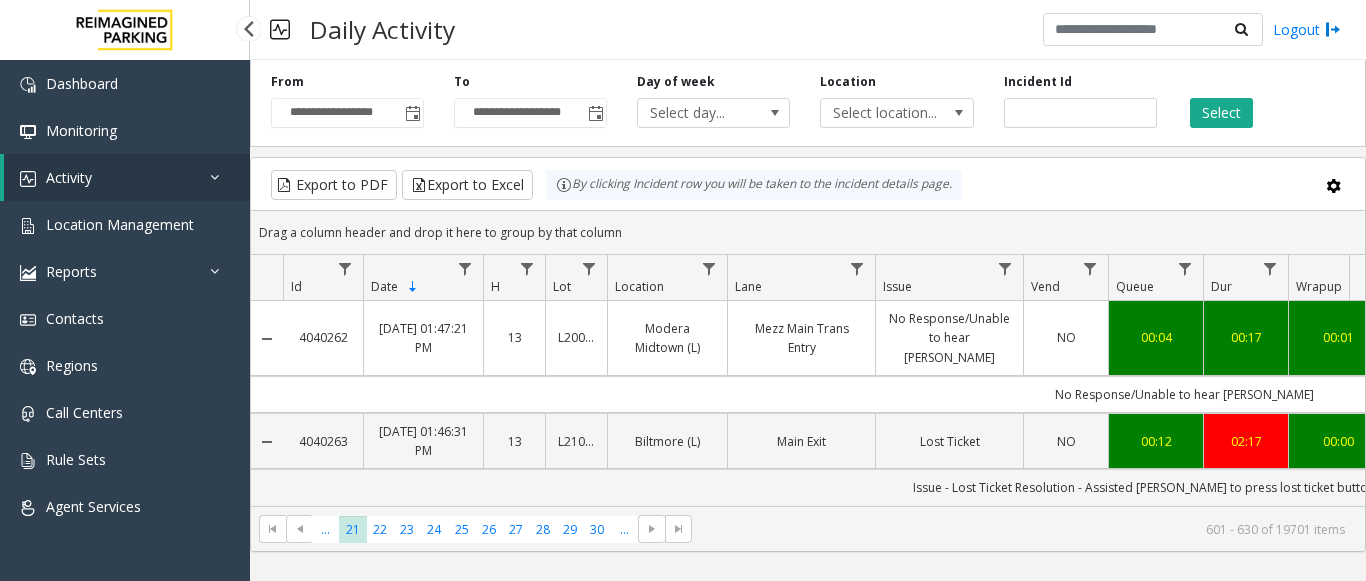 scroll, scrollTop: 0, scrollLeft: 0, axis: both 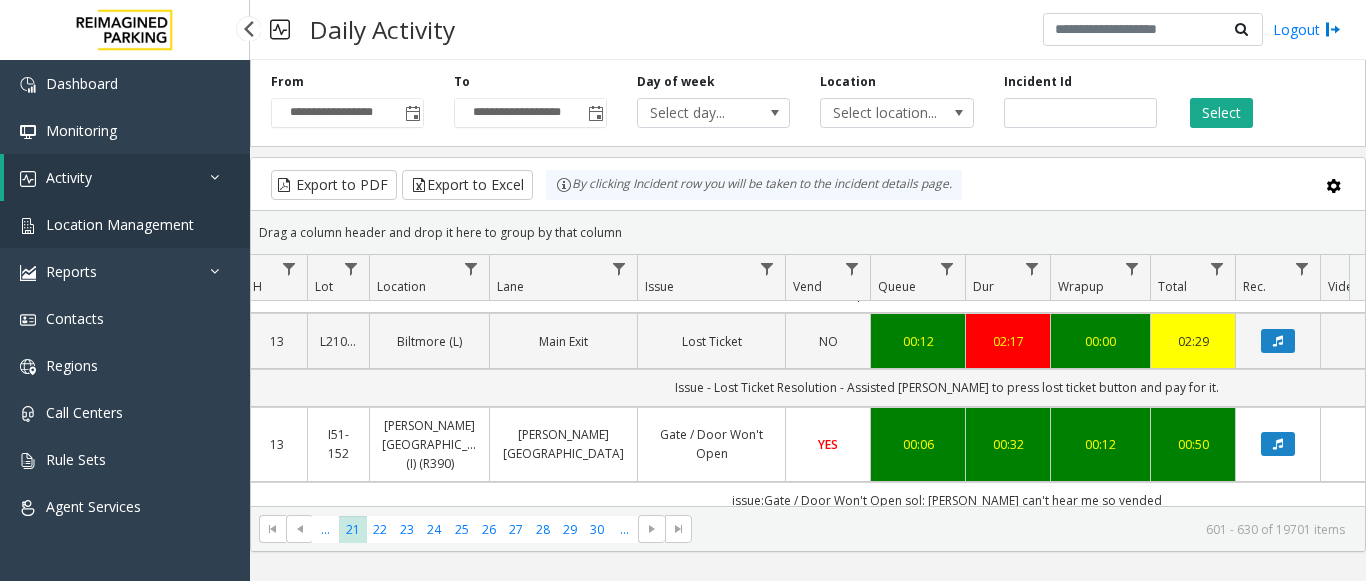 click on "Location Management" at bounding box center [120, 224] 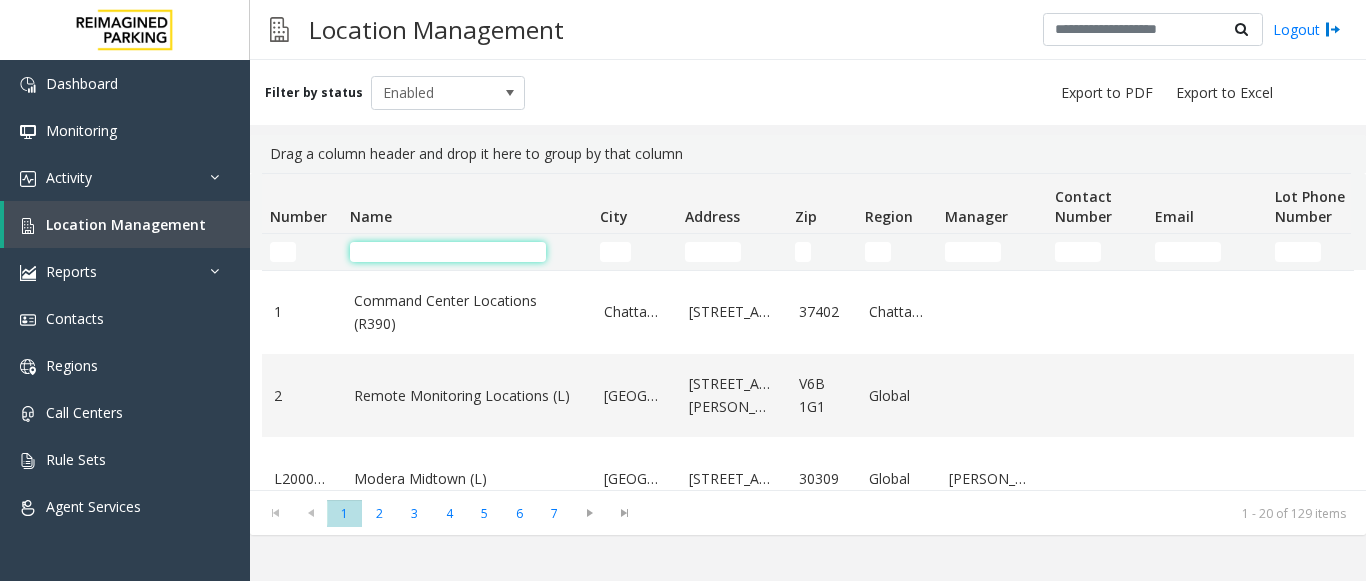 click 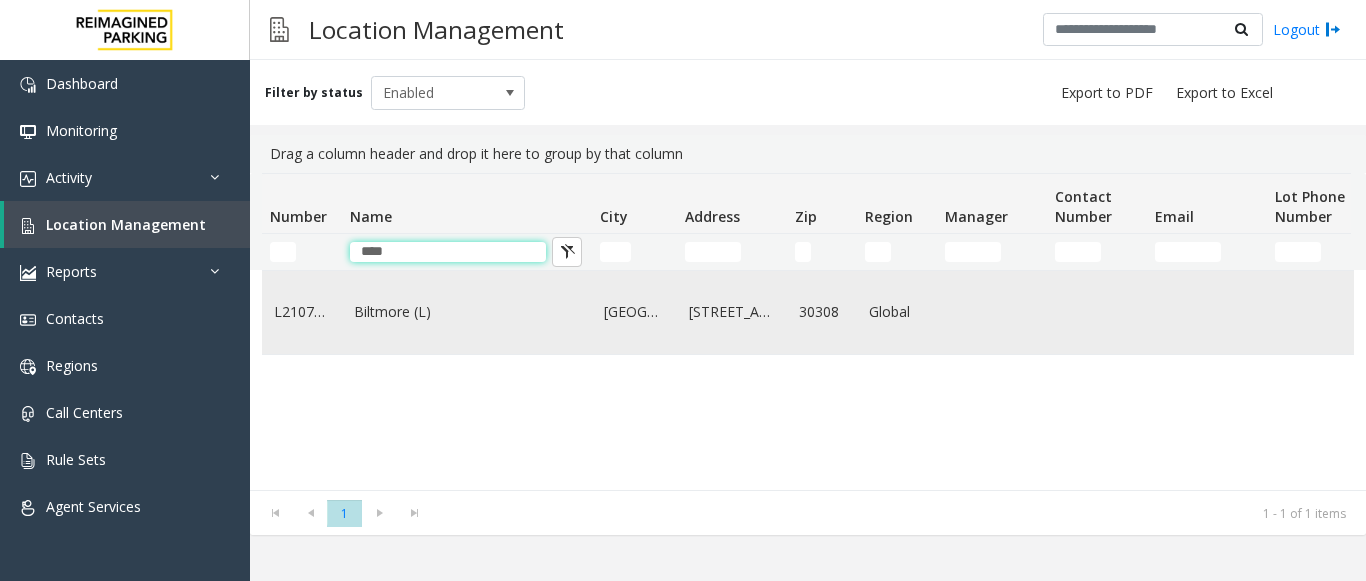 type on "****" 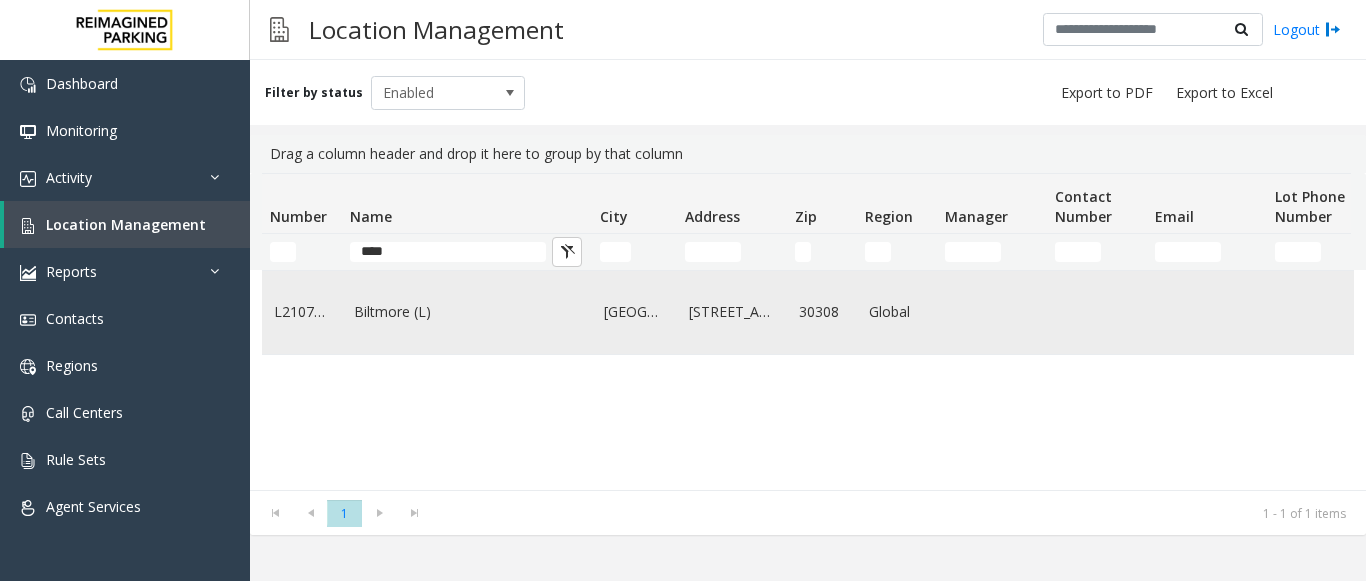 click on "Biltmore (L)" 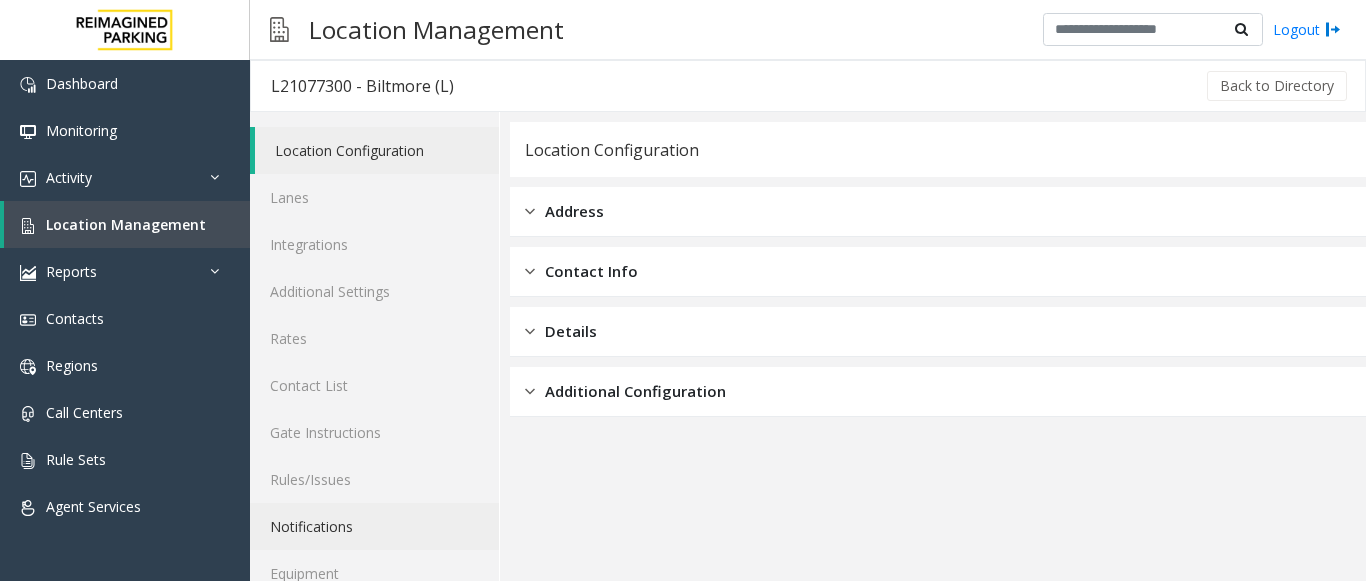 scroll, scrollTop: 78, scrollLeft: 0, axis: vertical 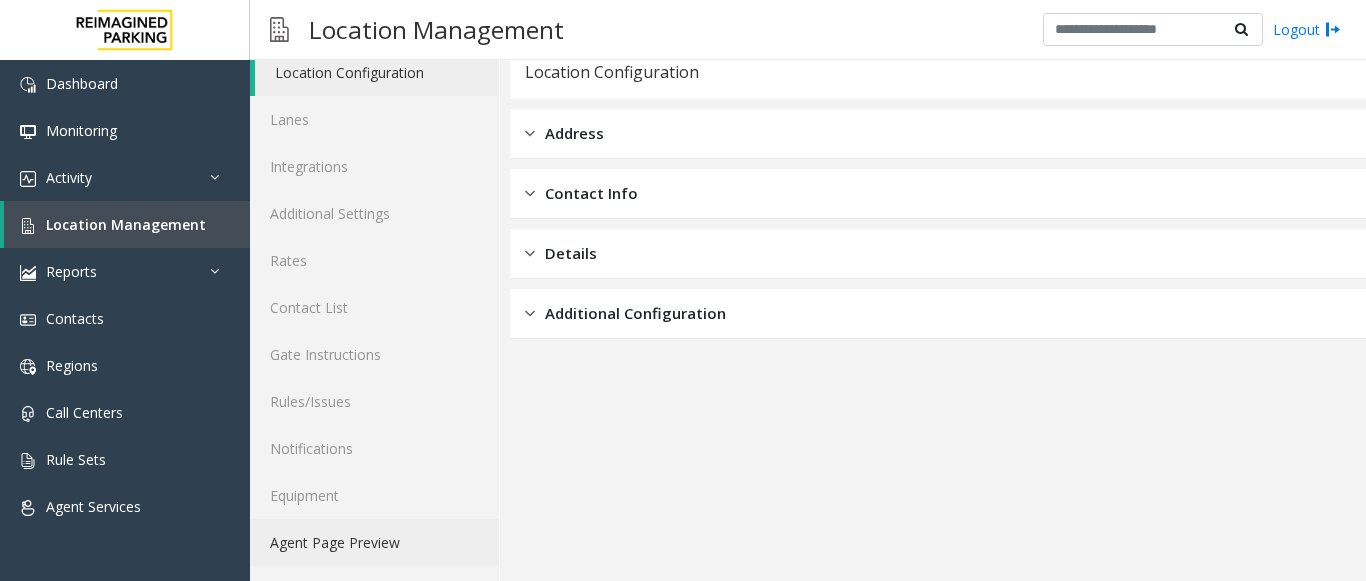 click on "Agent Page Preview" 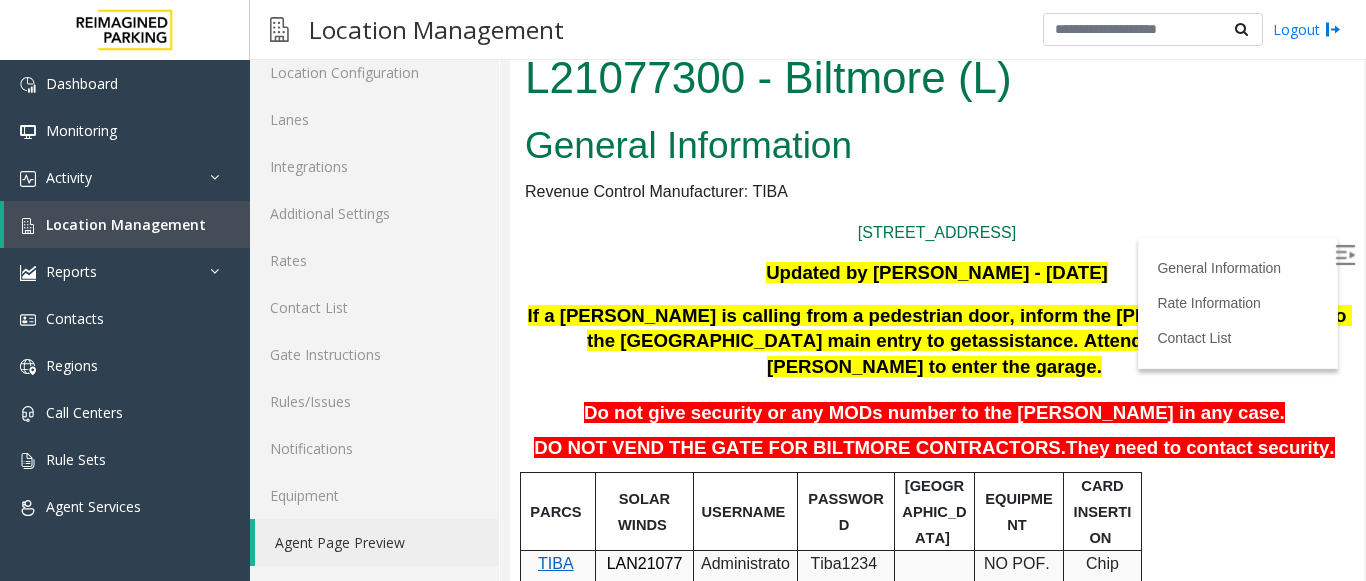 scroll, scrollTop: 0, scrollLeft: 0, axis: both 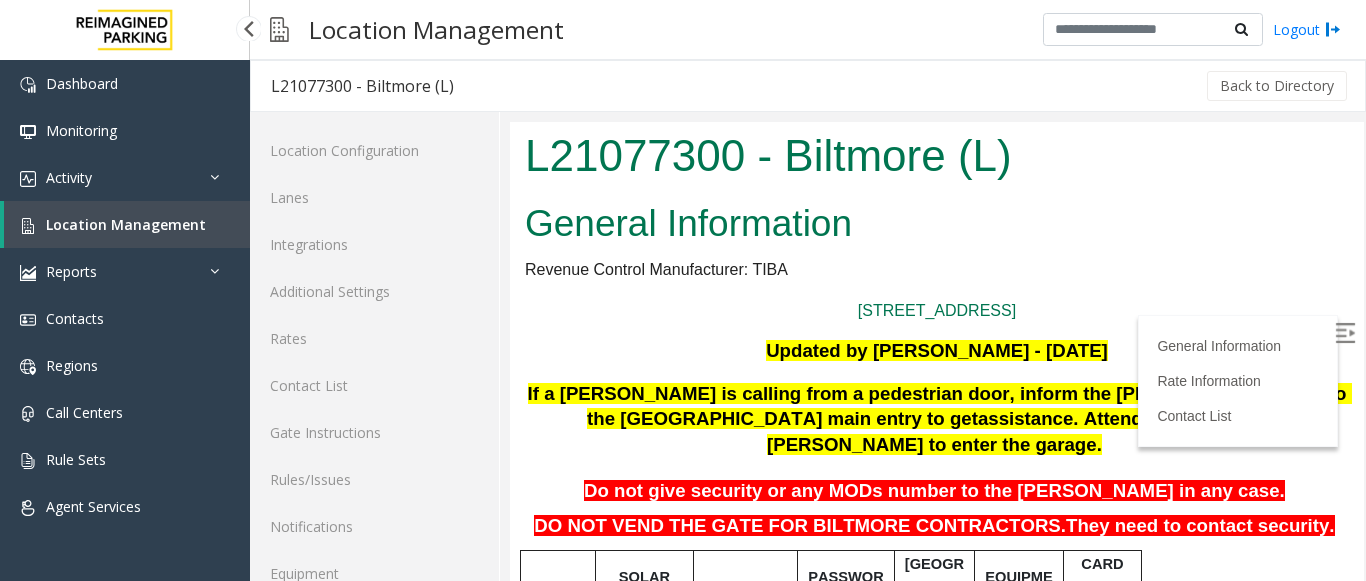 click on "Location Management" at bounding box center [126, 224] 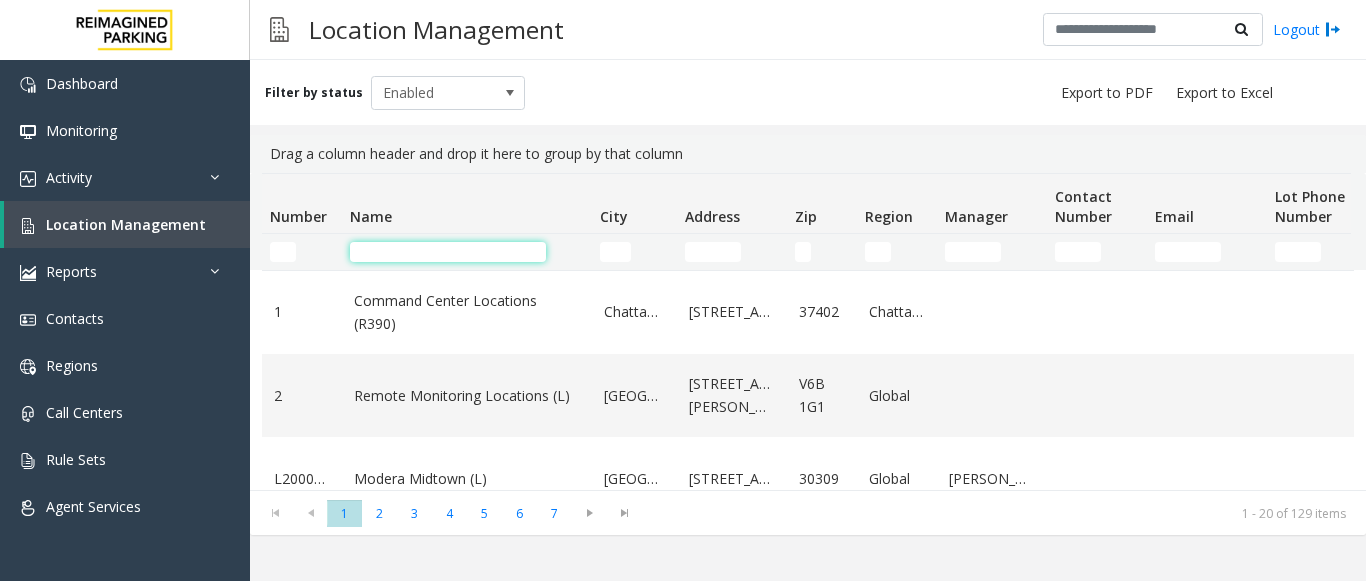 click 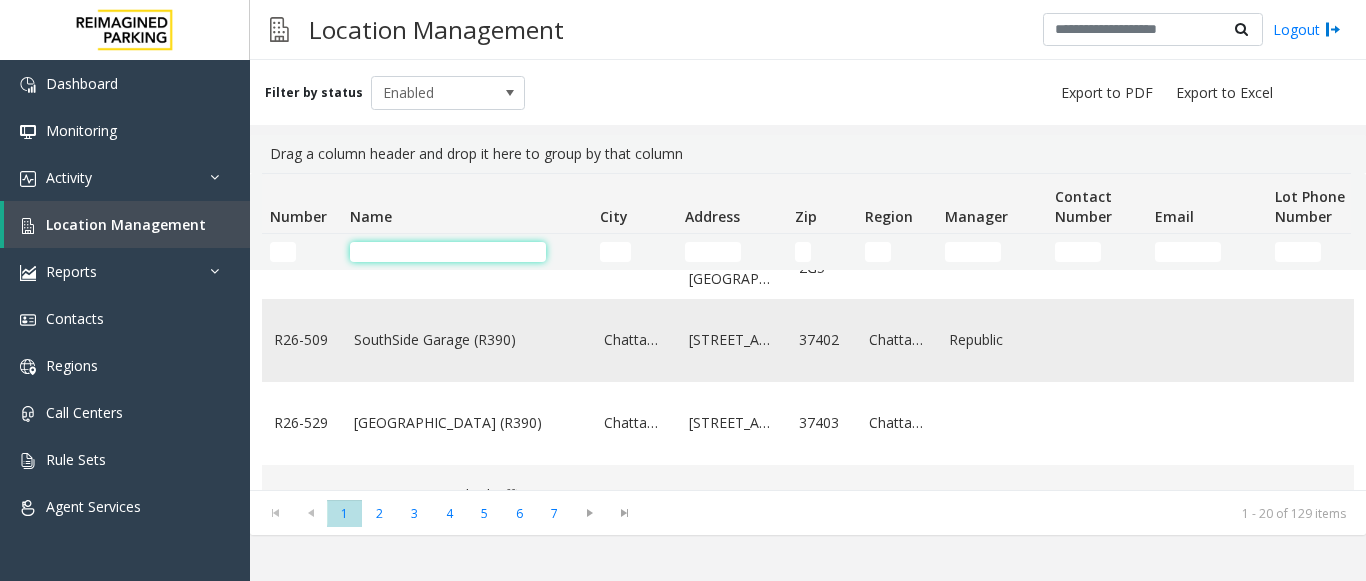 scroll, scrollTop: 1100, scrollLeft: 0, axis: vertical 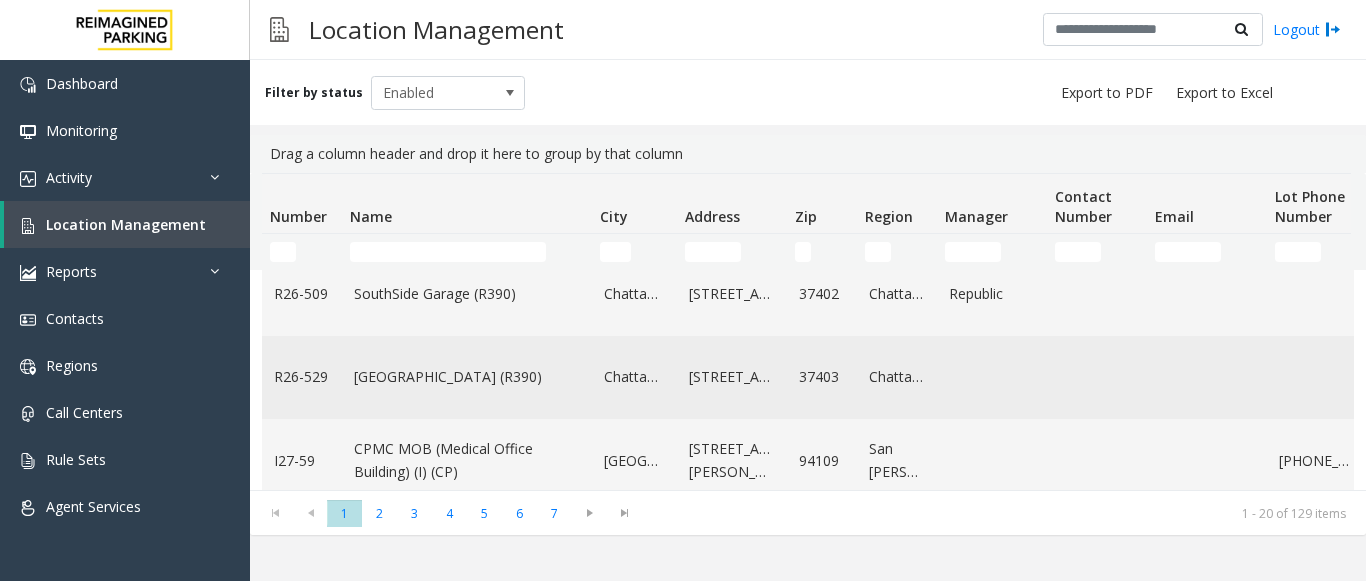 click on "[GEOGRAPHIC_DATA] (R390)" 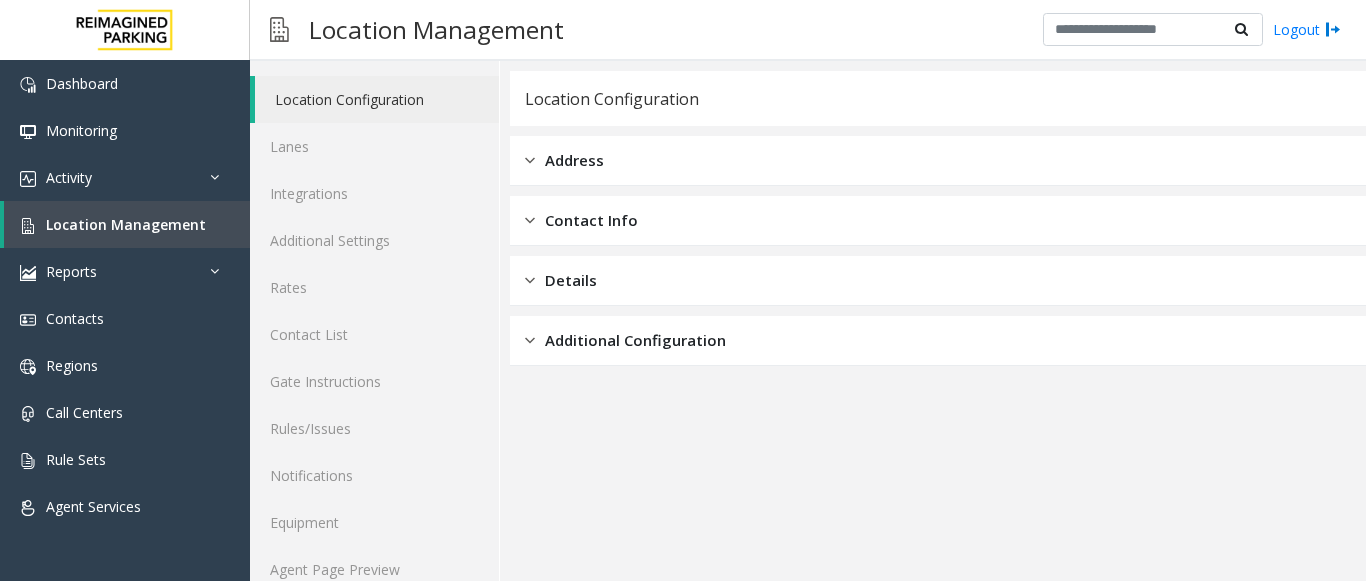 scroll, scrollTop: 78, scrollLeft: 0, axis: vertical 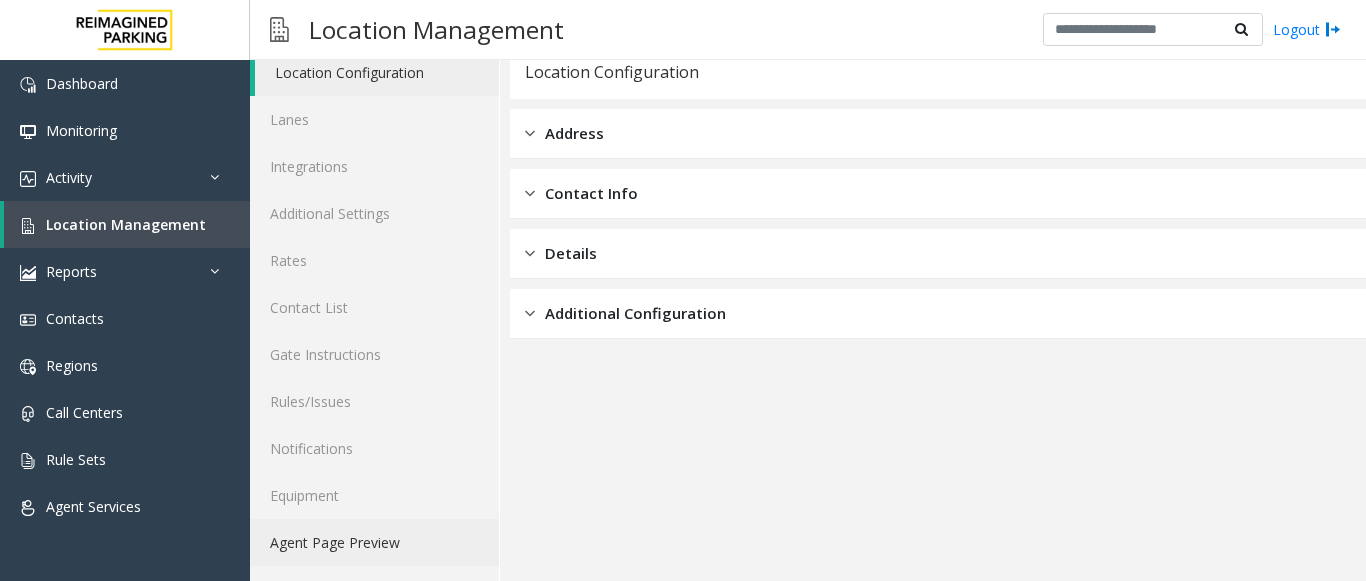 click on "Agent Page Preview" 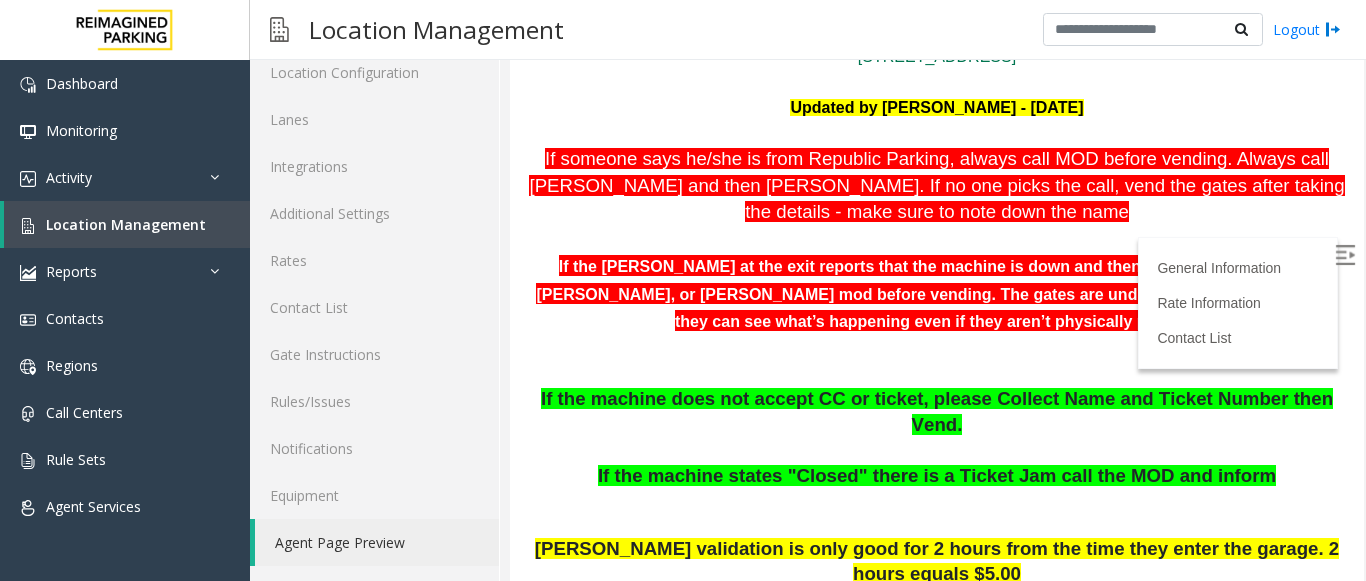 scroll, scrollTop: 300, scrollLeft: 0, axis: vertical 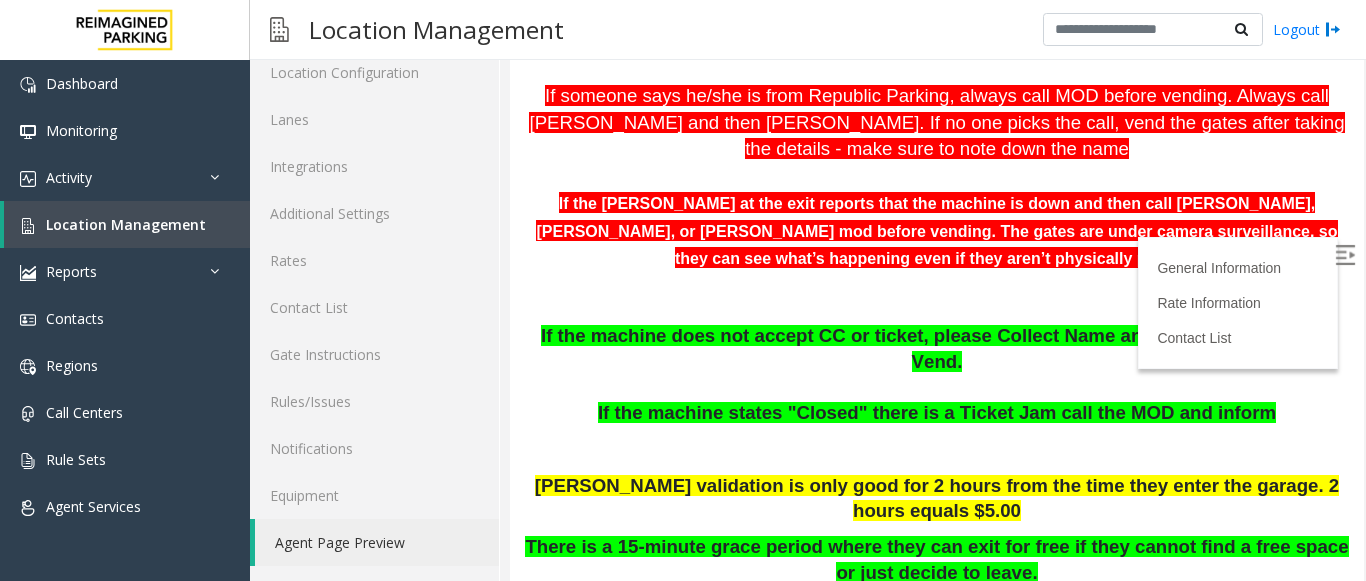 click at bounding box center [1345, 255] 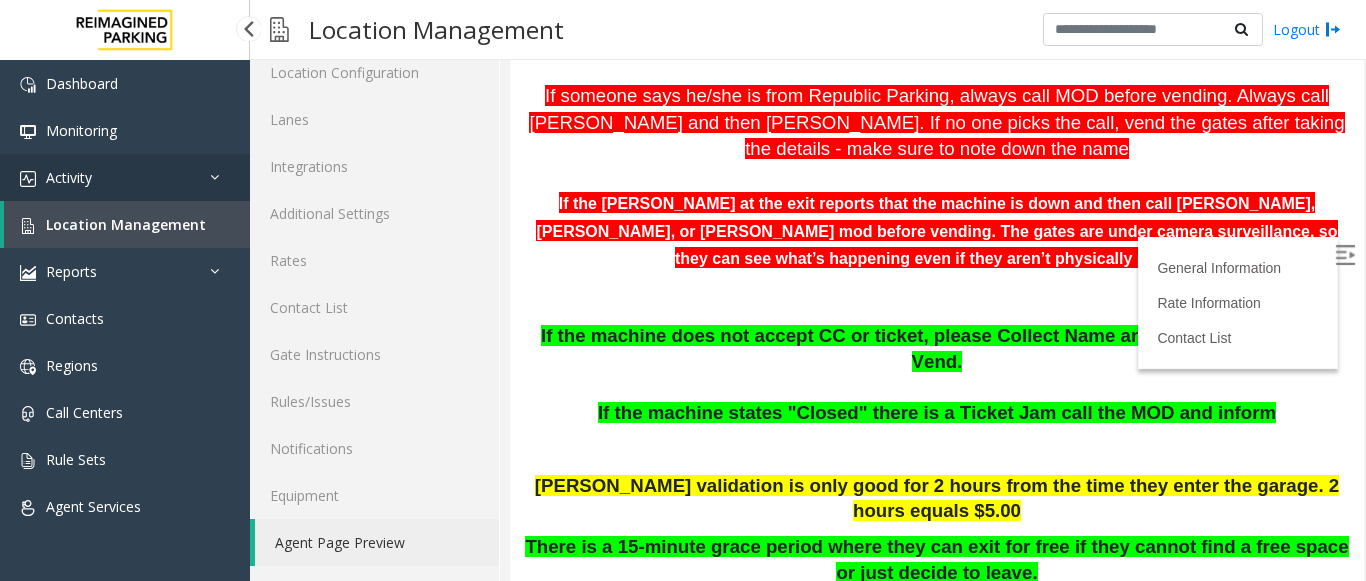 click at bounding box center [220, 177] 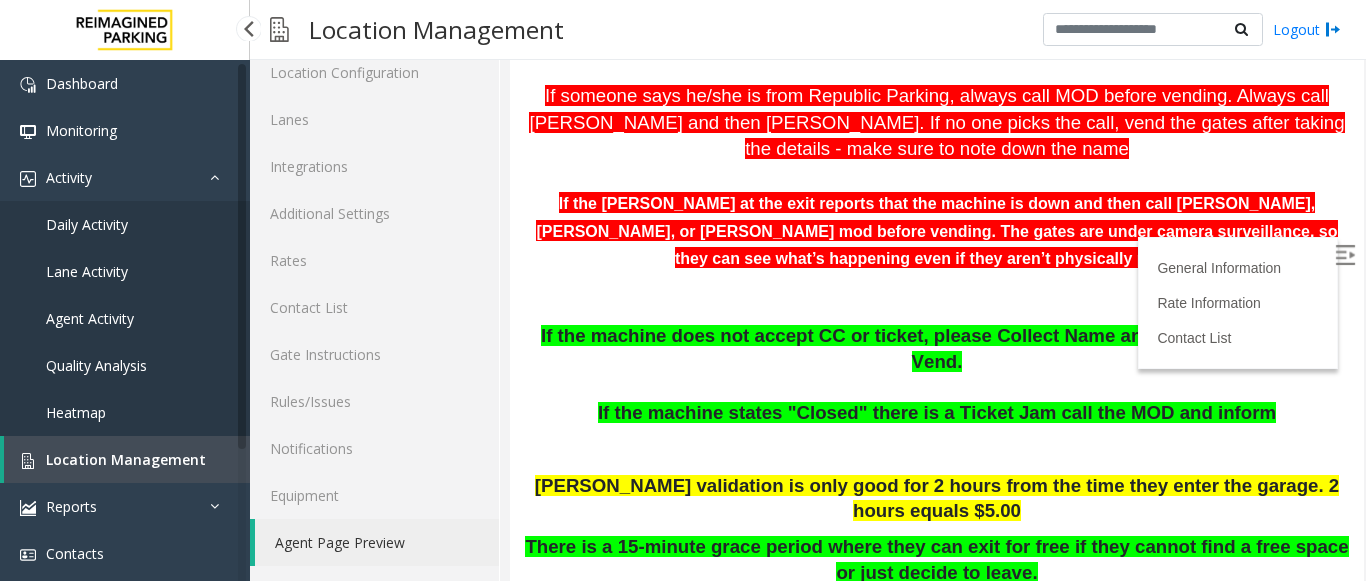 click on "Daily Activity" at bounding box center [87, 224] 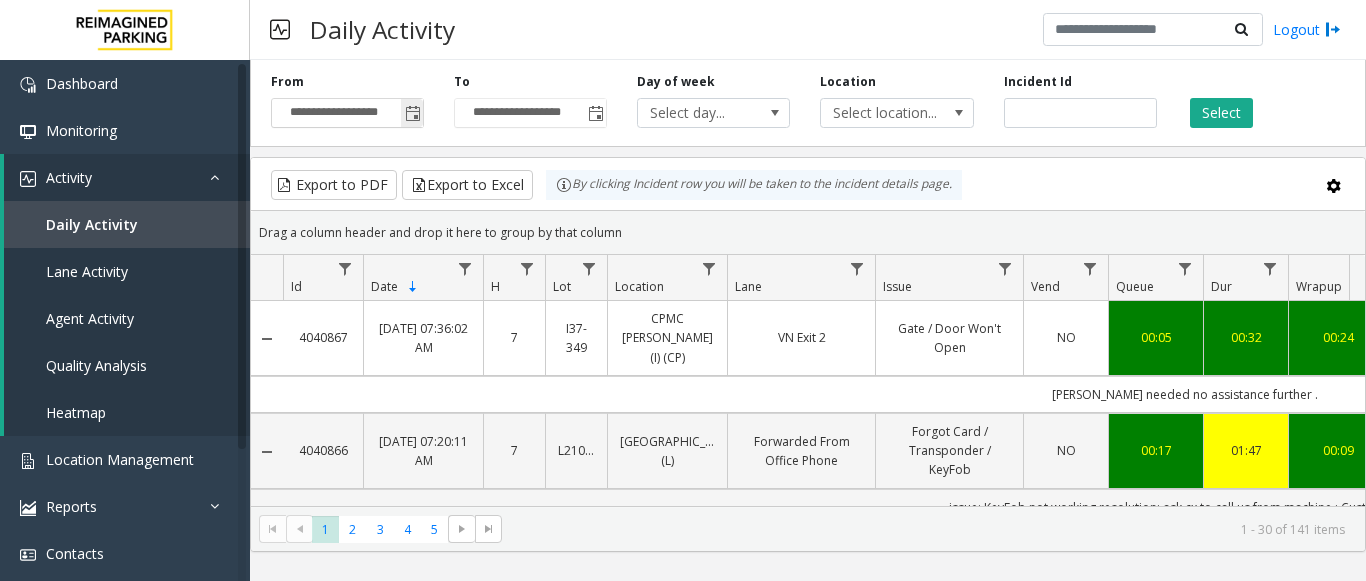 click 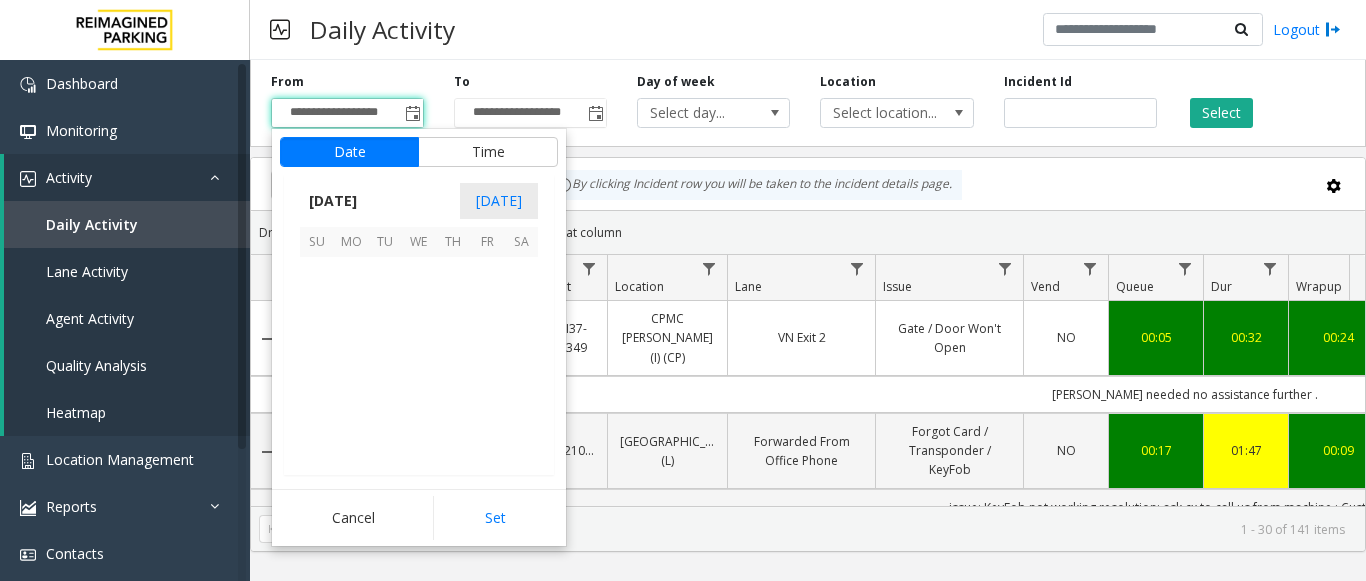 scroll, scrollTop: 358428, scrollLeft: 0, axis: vertical 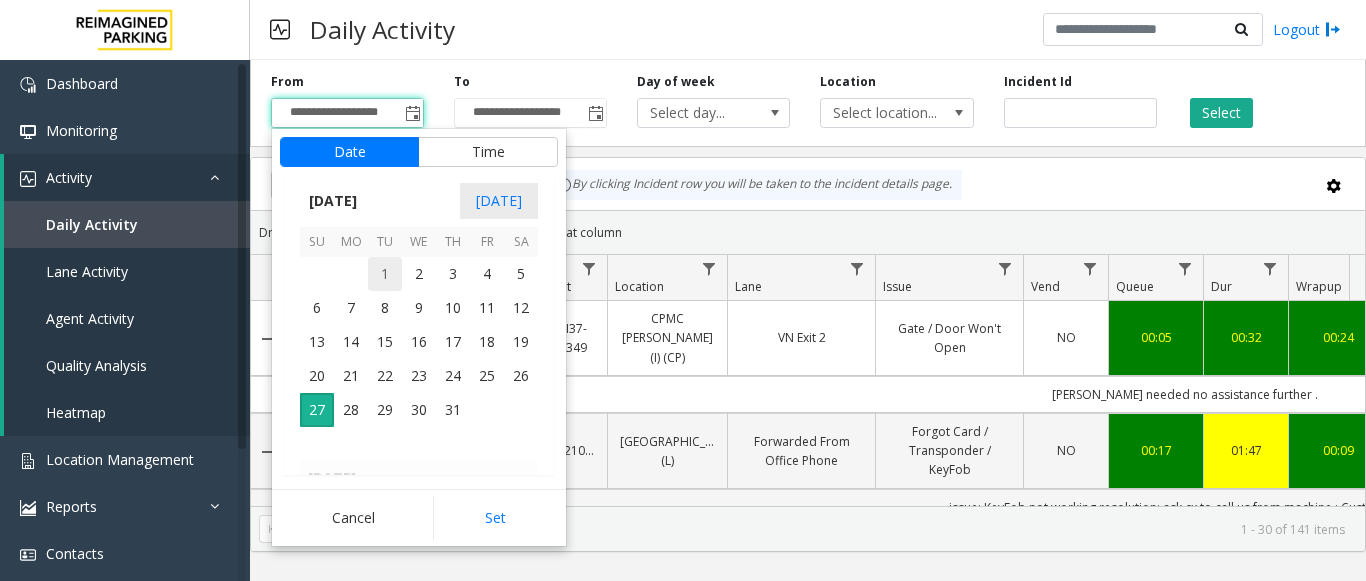 click on "1" at bounding box center (385, 274) 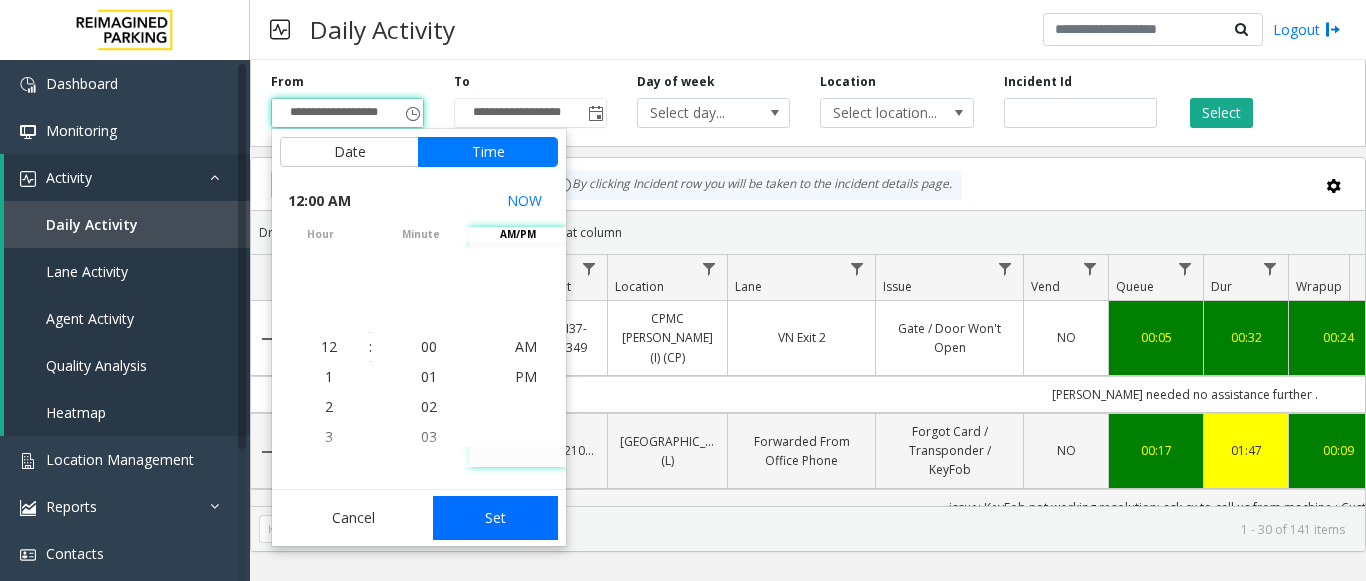 click on "Set" 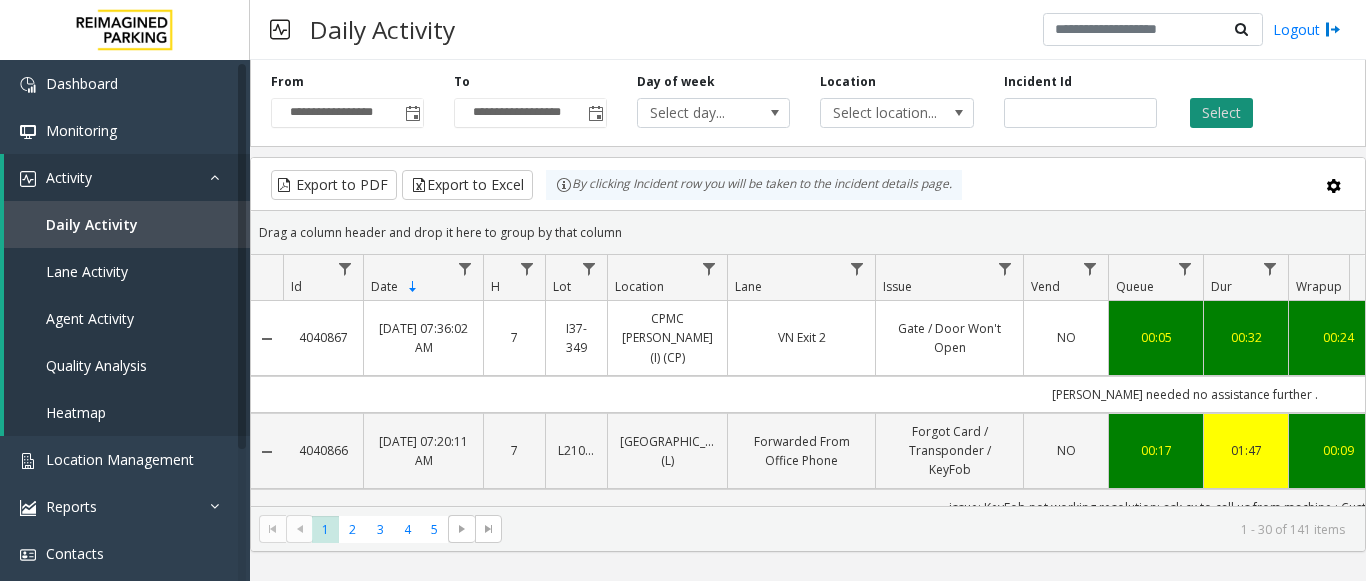 click on "Select" 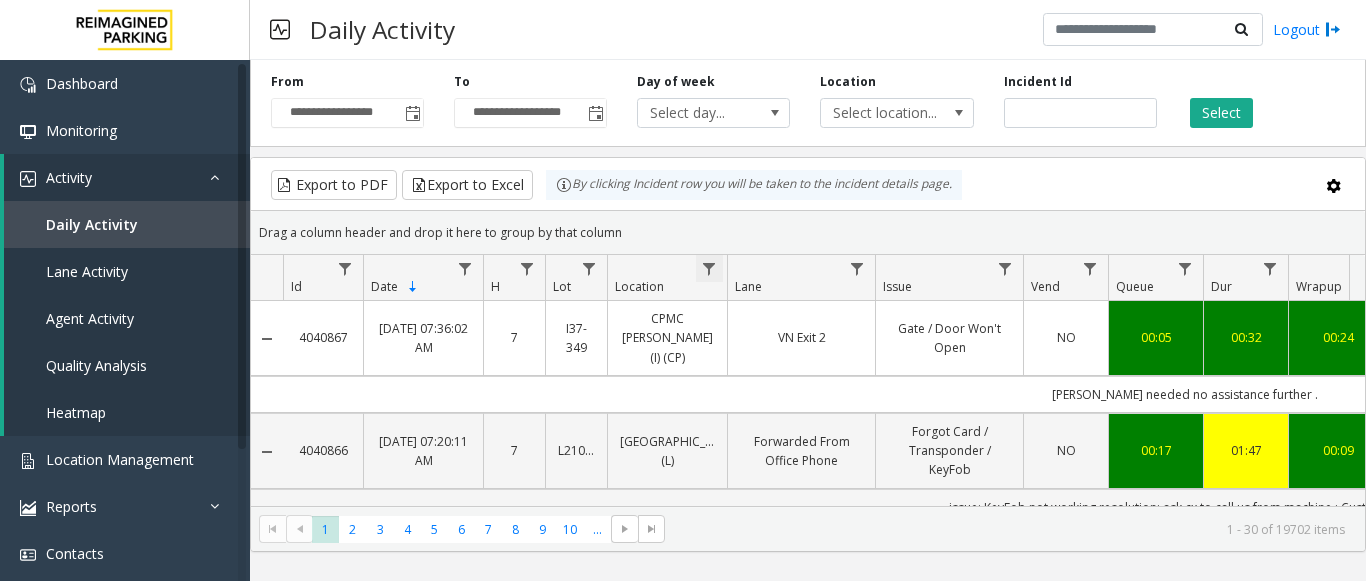 click 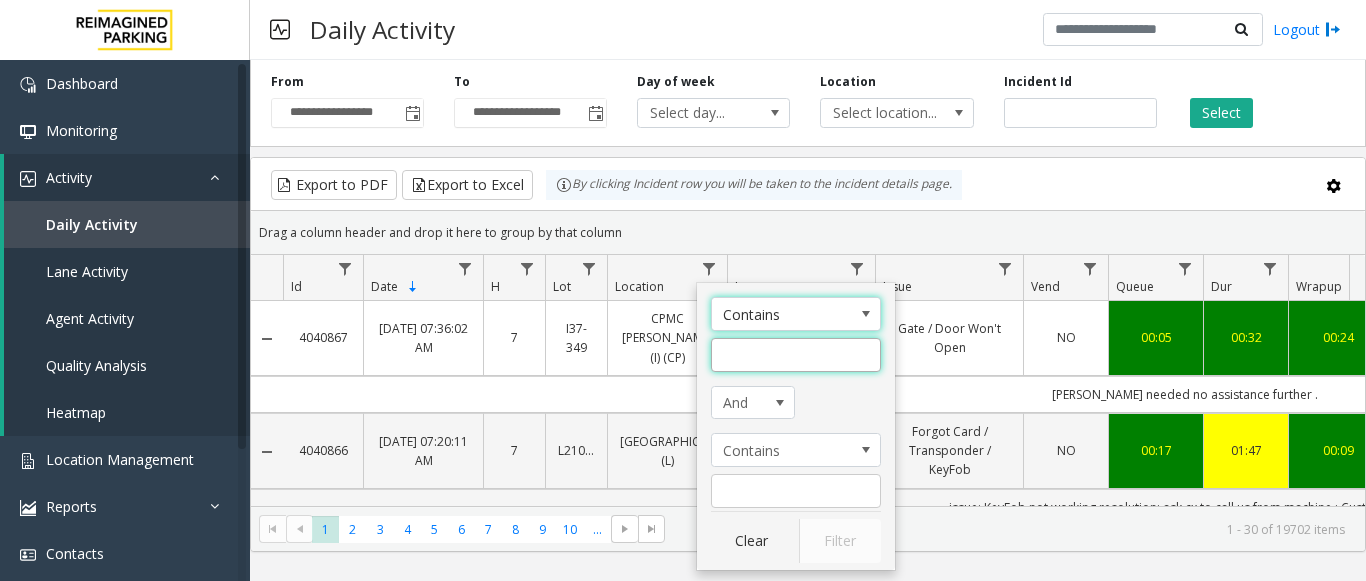 click 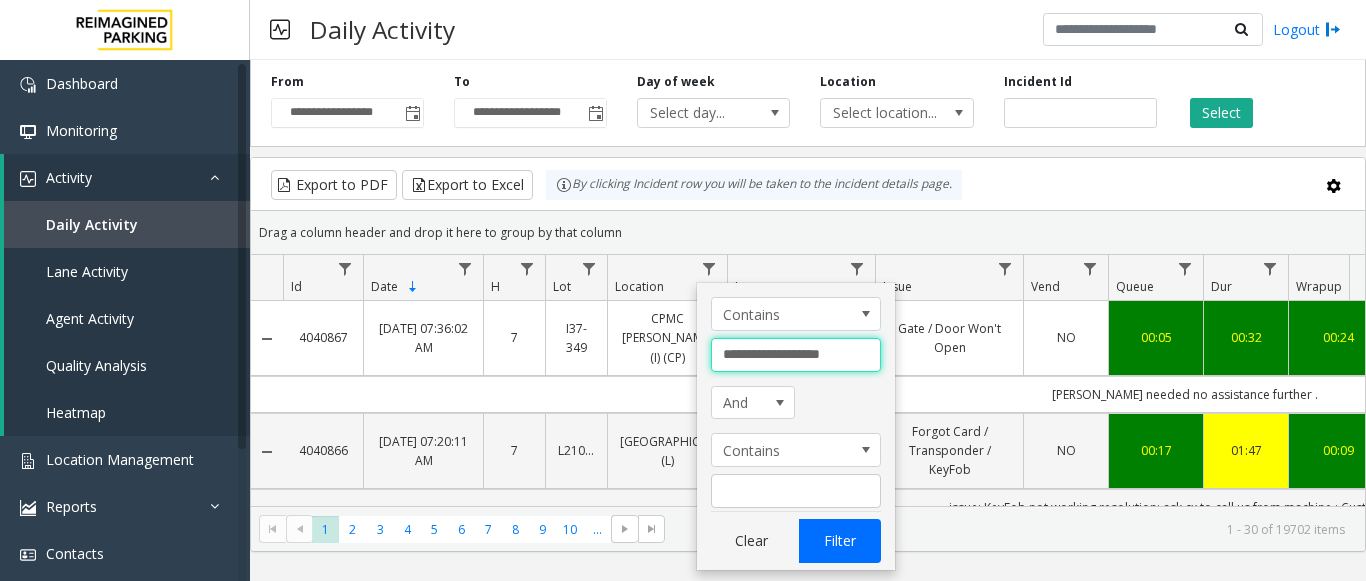 type on "**********" 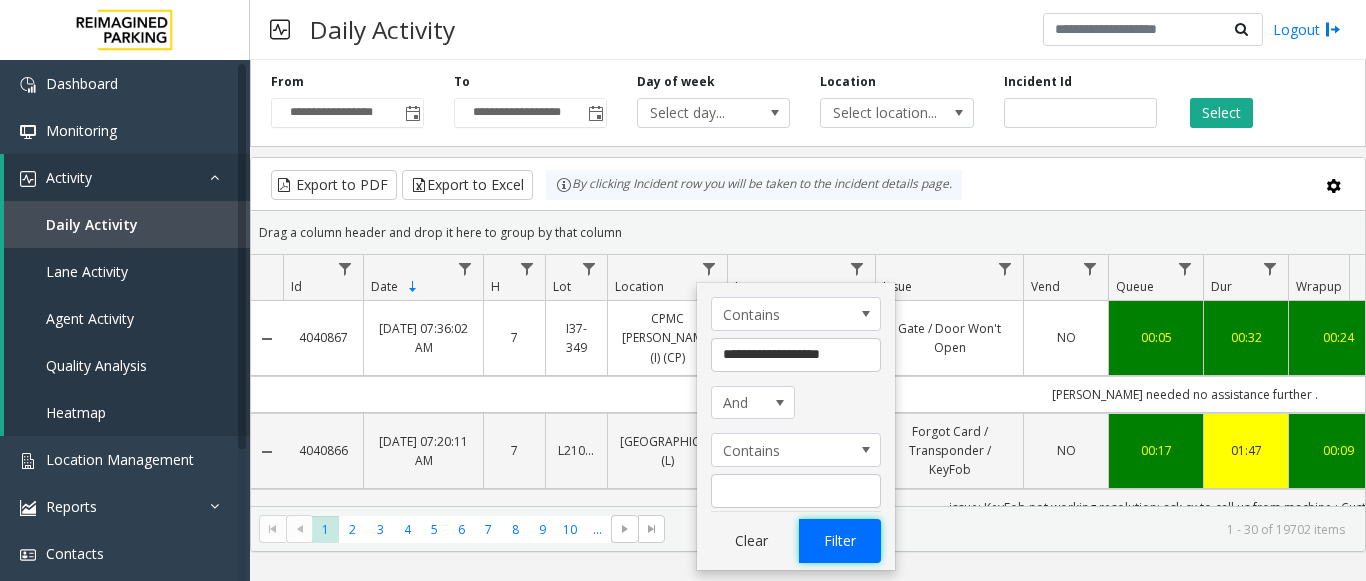 click on "Filter" 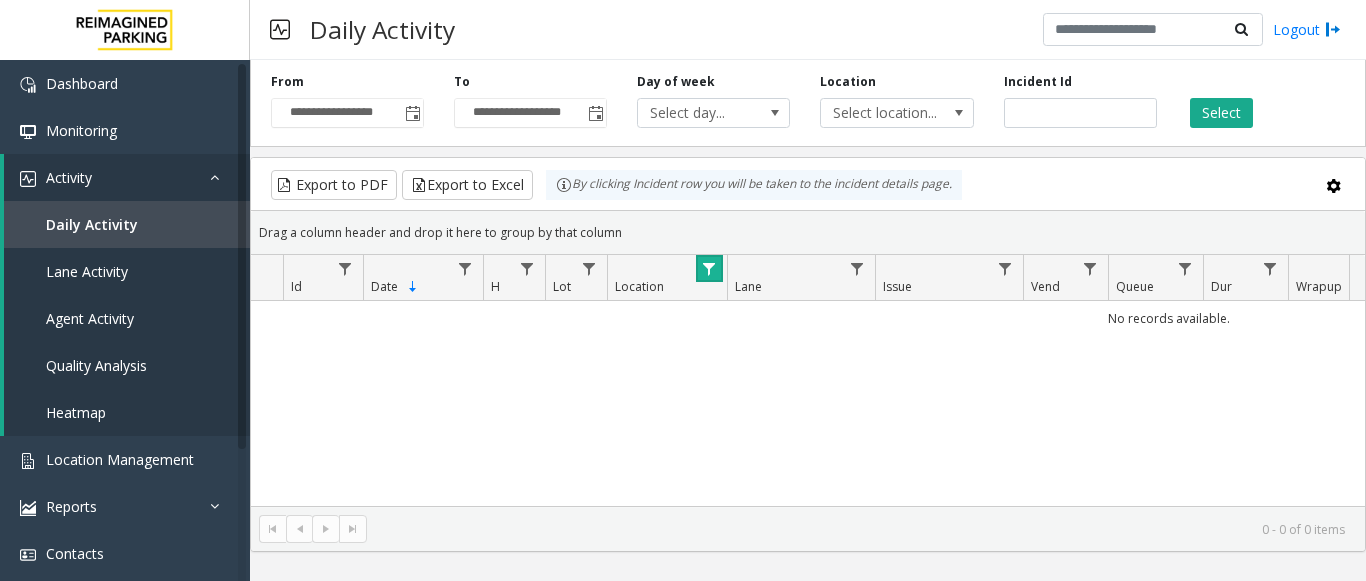 click 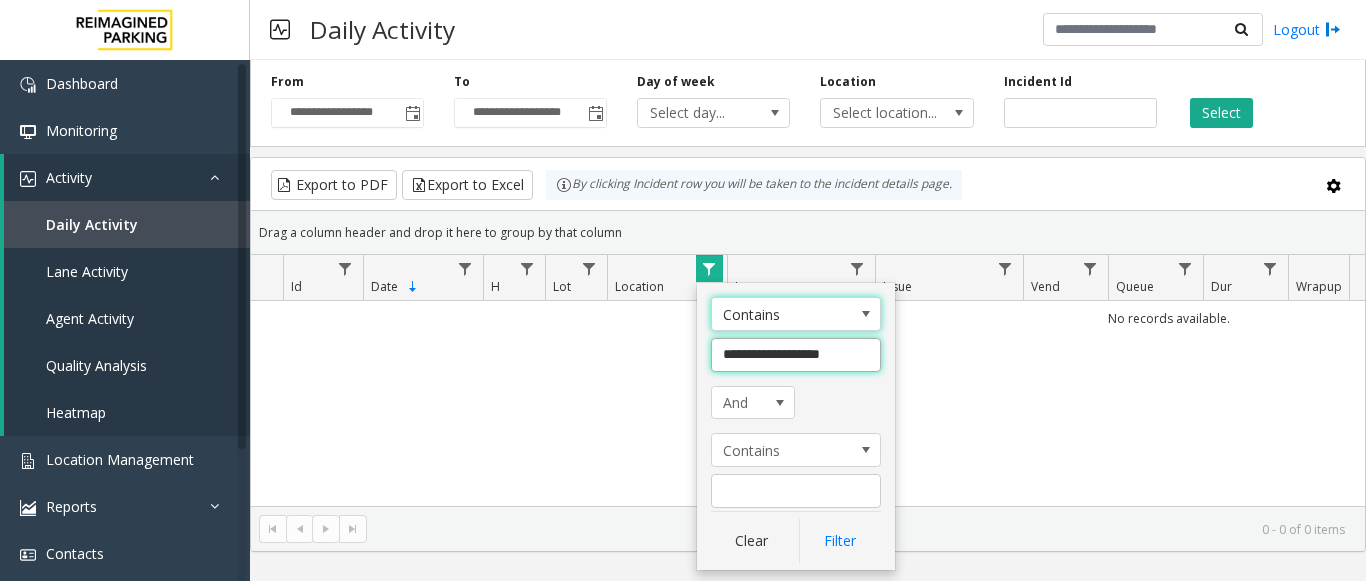 click on "**********" 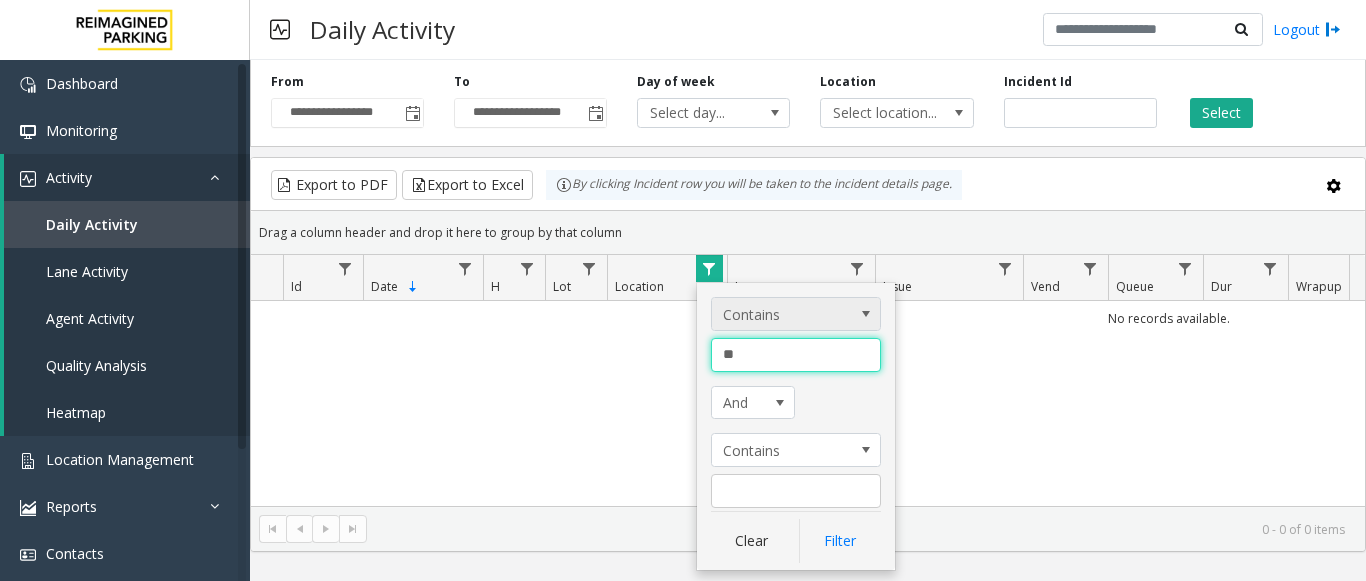 type on "*" 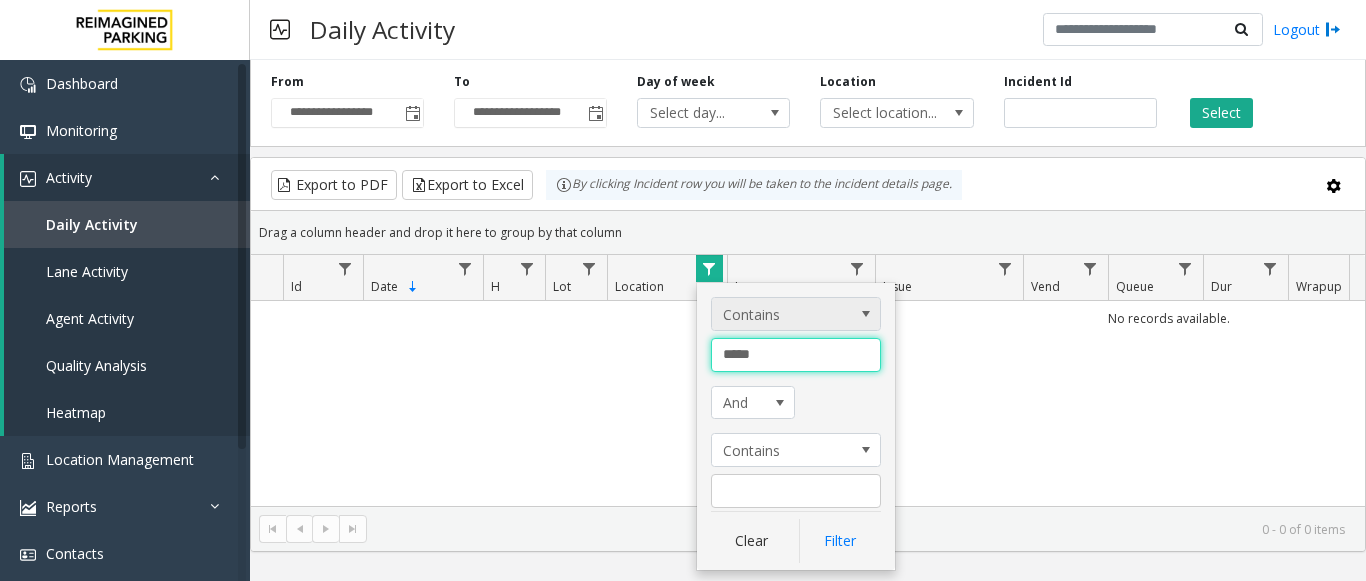 type on "******" 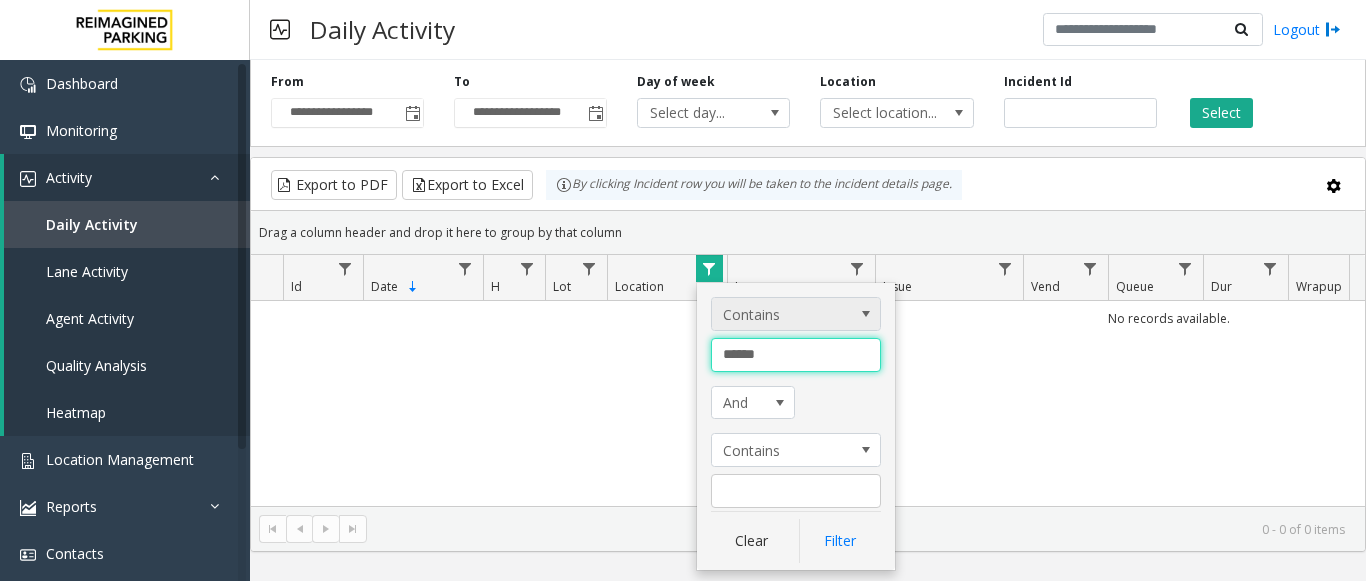 click on "Filter" 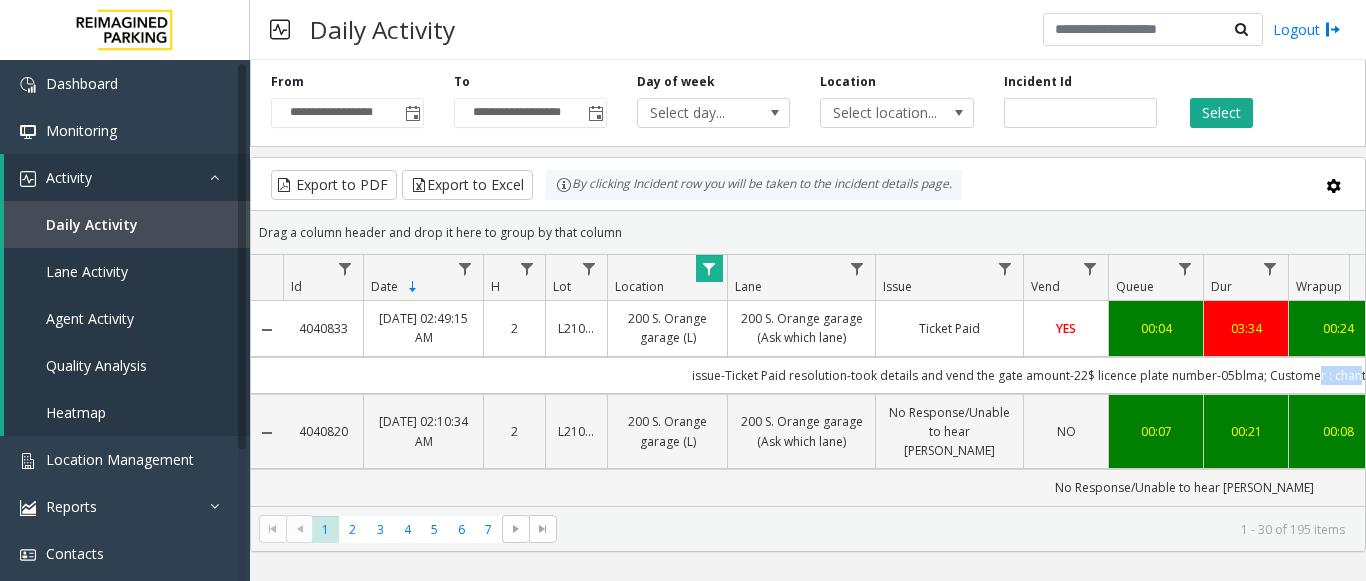 scroll, scrollTop: 0, scrollLeft: 45, axis: horizontal 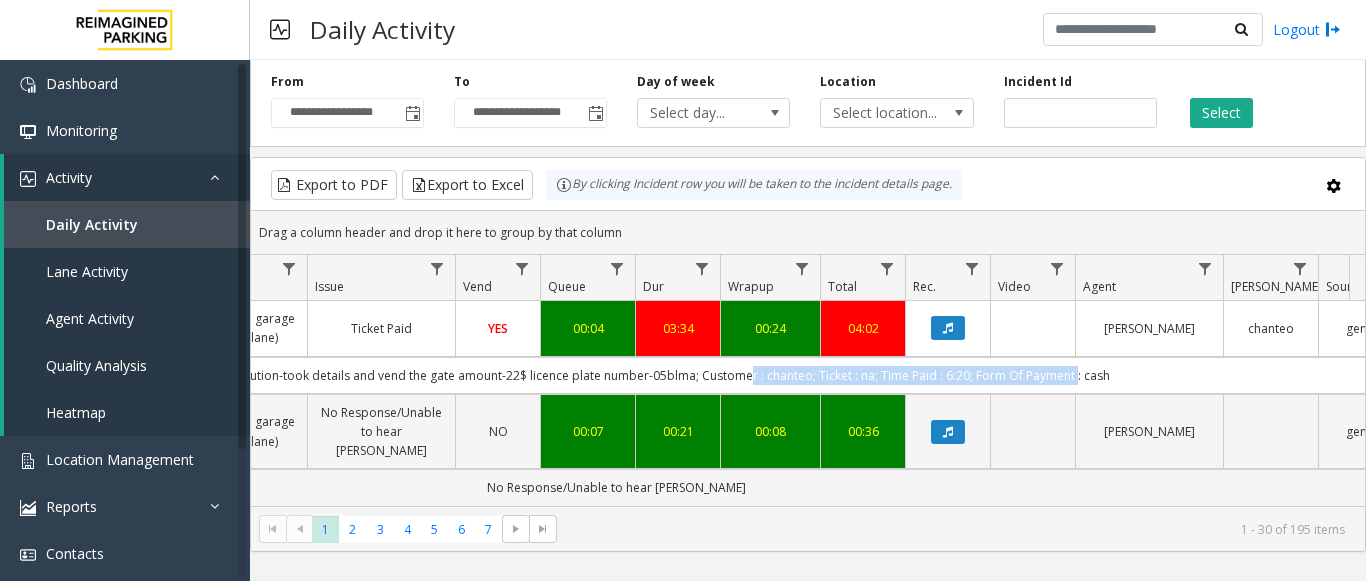 drag, startPoint x: 1311, startPoint y: 379, endPoint x: 1131, endPoint y: 392, distance: 180.46883 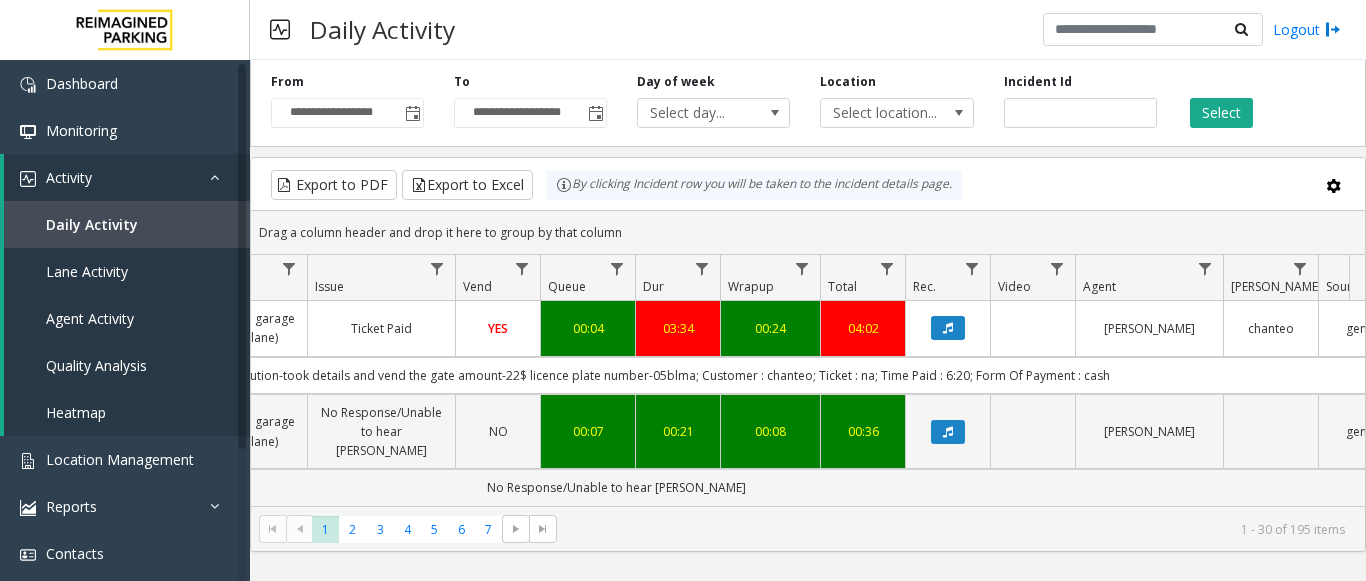 click on "4040833   Jul 27, 2025 02:49:15 AM
2   L21086700   200 S. Orange garage (L)   200 S. Orange garage (Ask which lane)   Ticket Paid   YES   00:04   03:34   00:24   04:02   Abhishek Jha   chanteo   genesys   NO   issue-Ticket Paid
resolution-took details and vend the gate
amount-22$
licence plate number-05blma; Customer : chanteo; Ticket : na; Time Paid : 6:20; Form Of Payment : cash   4040820   Jul 27, 2025 02:10:34 AM
2   L21086700   200 S. Orange garage (L)   200 S. Orange garage (Ask which lane)   No Response/Unable to hear parker   NO   00:07   00:21   00:08   00:36   Abhishek Jha      genesys   NO   No Response/Unable to hear parker
4040669   Jul 26, 2025 10:43:59 PM
22   L21086700   200 S. Orange garage (L)   200 S. Orange garage (Ask which lane)   Call dropped   NO   00:00   00:55   07:07   08:02   Mohammad Zaid Khan      genesys   NO   'Call dropped
***** 7/26/2025 10:55:06 PM Mohammad Zaid Khan
didnt got any ring through awaya '   4040152   Jul 26, 2025 09:36:25 AM
9   L21086700   NO" 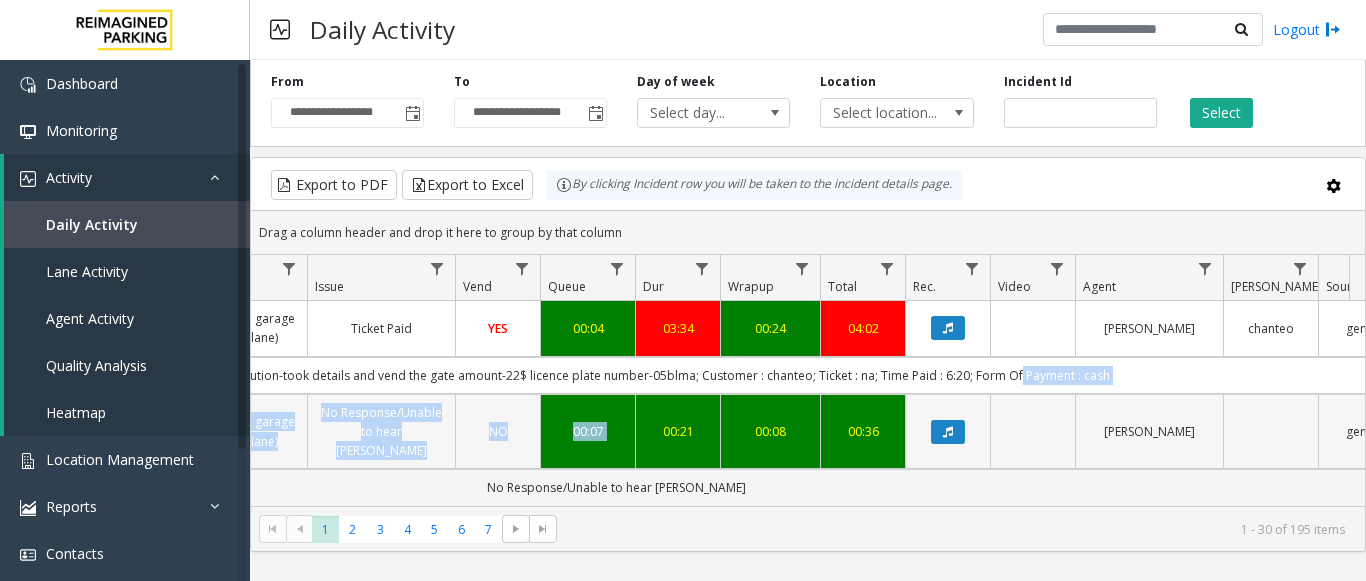 drag, startPoint x: 989, startPoint y: 382, endPoint x: 617, endPoint y: 389, distance: 372.06586 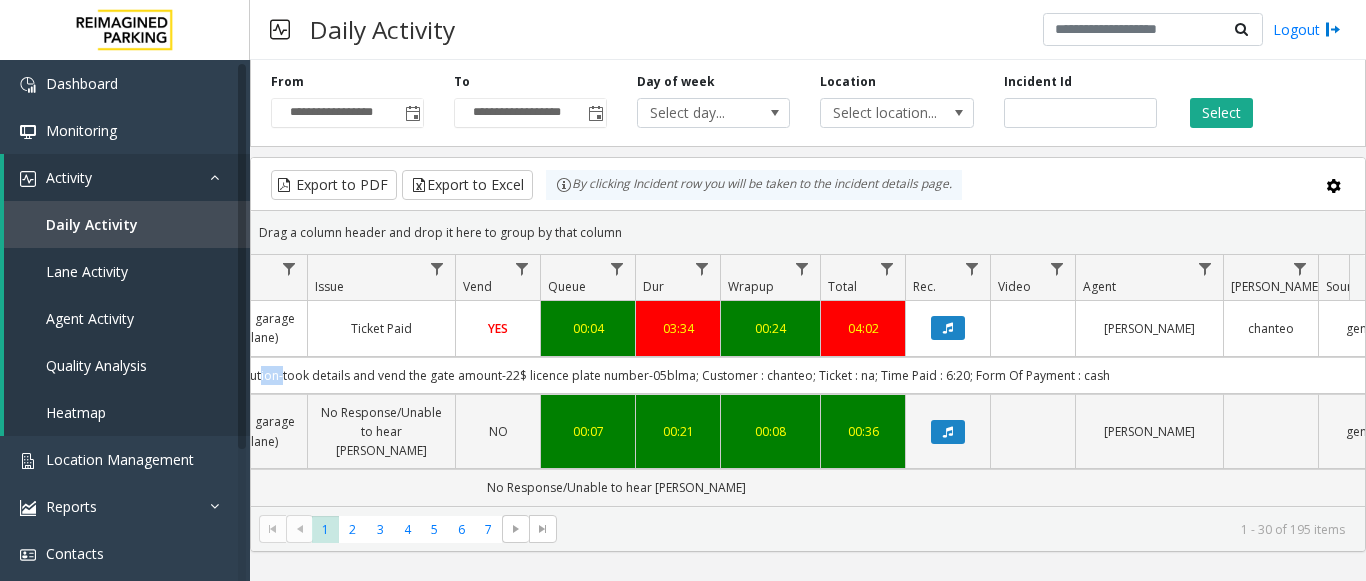 scroll, scrollTop: 0, scrollLeft: 544, axis: horizontal 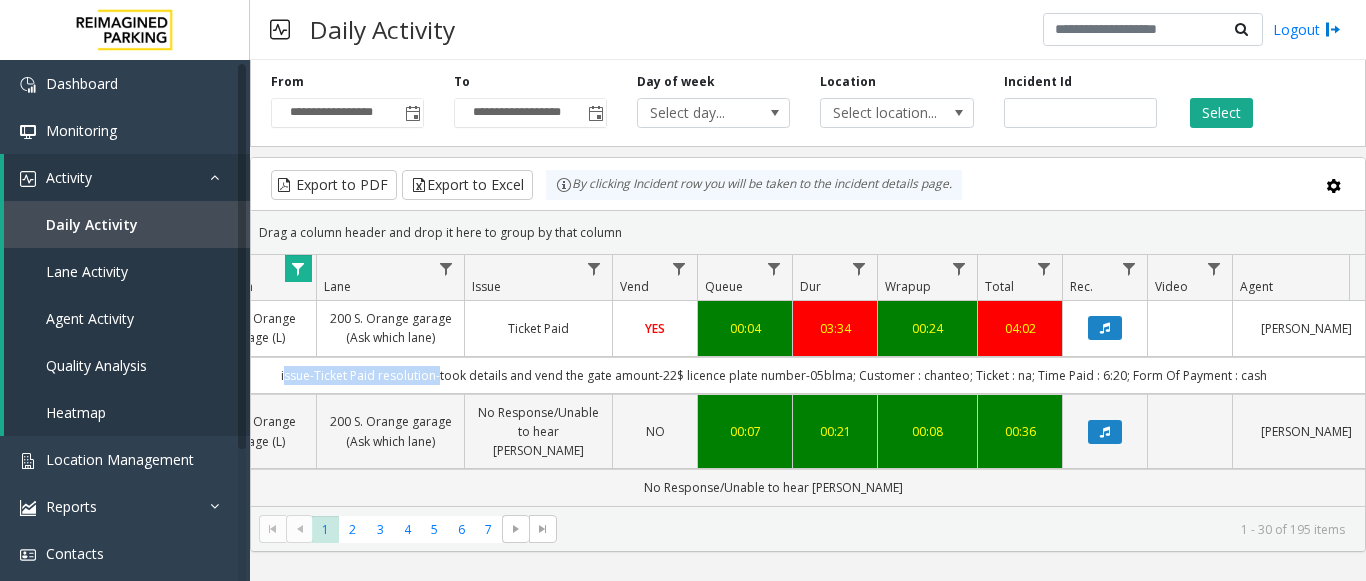 drag, startPoint x: 281, startPoint y: 373, endPoint x: 261, endPoint y: 373, distance: 20 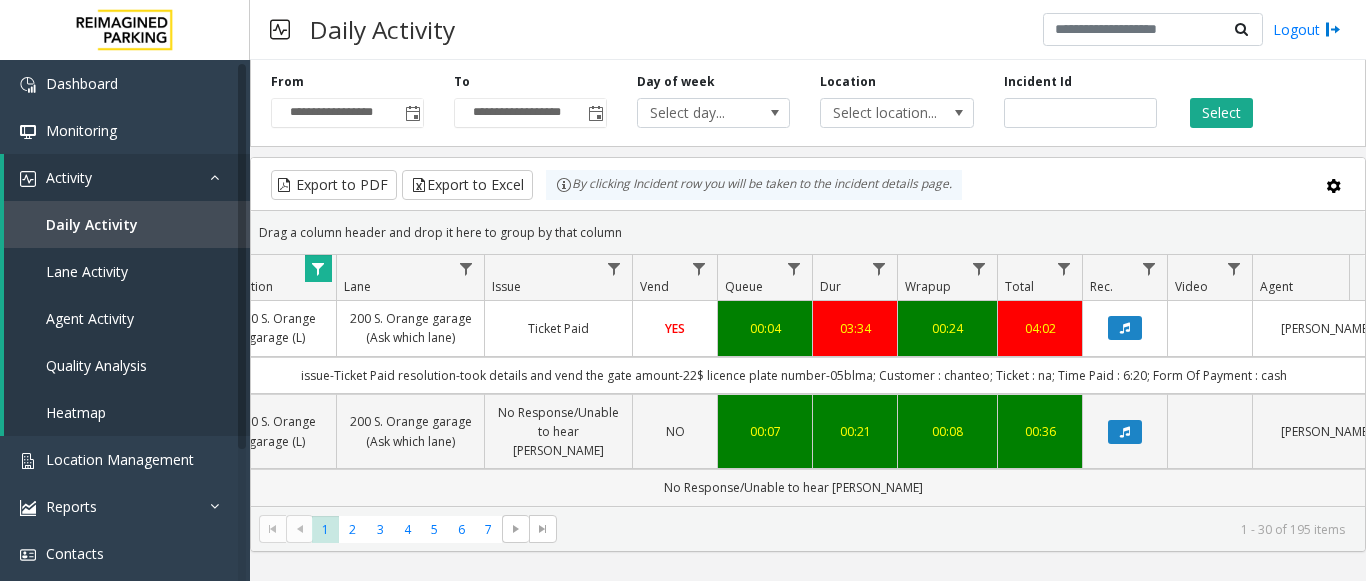 click on "No Response/Unable to hear parker" 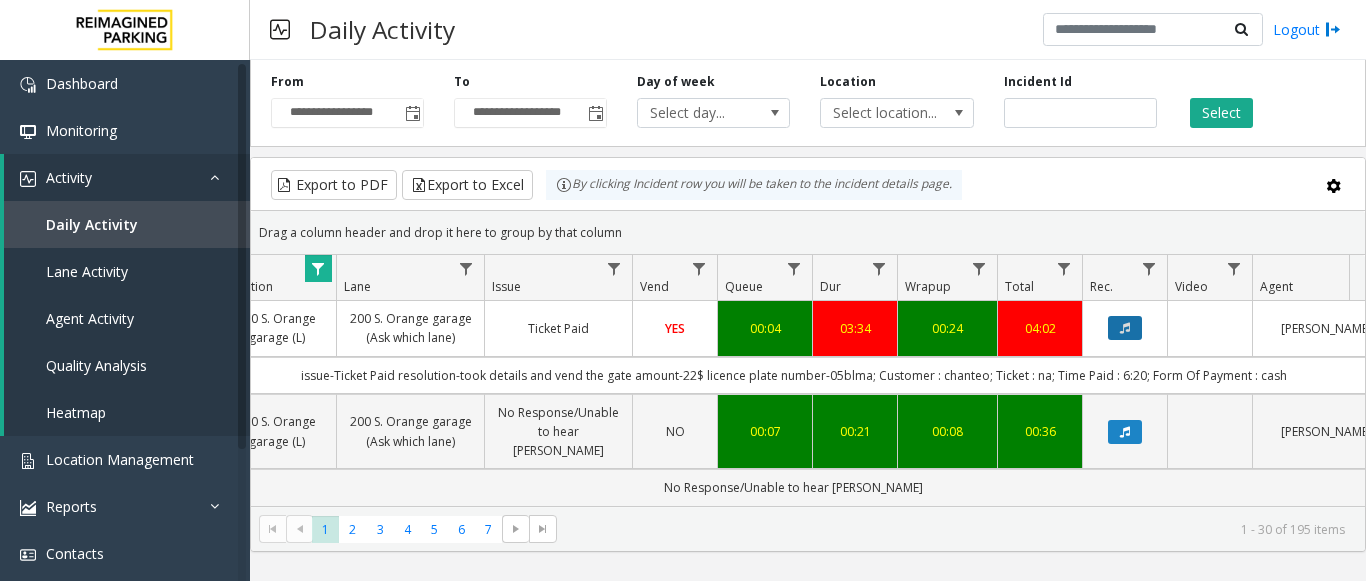 click 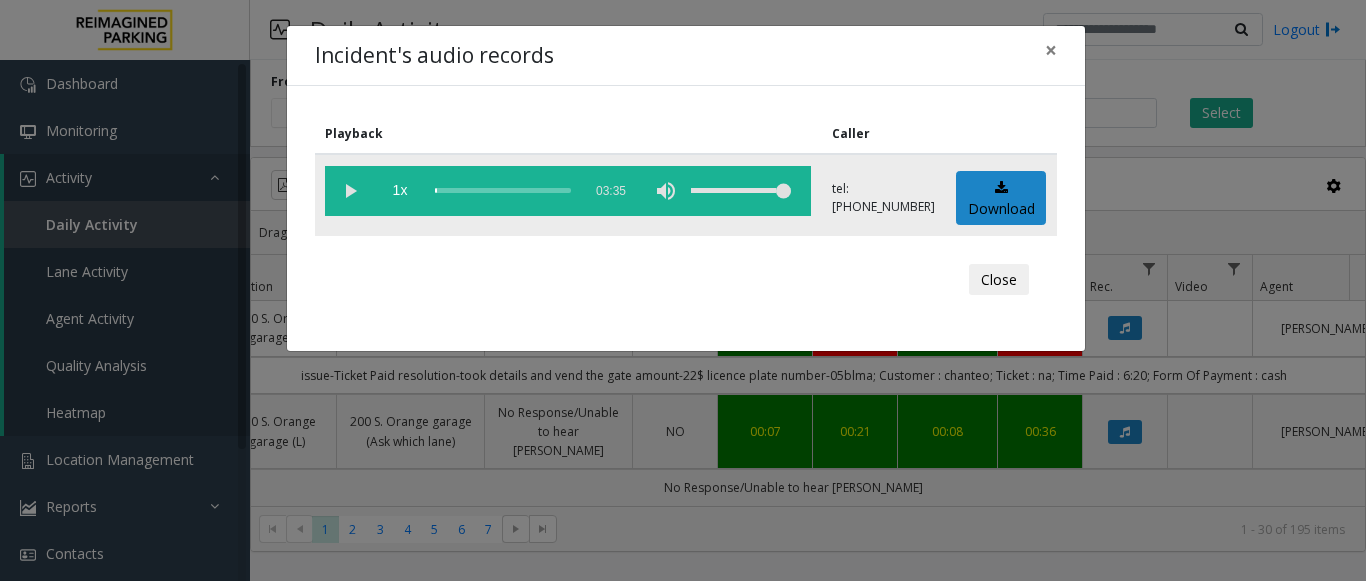 click 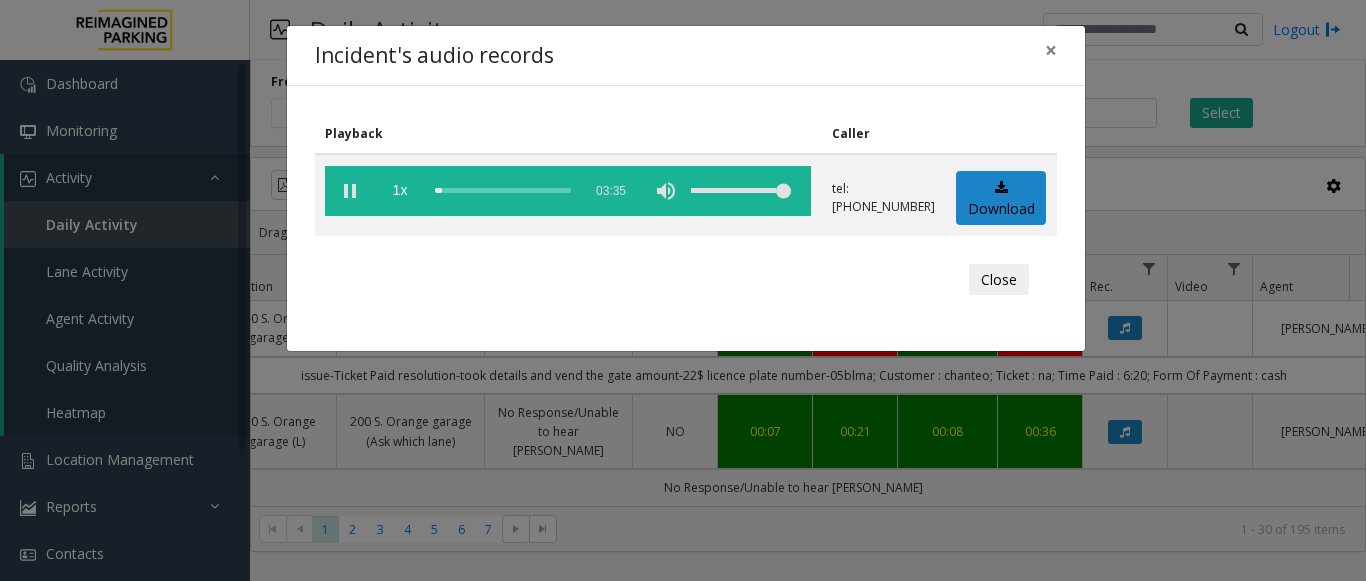 click on "Incident's audio records × Playback Caller  1x  03:35 tel:01086890014074052286  Download  Close" 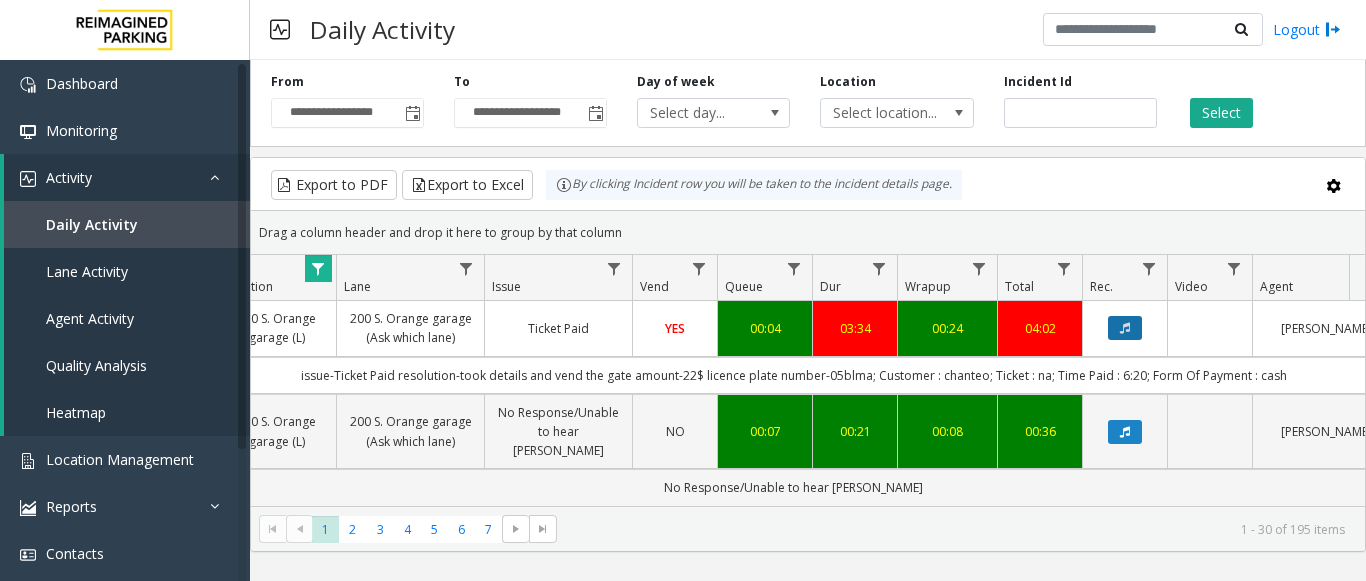 click 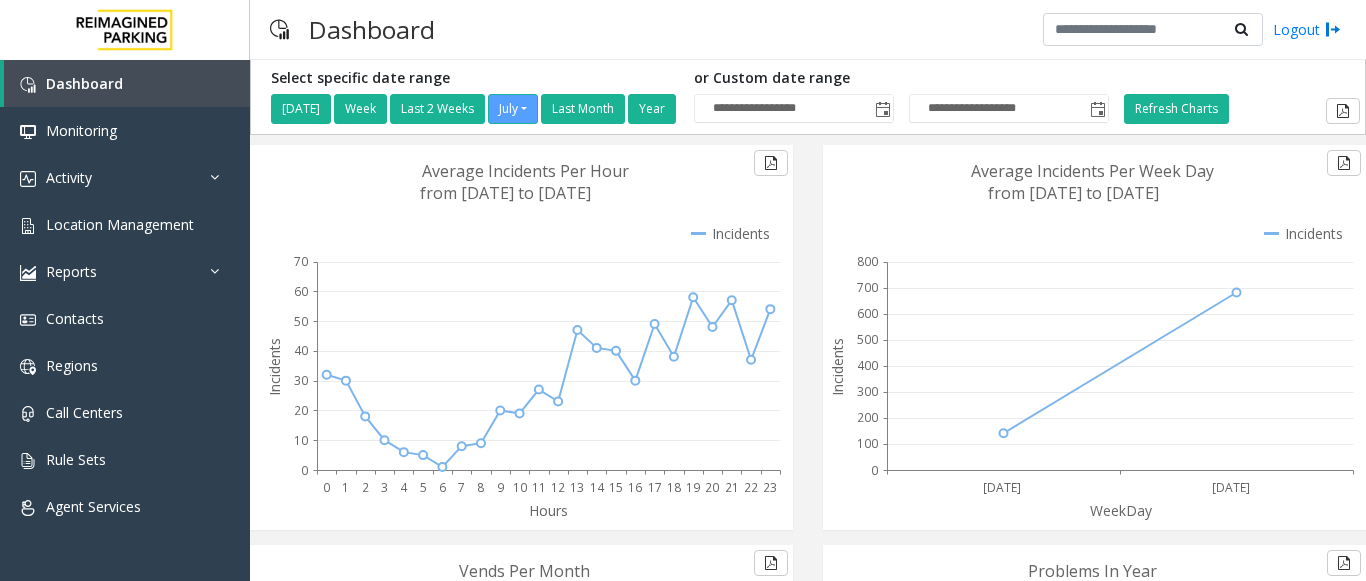 scroll, scrollTop: 0, scrollLeft: 0, axis: both 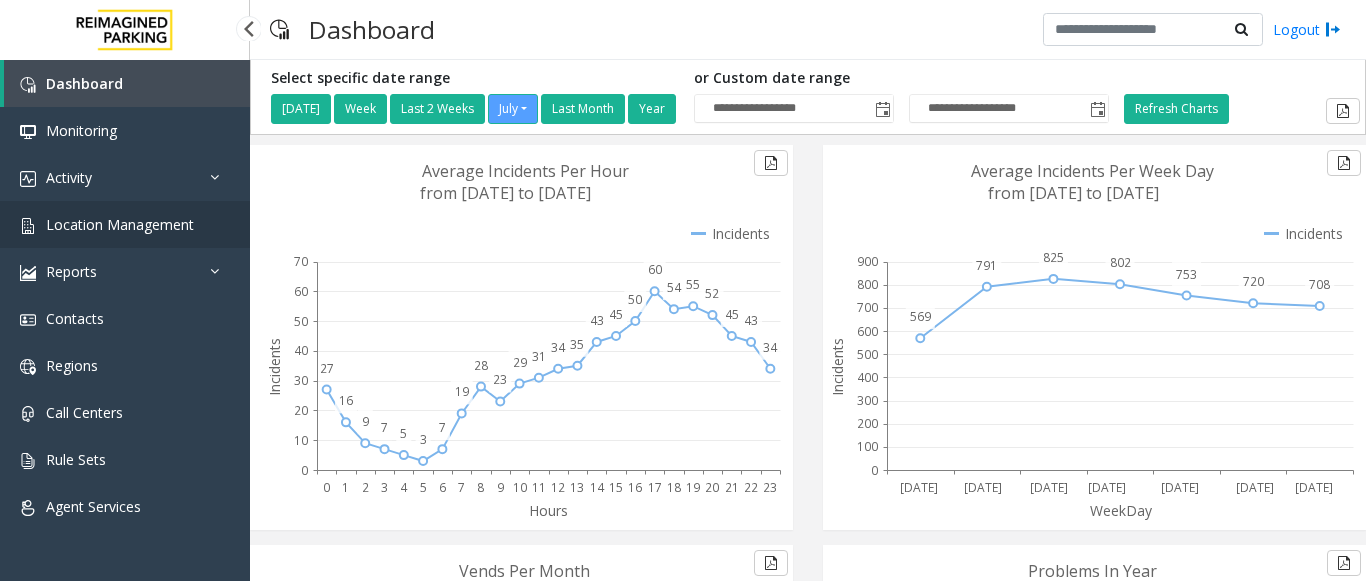 click on "Location Management" at bounding box center [120, 224] 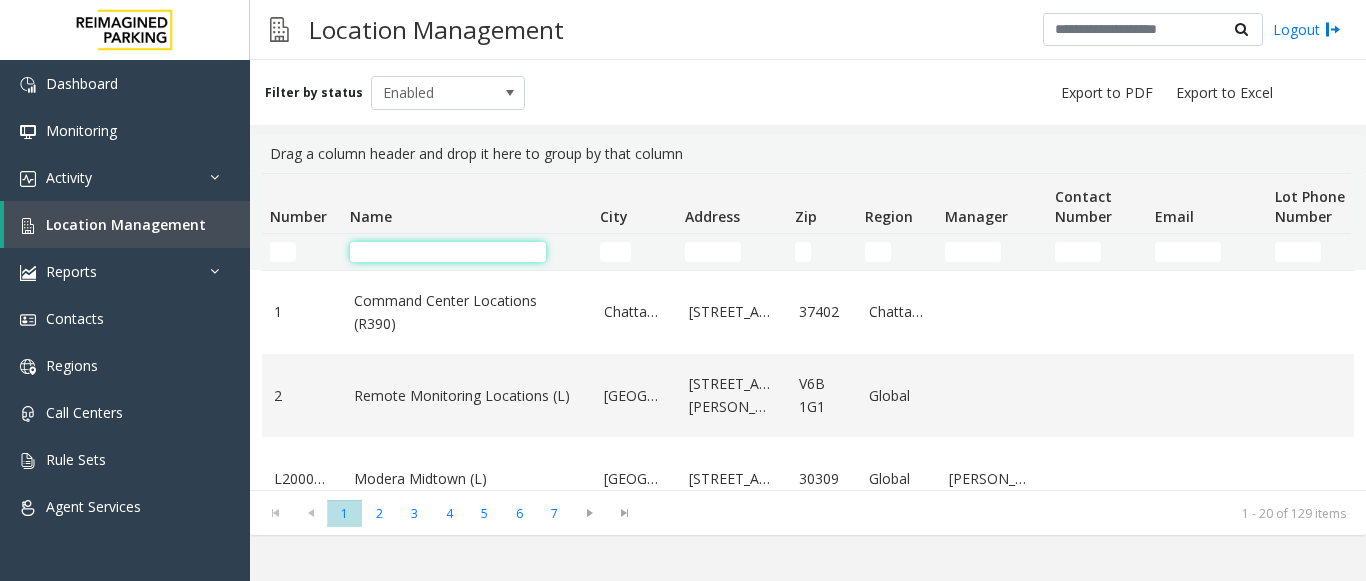 click 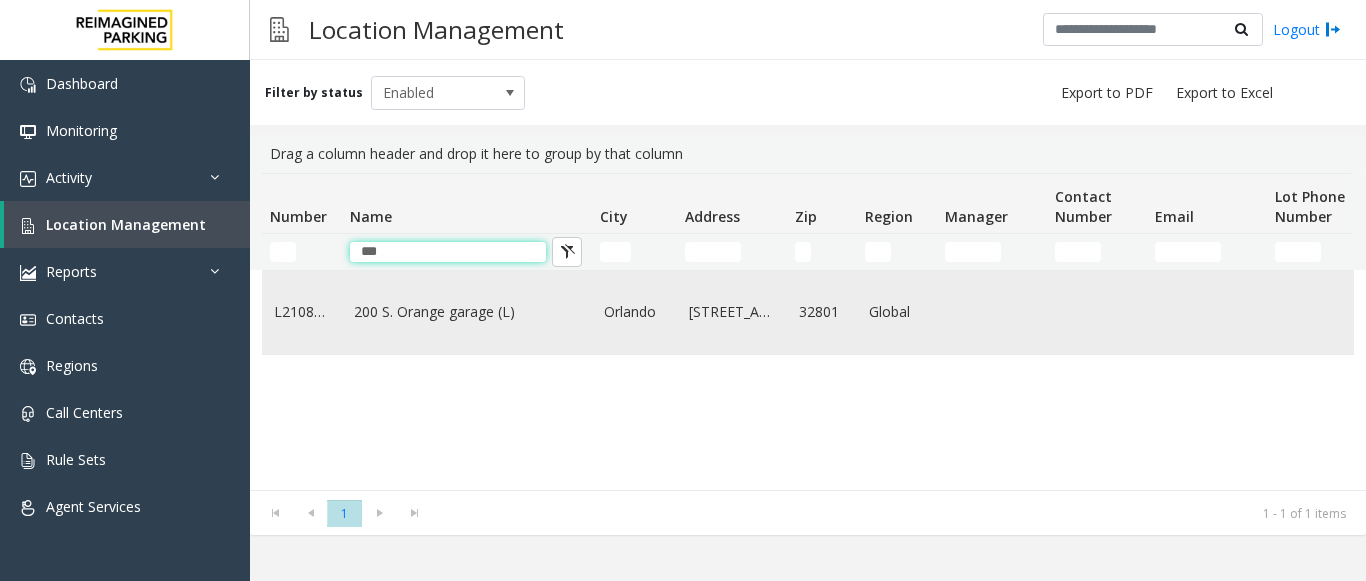 type on "***" 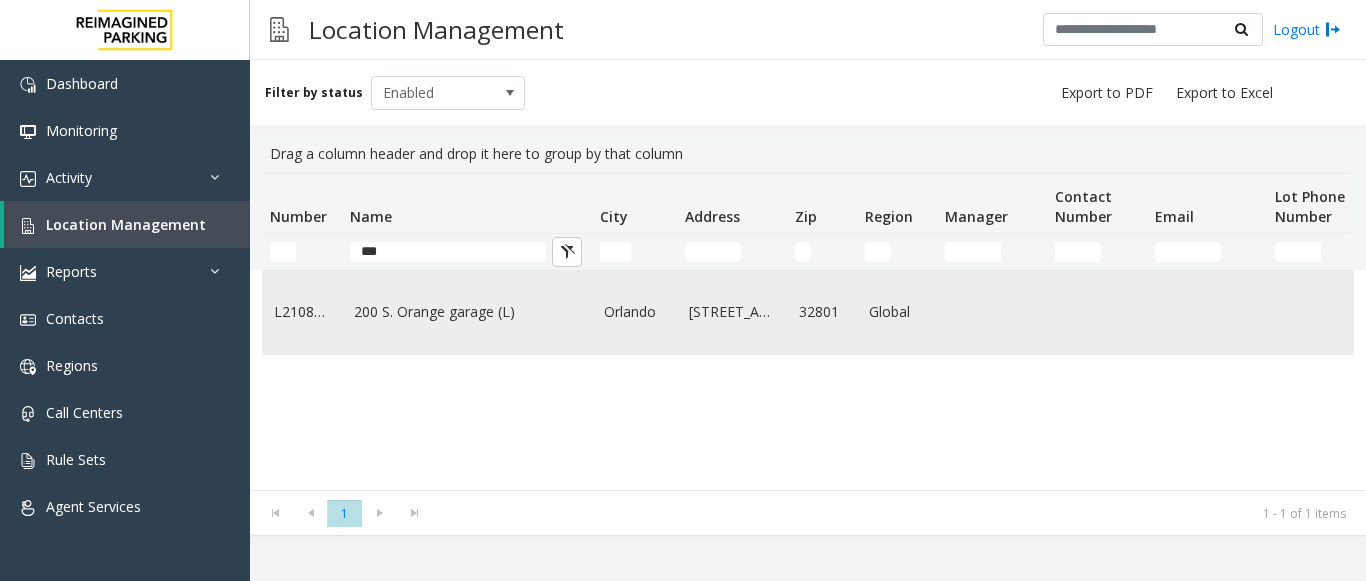 click on "200 S. Orange garage (L)" 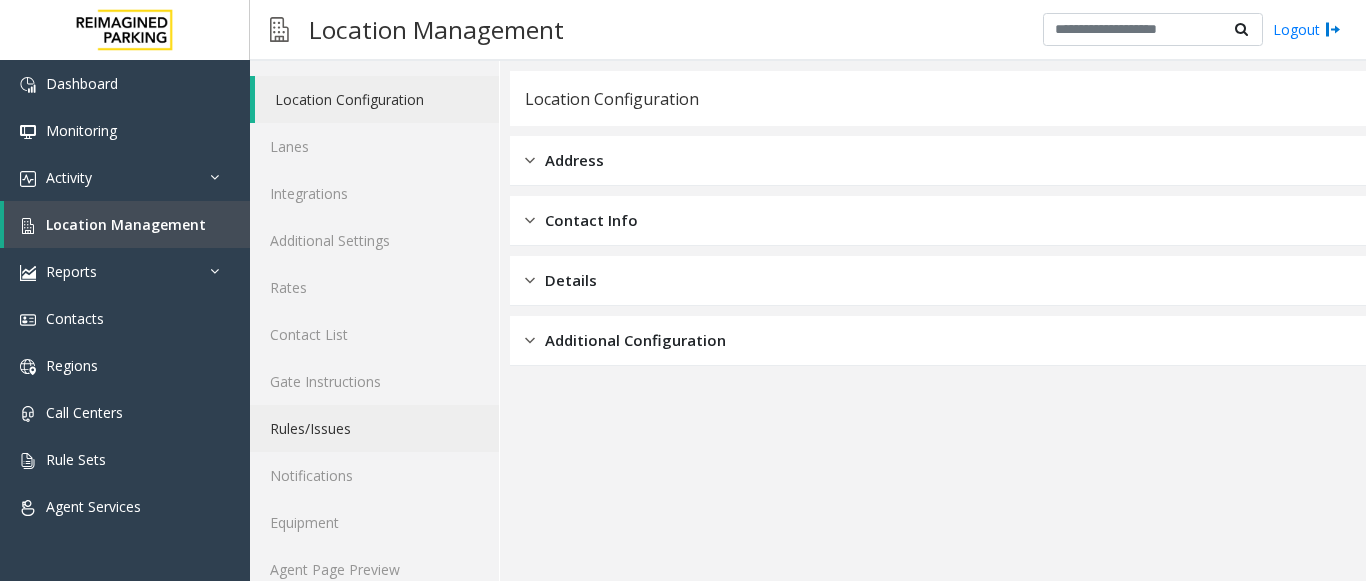 scroll, scrollTop: 78, scrollLeft: 0, axis: vertical 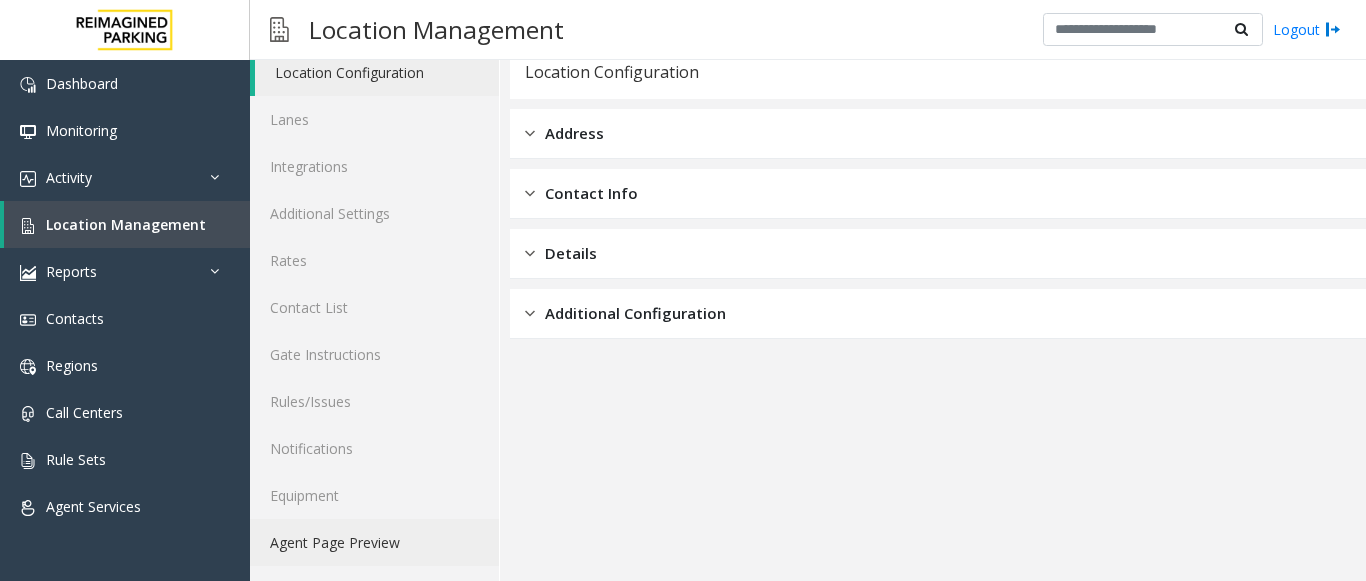 click on "Agent Page Preview" 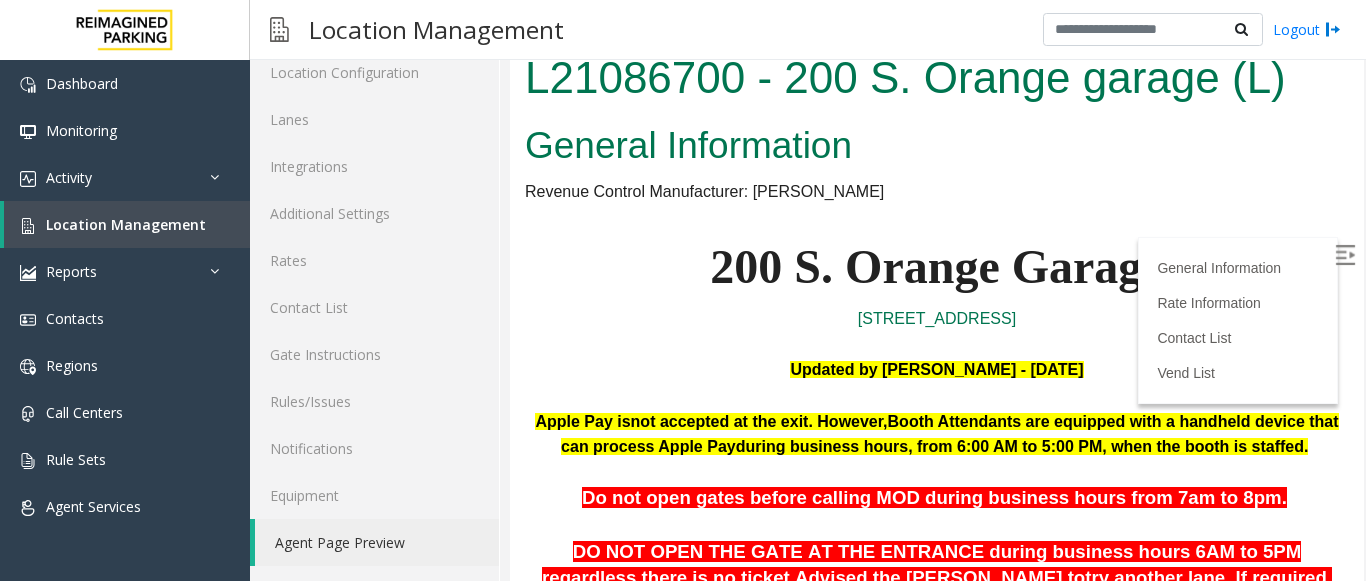 scroll, scrollTop: 0, scrollLeft: 0, axis: both 